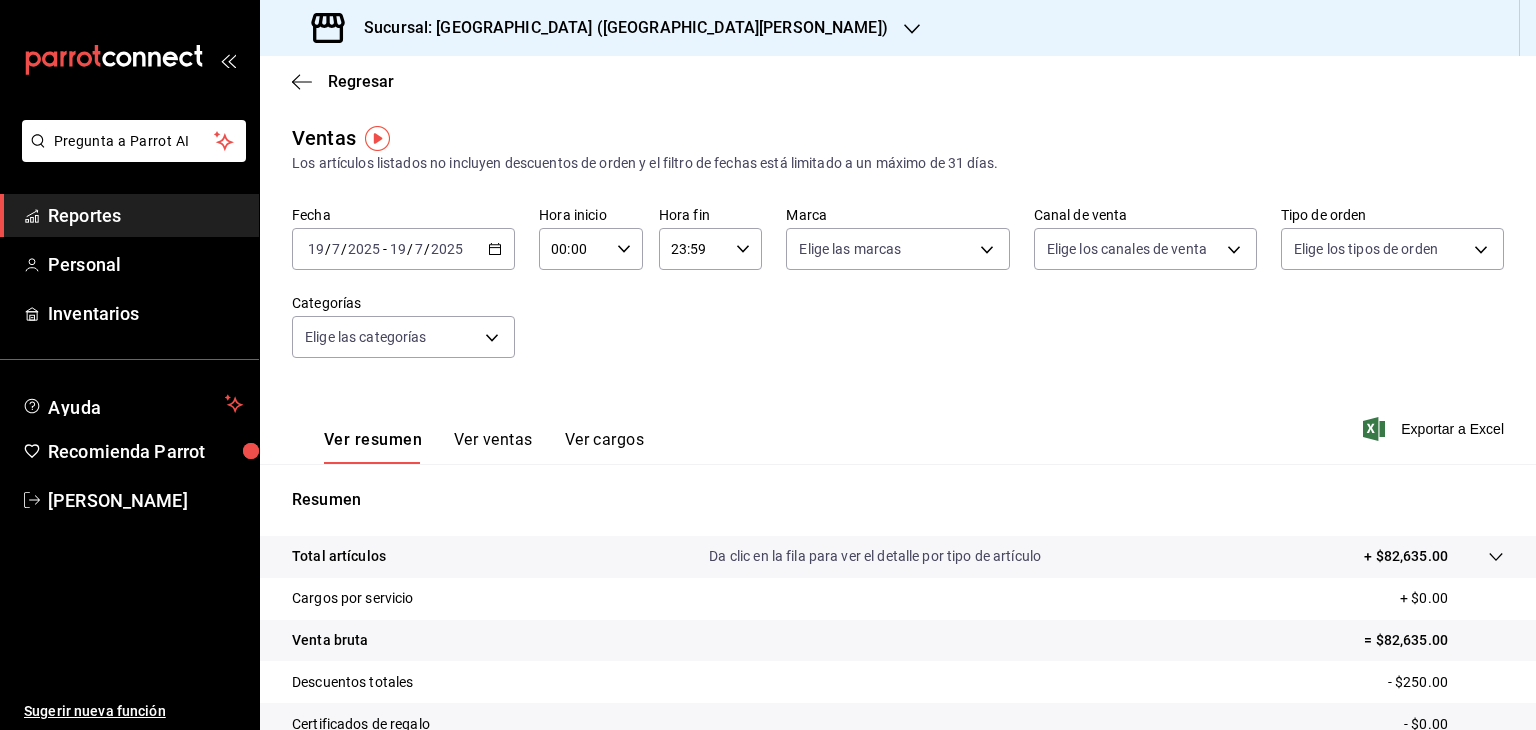 scroll, scrollTop: 0, scrollLeft: 0, axis: both 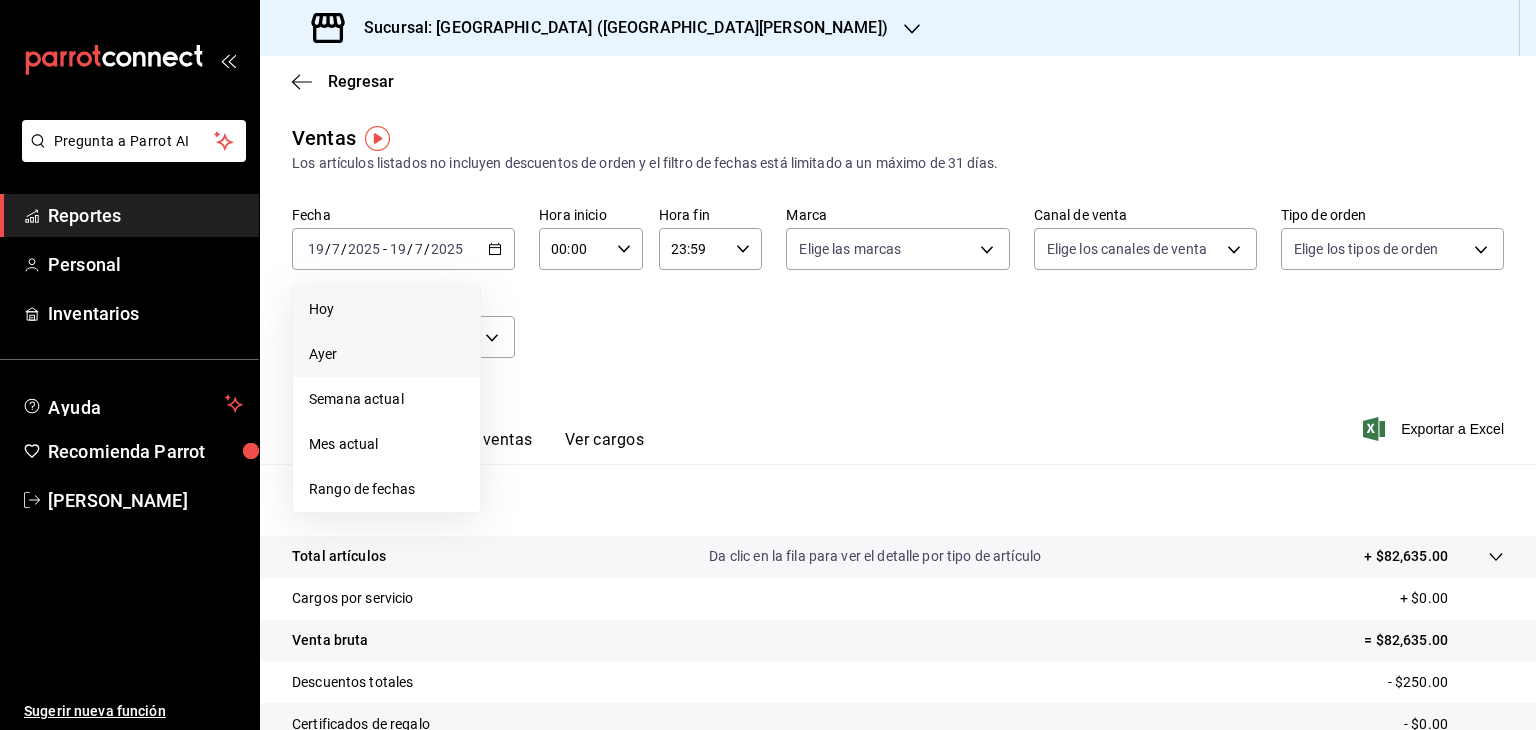 click on "Ayer" at bounding box center (386, 354) 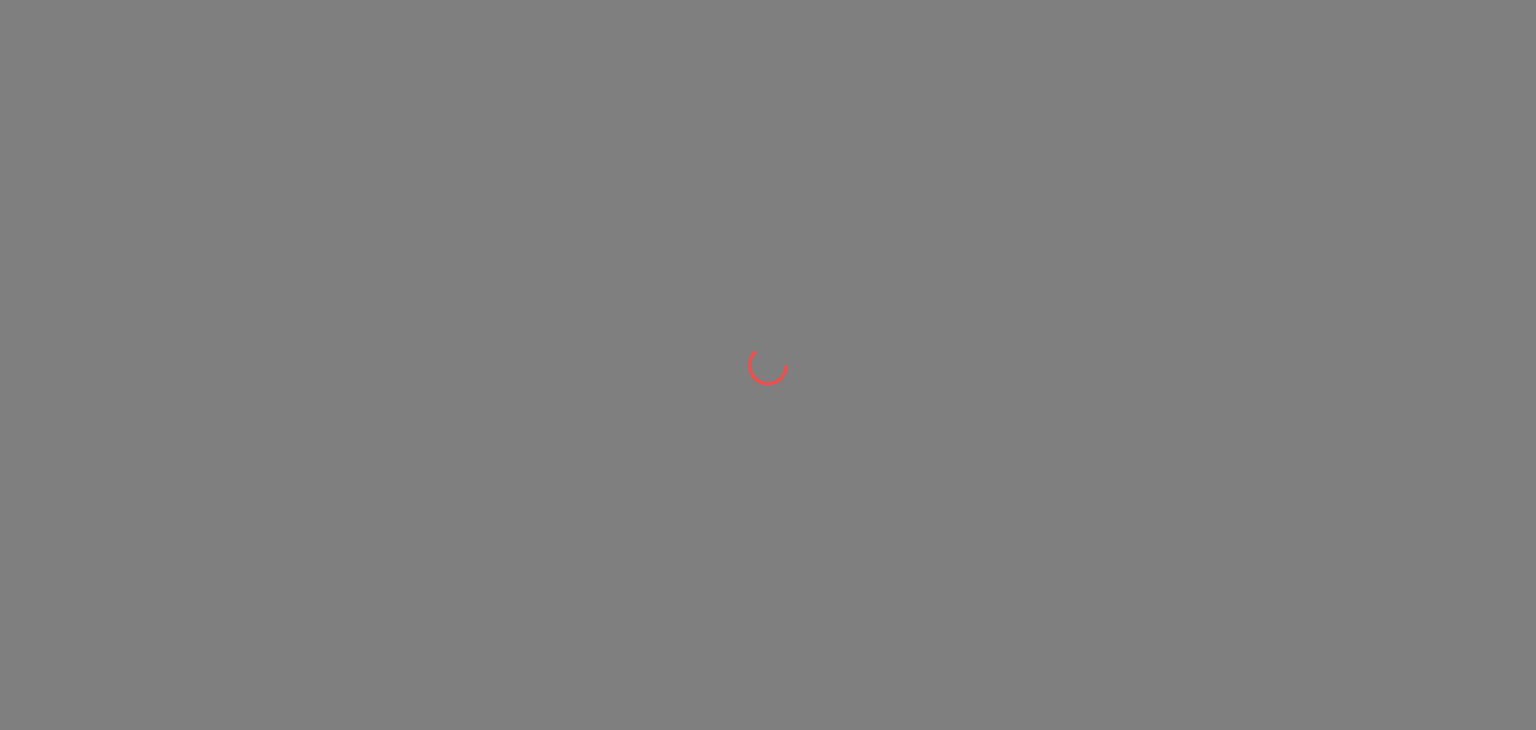 scroll, scrollTop: 0, scrollLeft: 0, axis: both 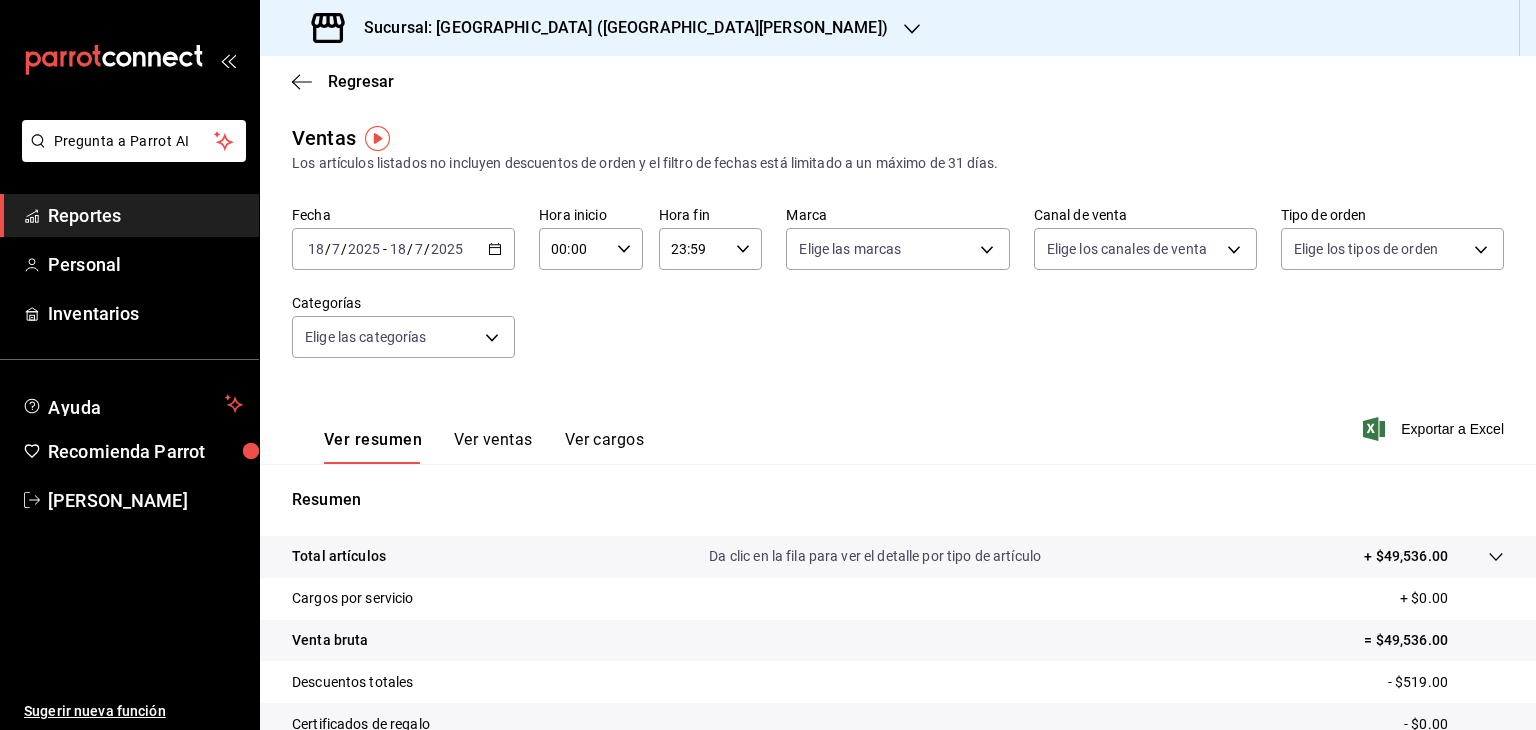 click 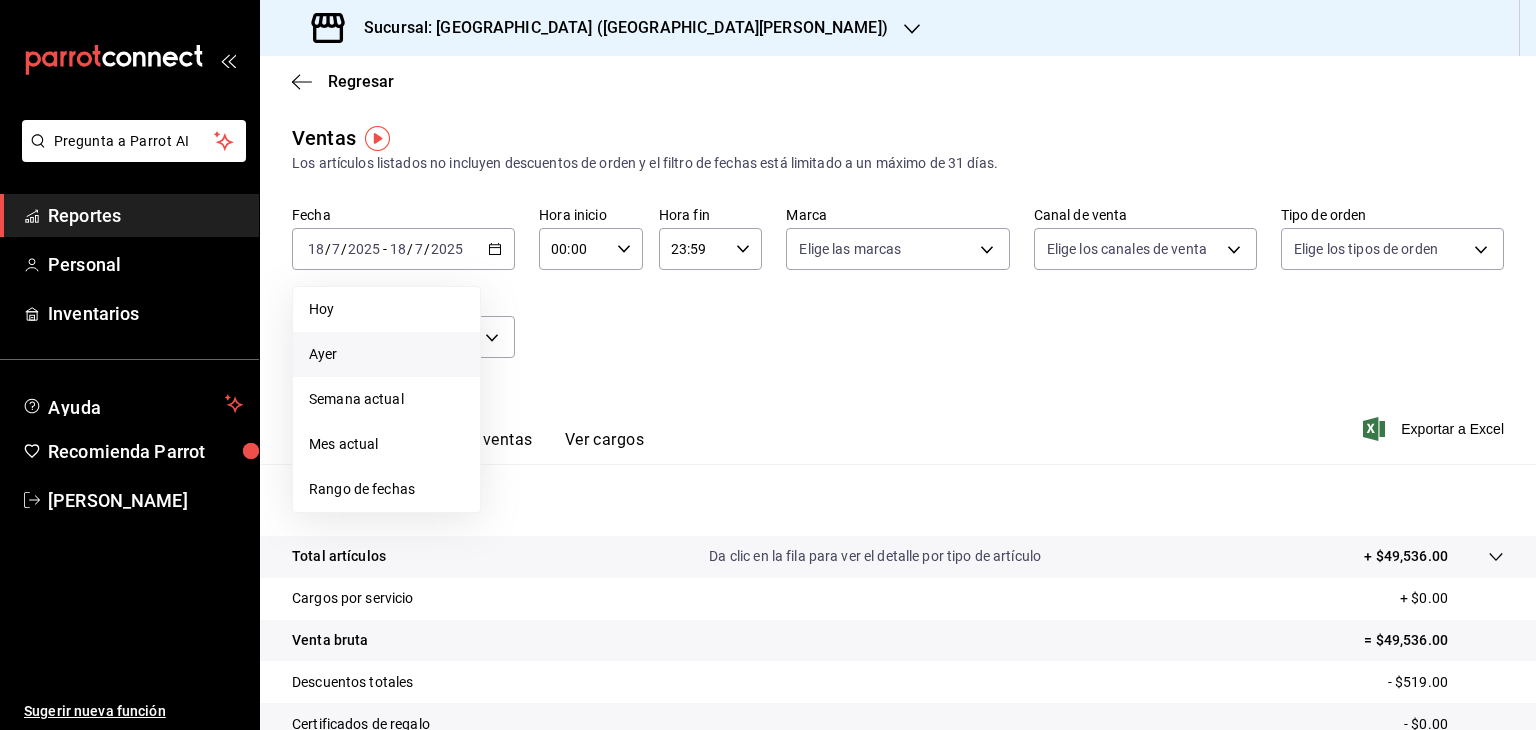 click on "Ayer" at bounding box center [386, 354] 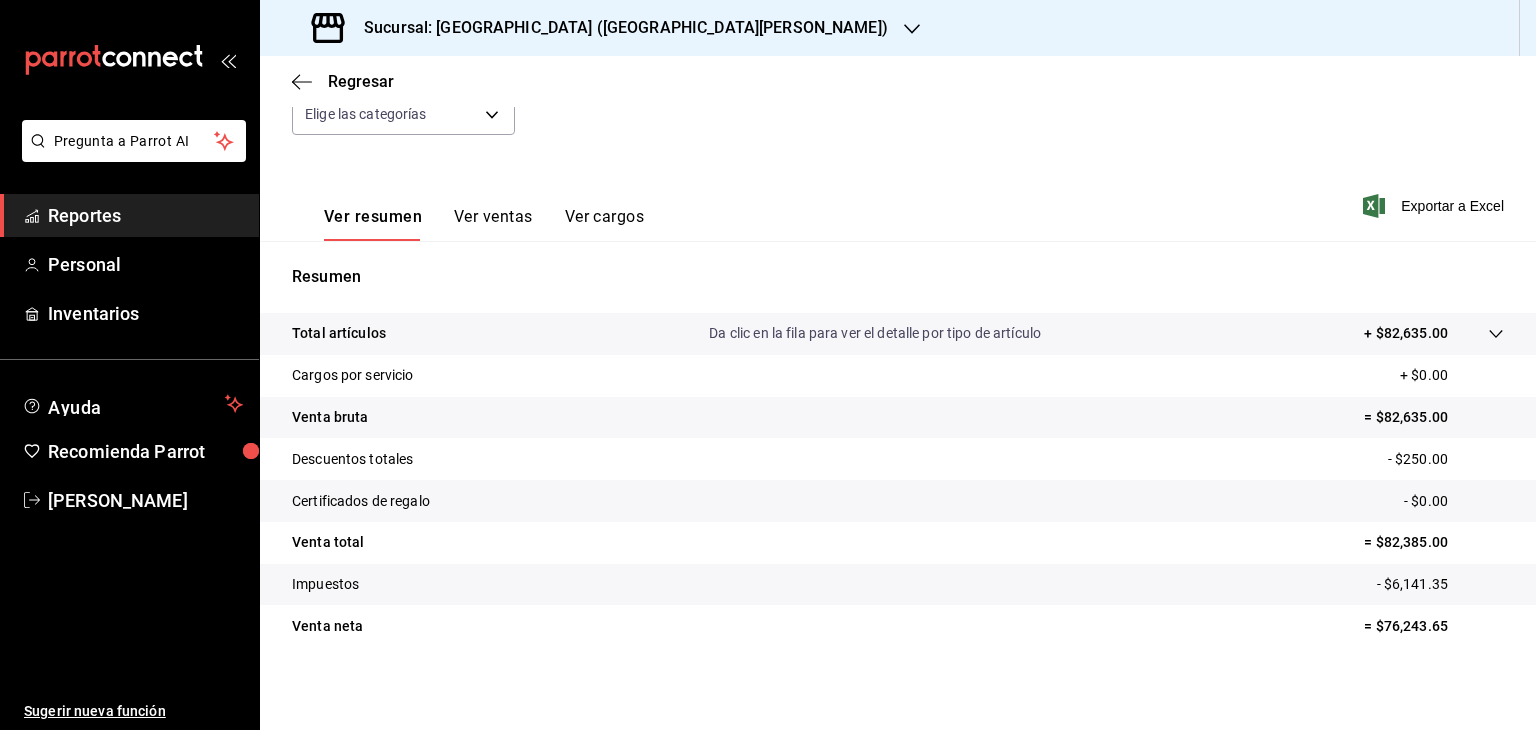 scroll, scrollTop: 224, scrollLeft: 0, axis: vertical 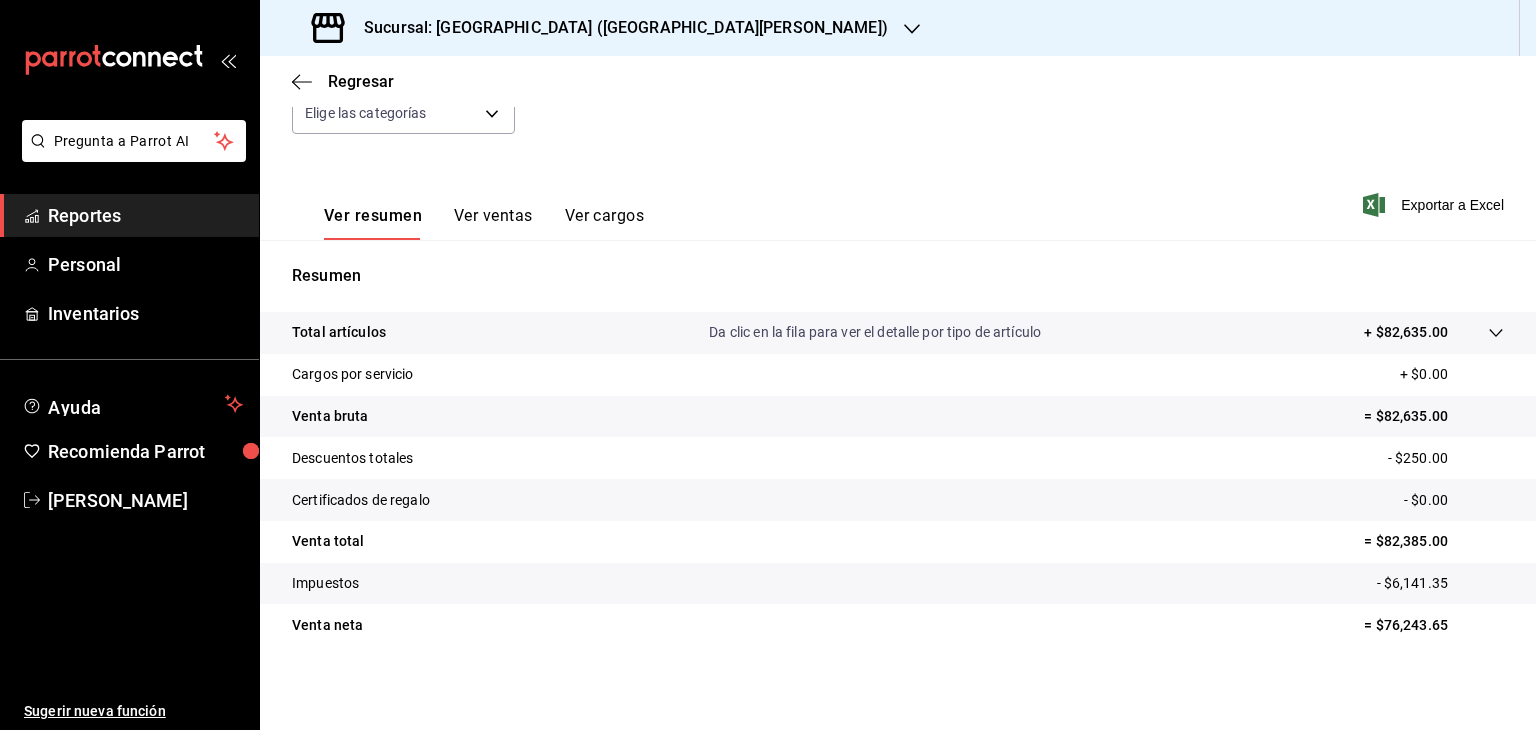 click 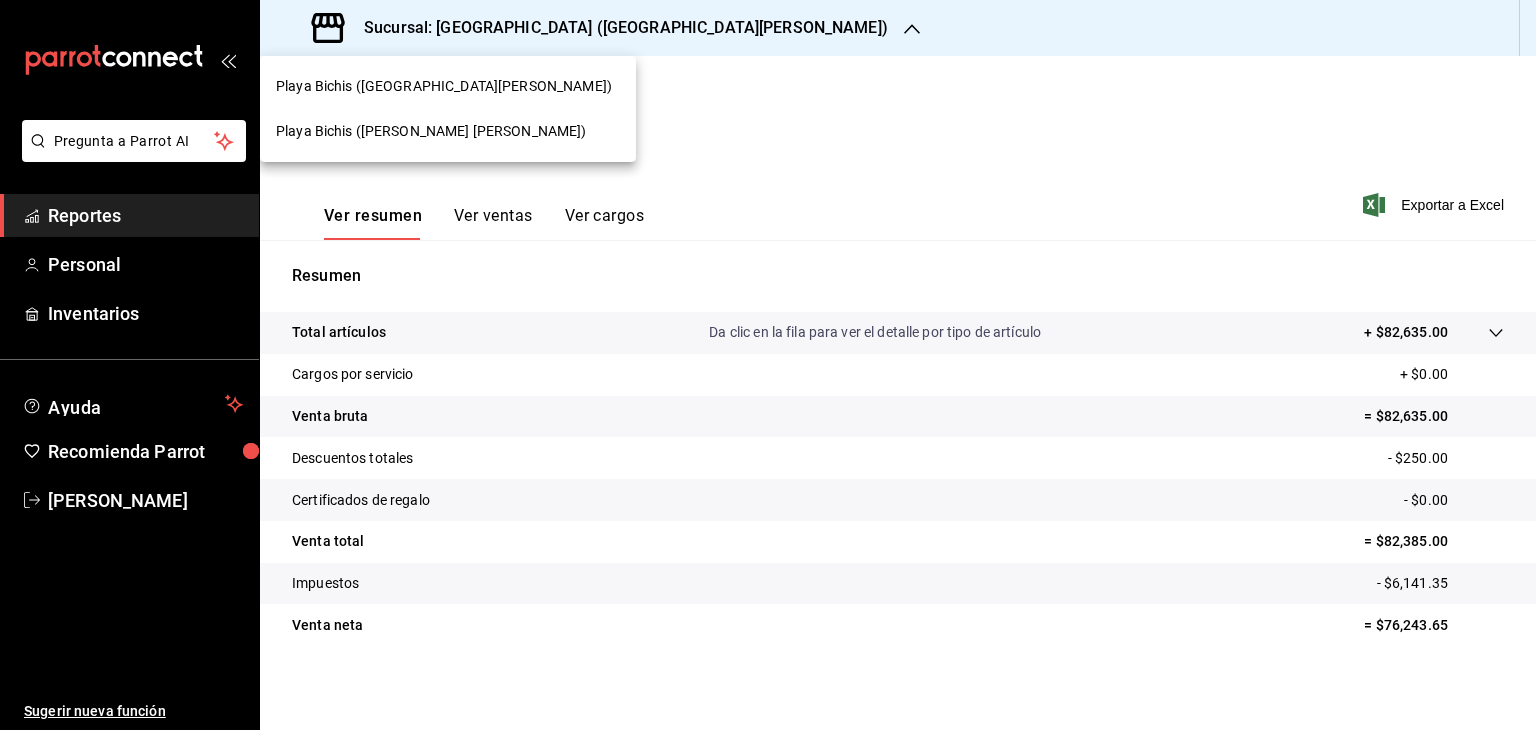 click on "Playa Bichis ([PERSON_NAME] [PERSON_NAME])" at bounding box center (431, 131) 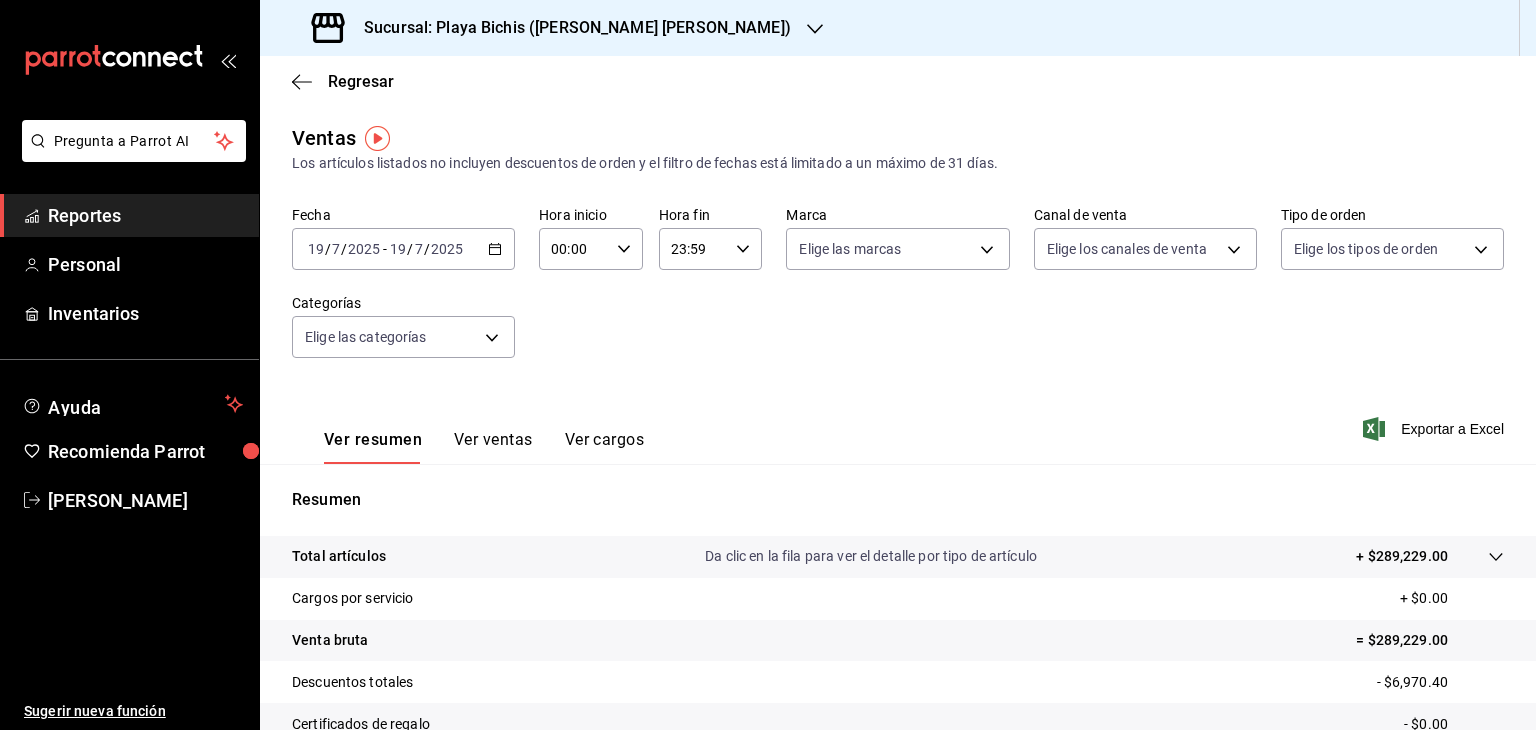 click 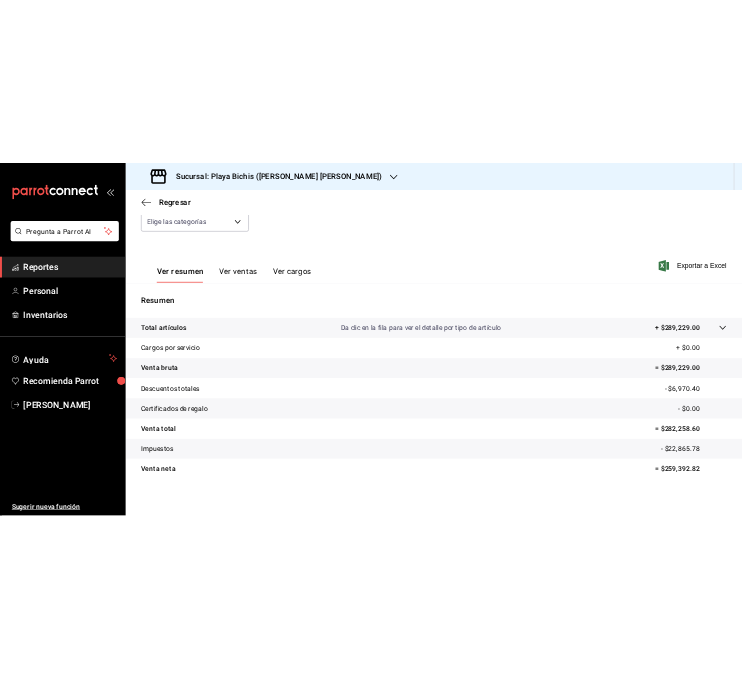 scroll, scrollTop: 228, scrollLeft: 0, axis: vertical 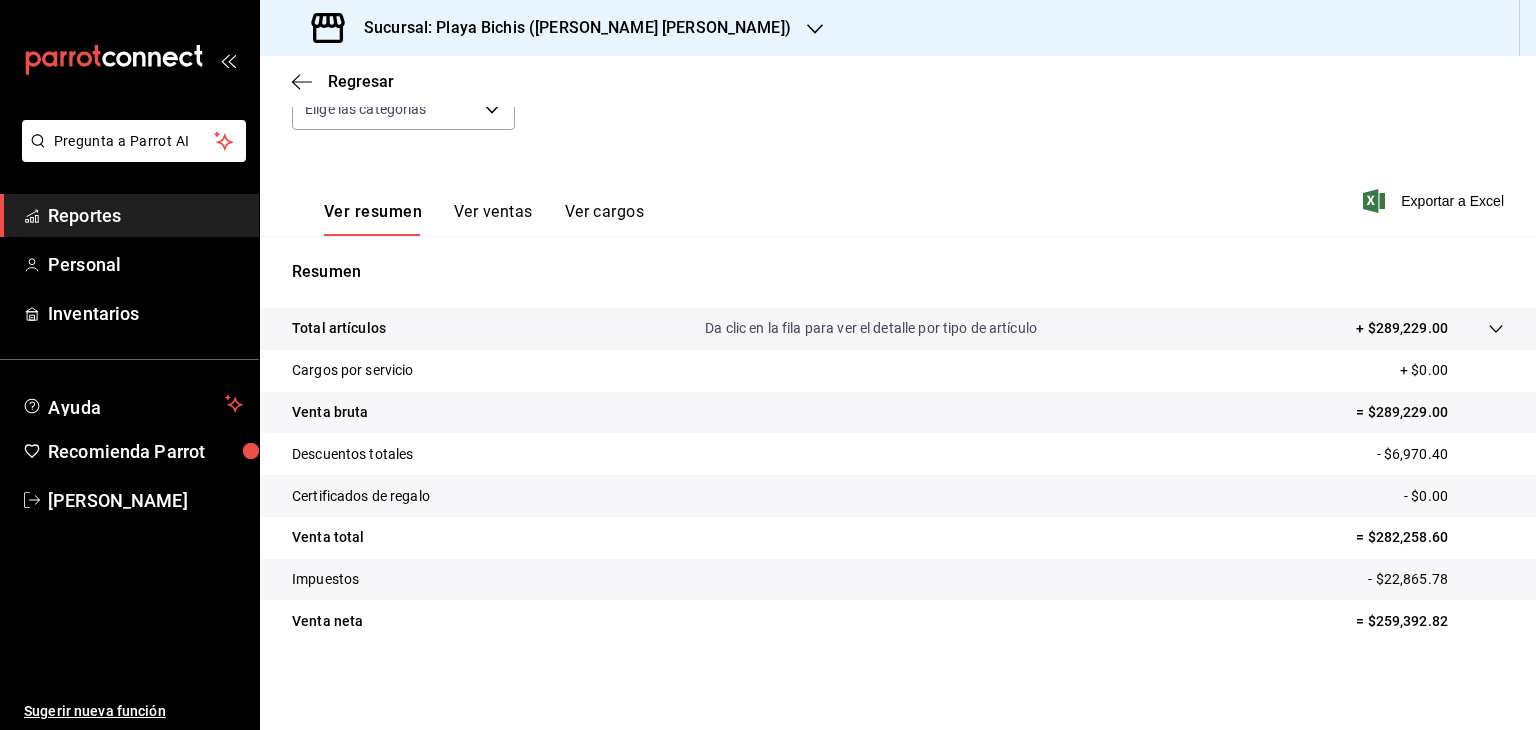 click on "Reportes" at bounding box center (145, 215) 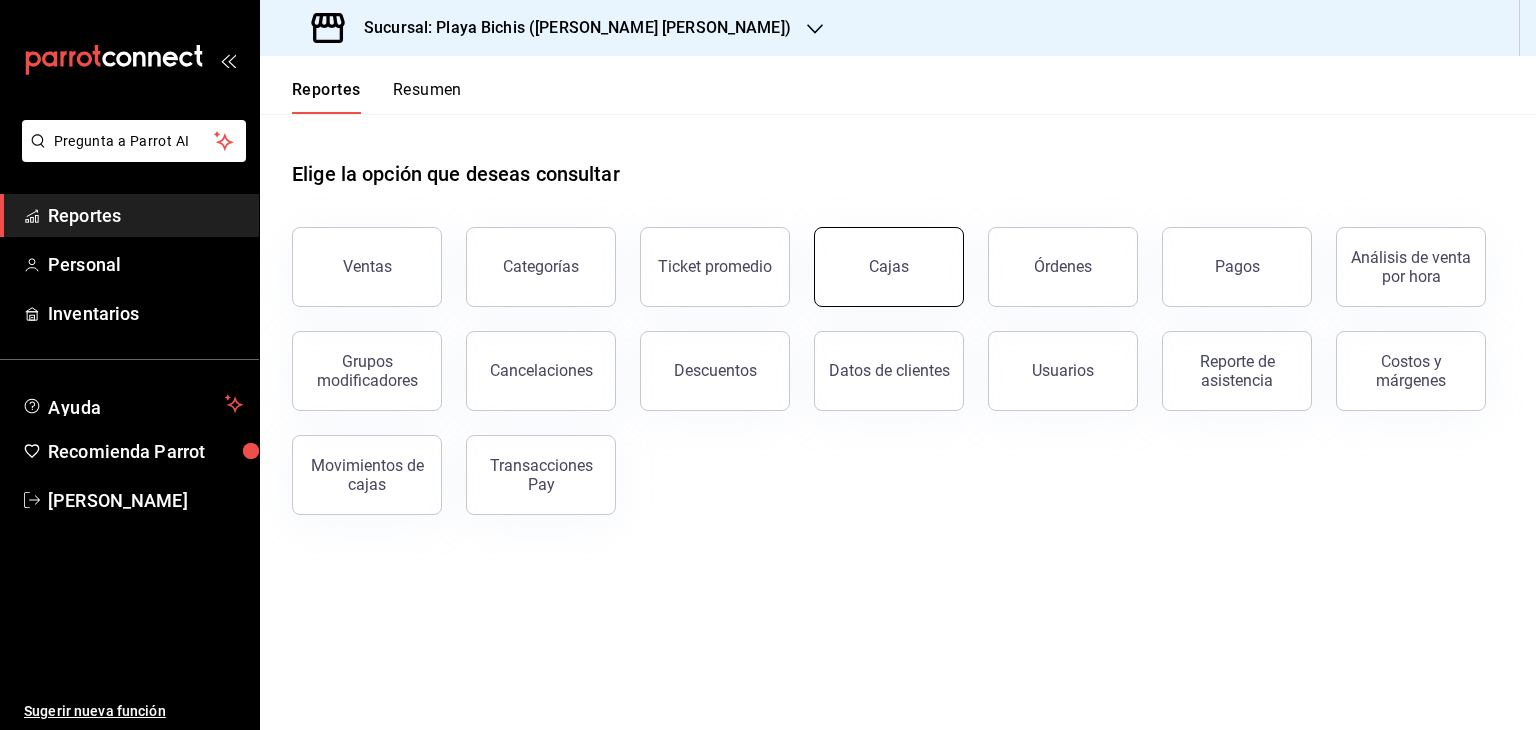 click on "Cajas" at bounding box center (889, 266) 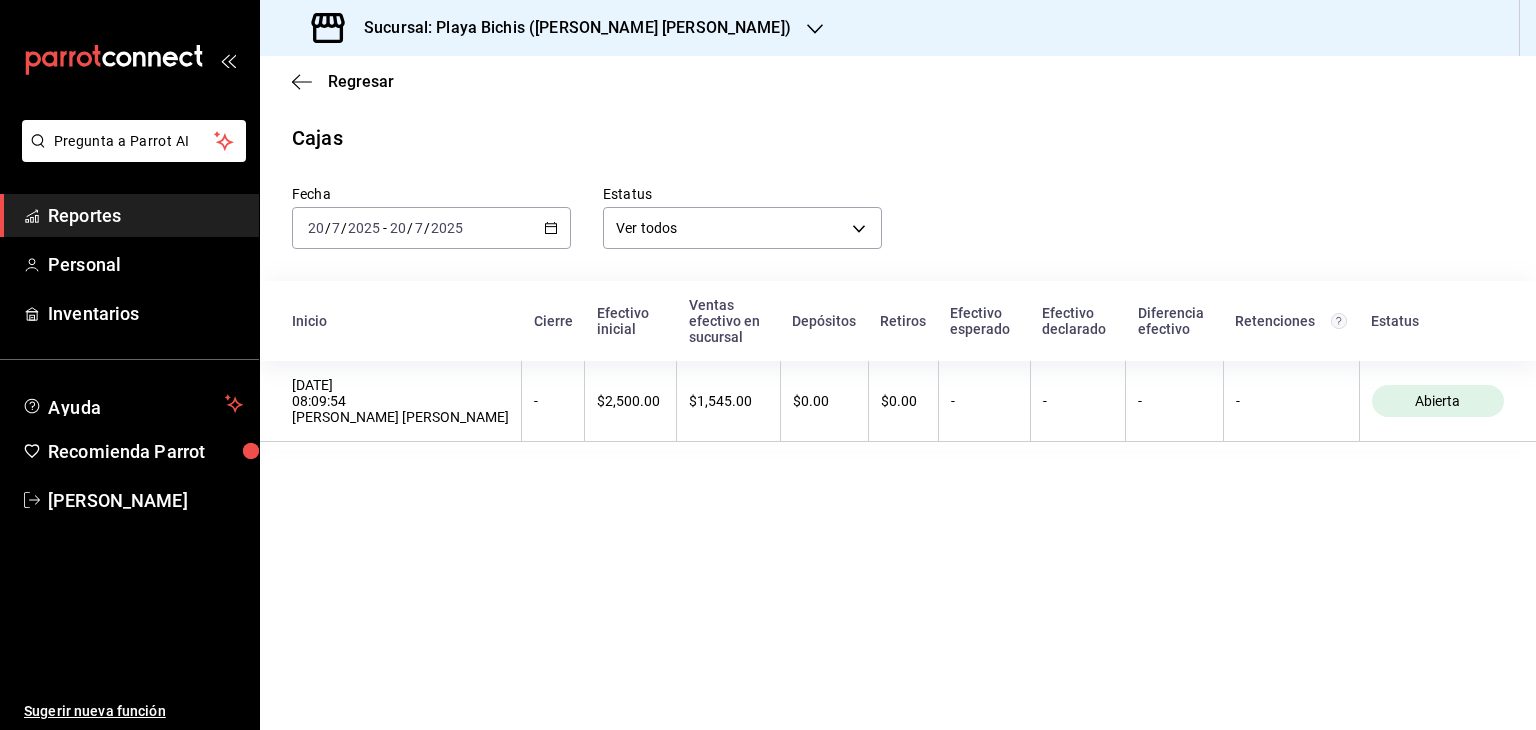 click on "[DATE] [DATE] - [DATE] [DATE]" at bounding box center [431, 228] 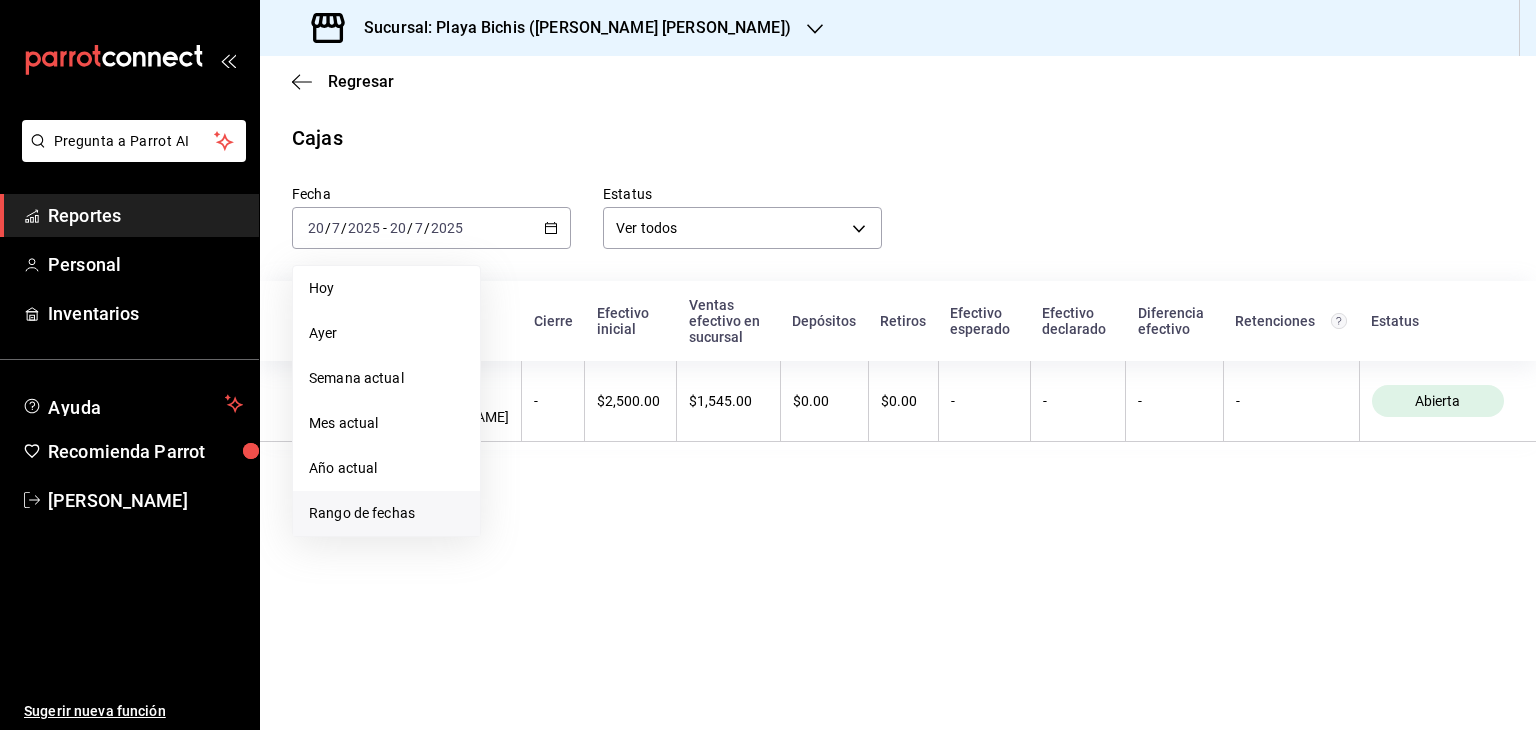 click on "Rango de fechas" at bounding box center [386, 513] 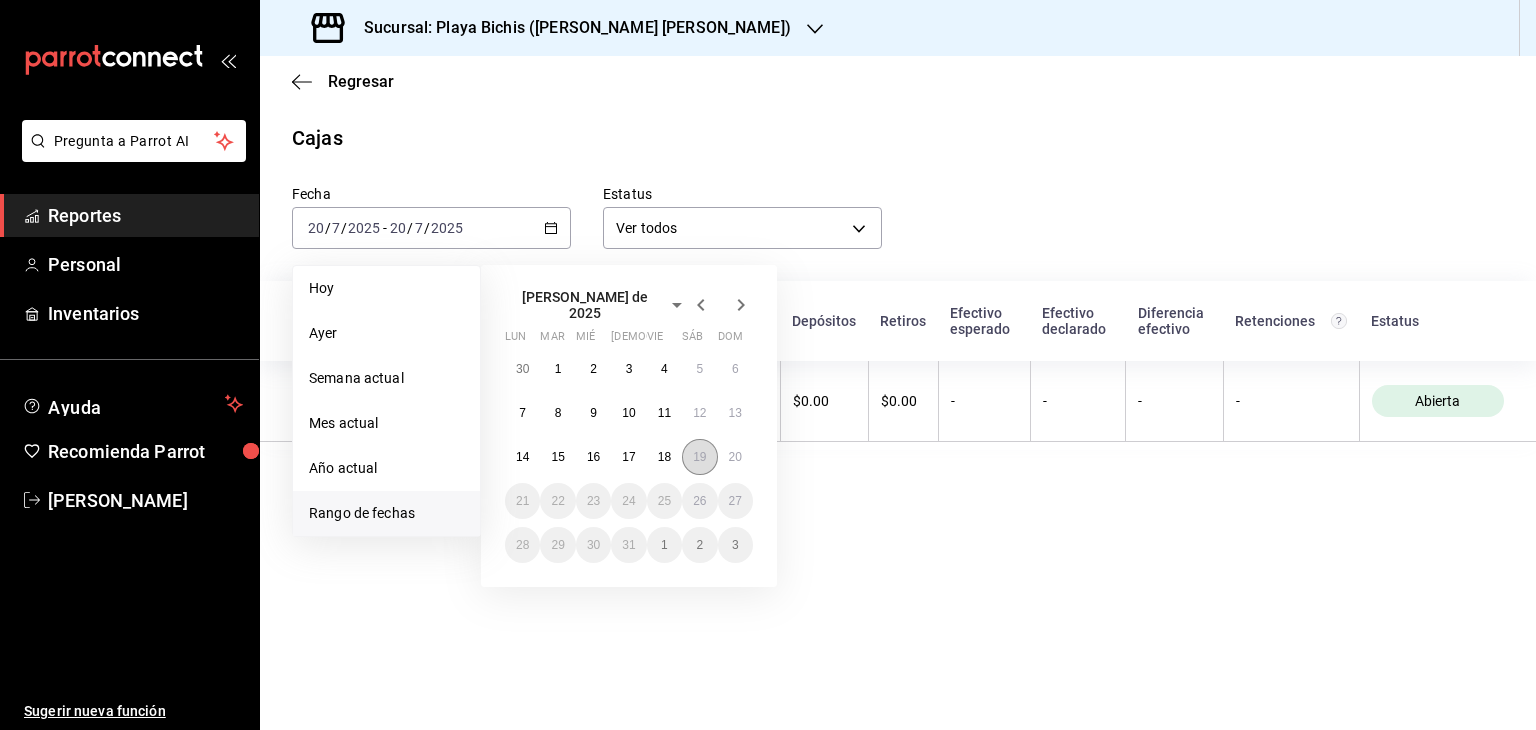 click on "19" at bounding box center (699, 457) 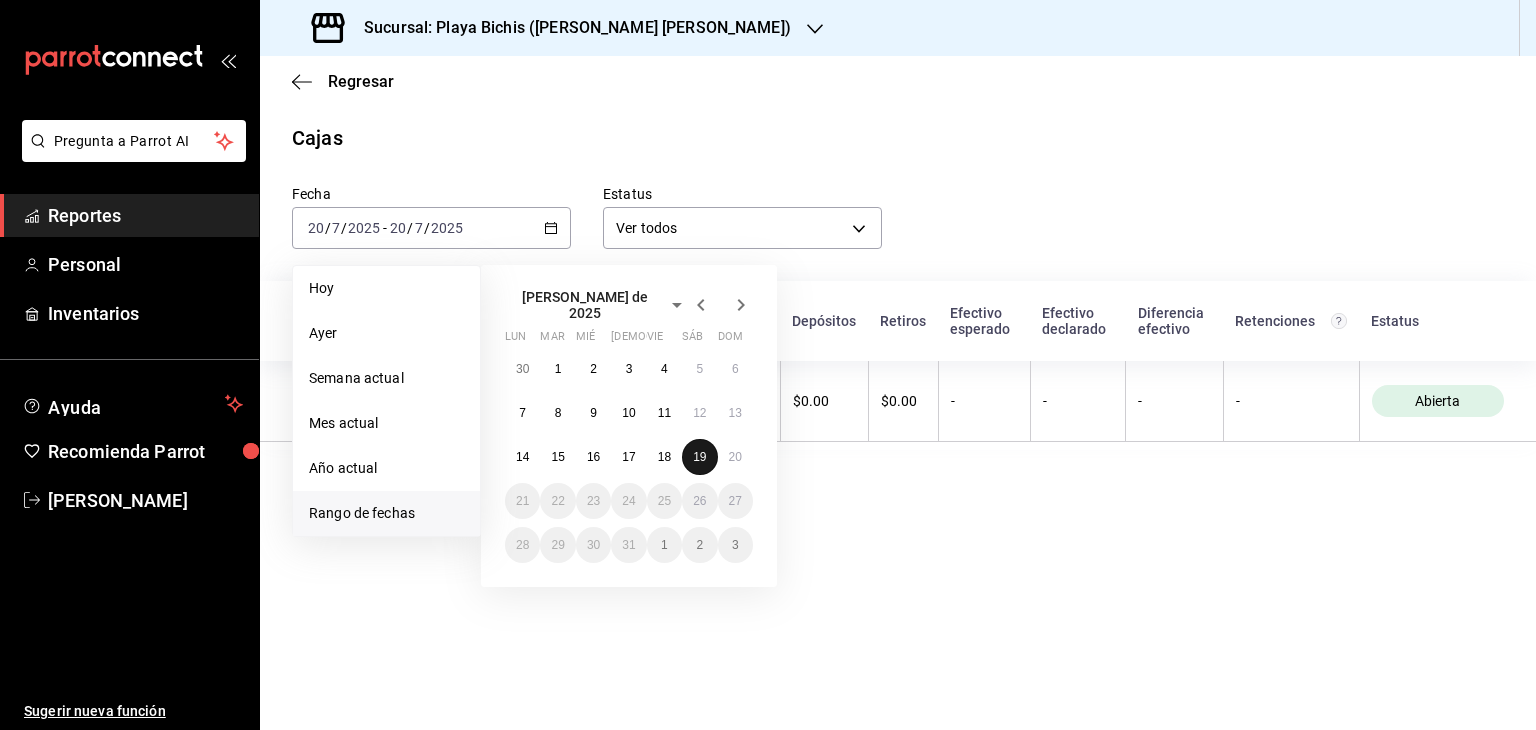click on "19" at bounding box center (699, 457) 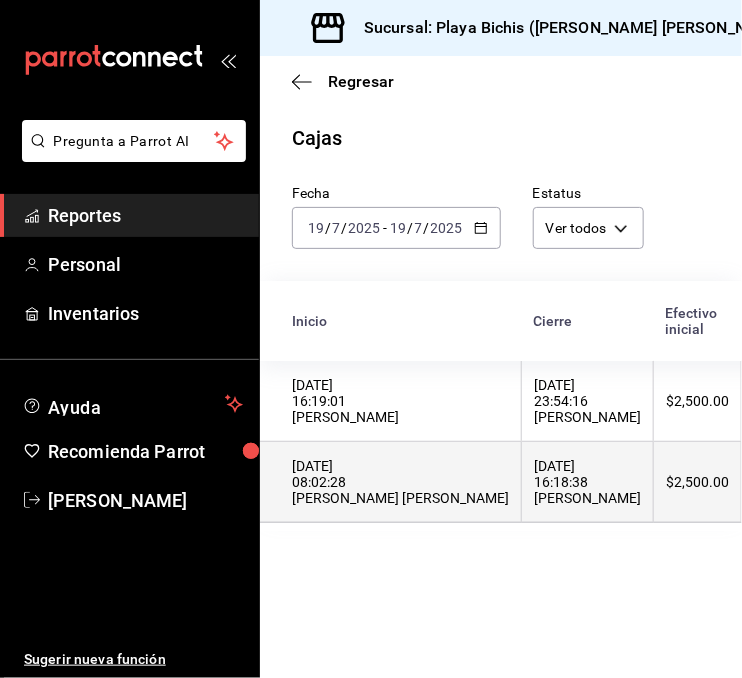 click on "[DATE]
08:02:28
[PERSON_NAME] [PERSON_NAME]" at bounding box center (400, 482) 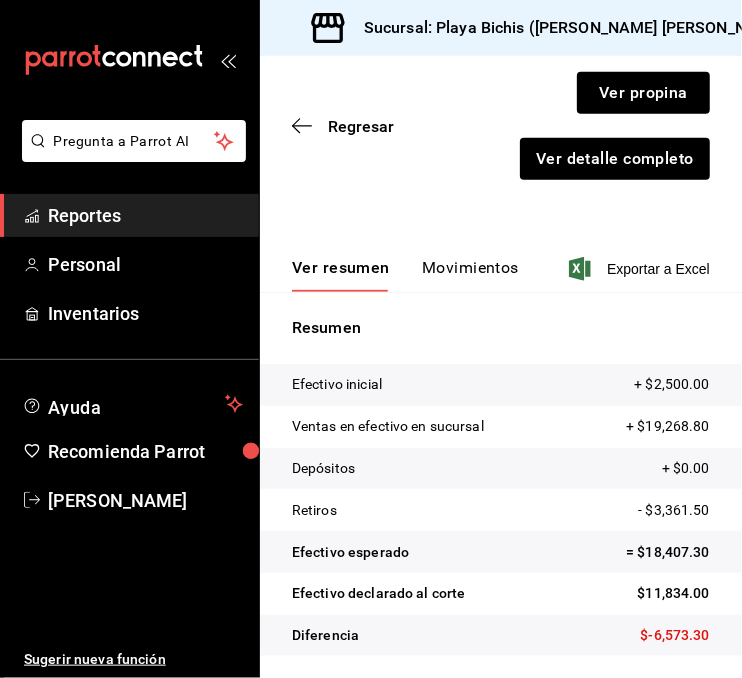 scroll, scrollTop: 228, scrollLeft: 0, axis: vertical 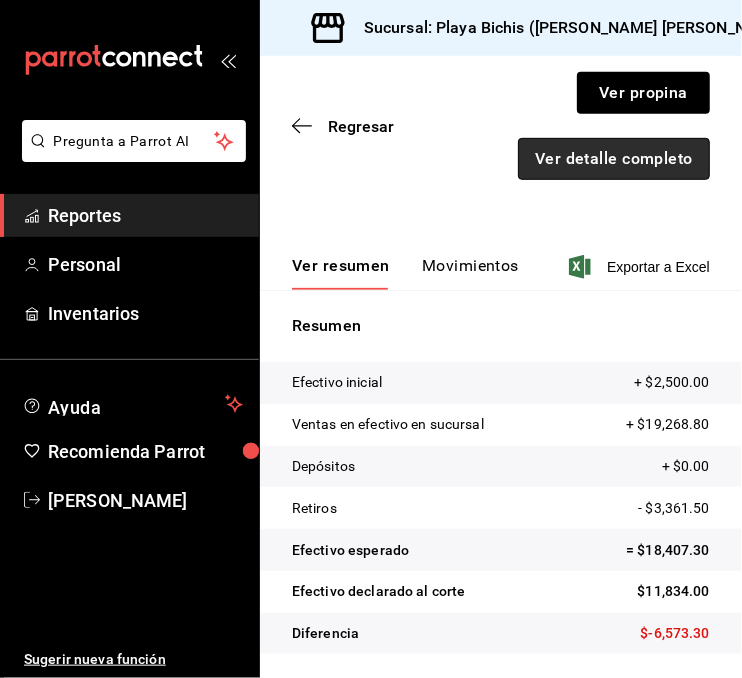 click on "Ver detalle completo" at bounding box center (614, 159) 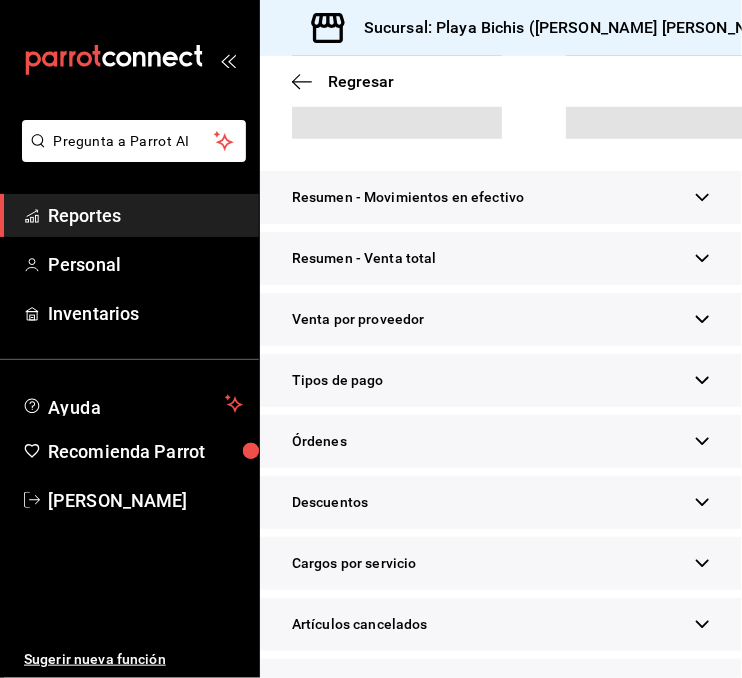 scroll, scrollTop: 264, scrollLeft: 0, axis: vertical 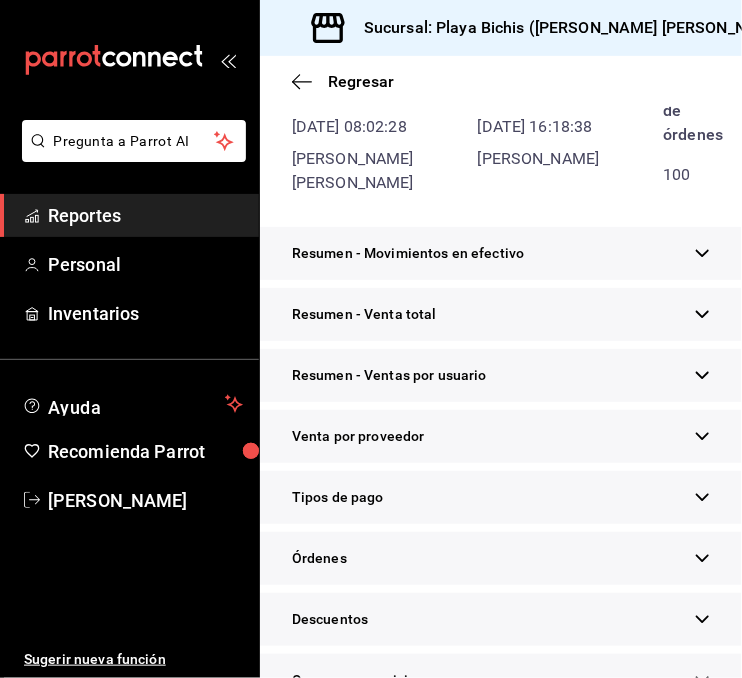 click on "Tipos de pago" at bounding box center [501, 497] 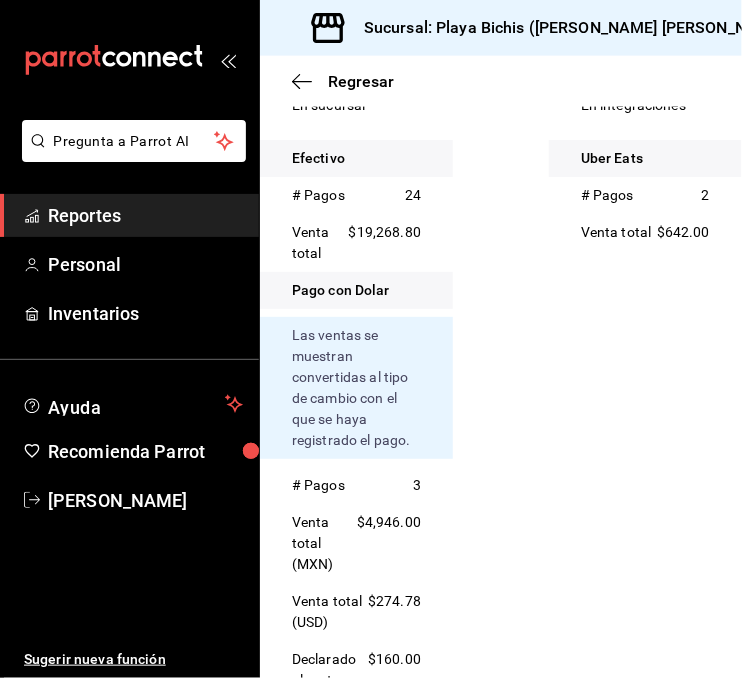 scroll, scrollTop: 792, scrollLeft: 0, axis: vertical 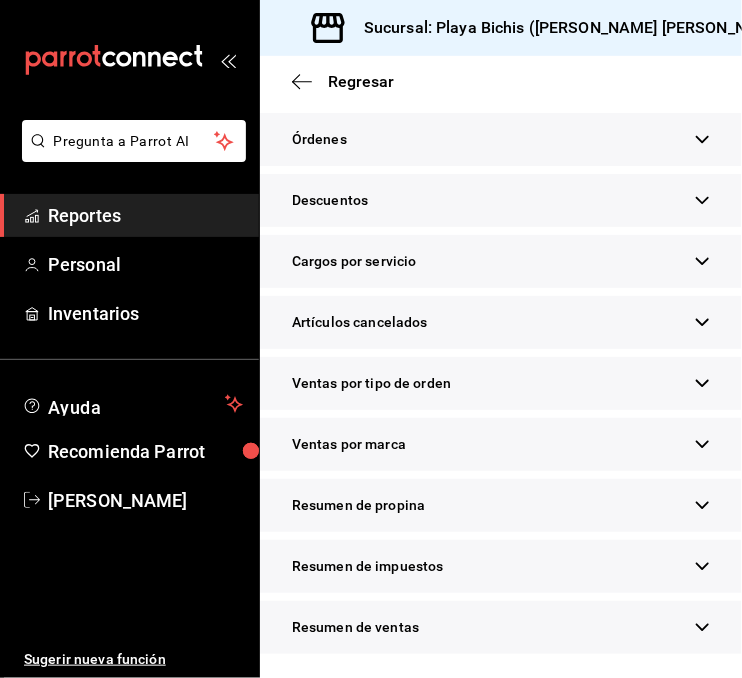 click on "Resumen de propina" at bounding box center (501, 505) 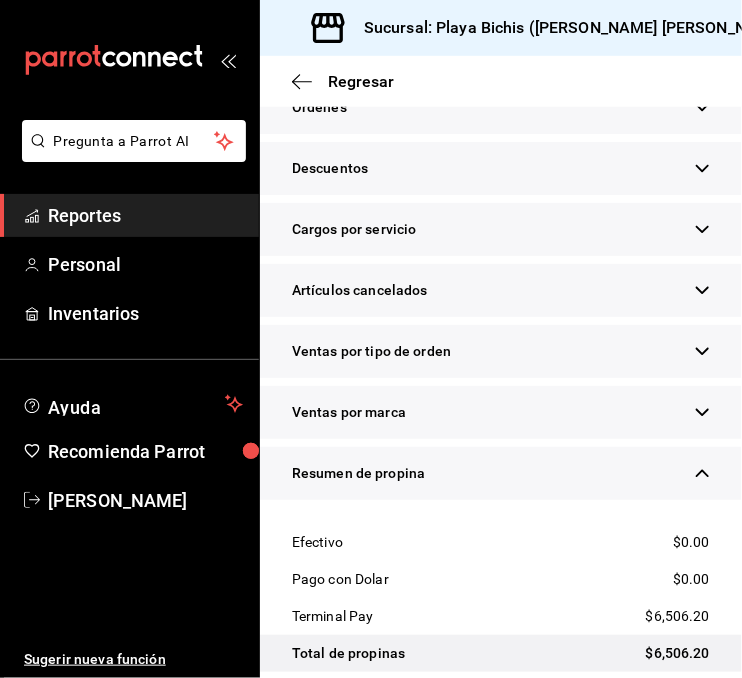 scroll, scrollTop: 2612, scrollLeft: 0, axis: vertical 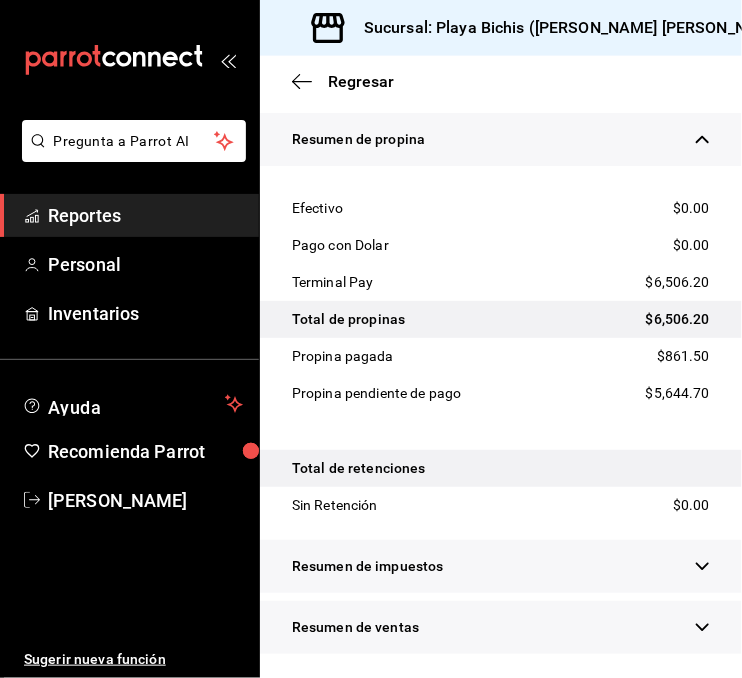 click 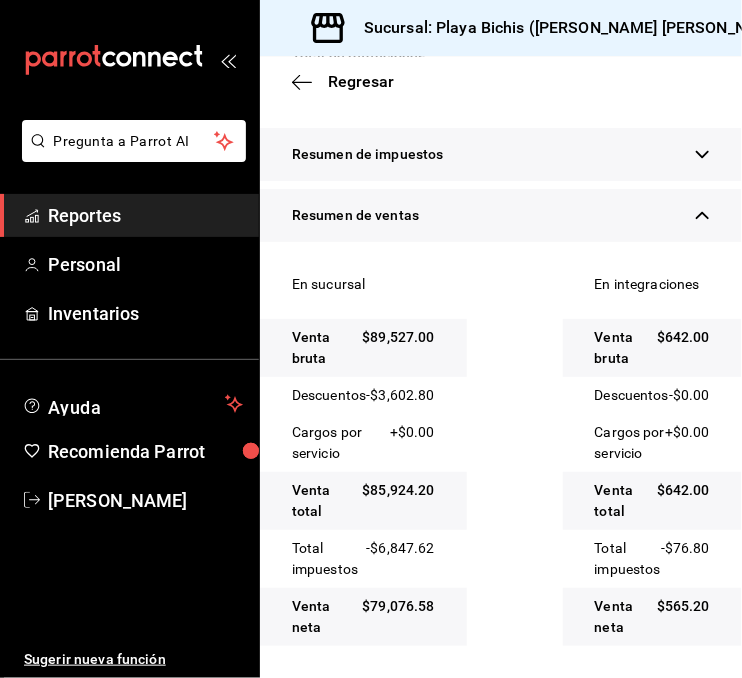 scroll, scrollTop: 3040, scrollLeft: 0, axis: vertical 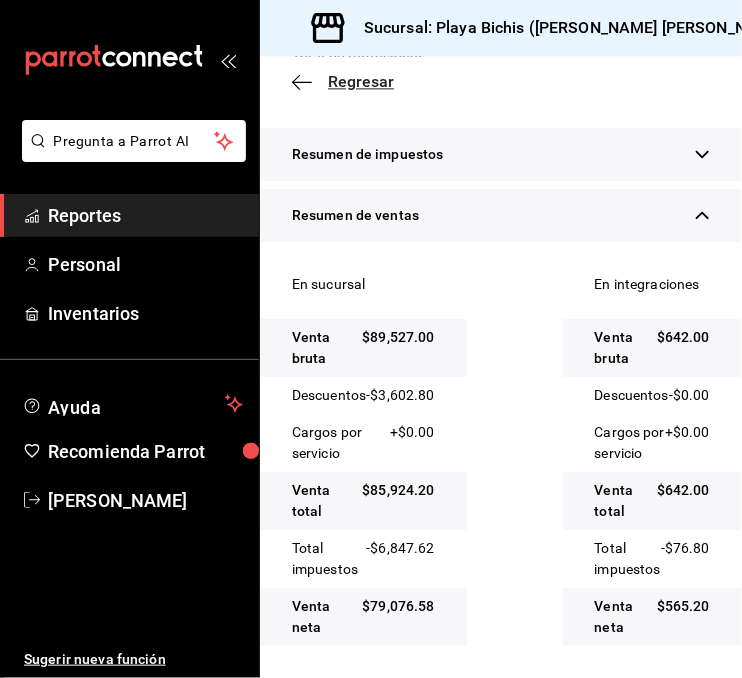 click on "Regresar" at bounding box center (361, 81) 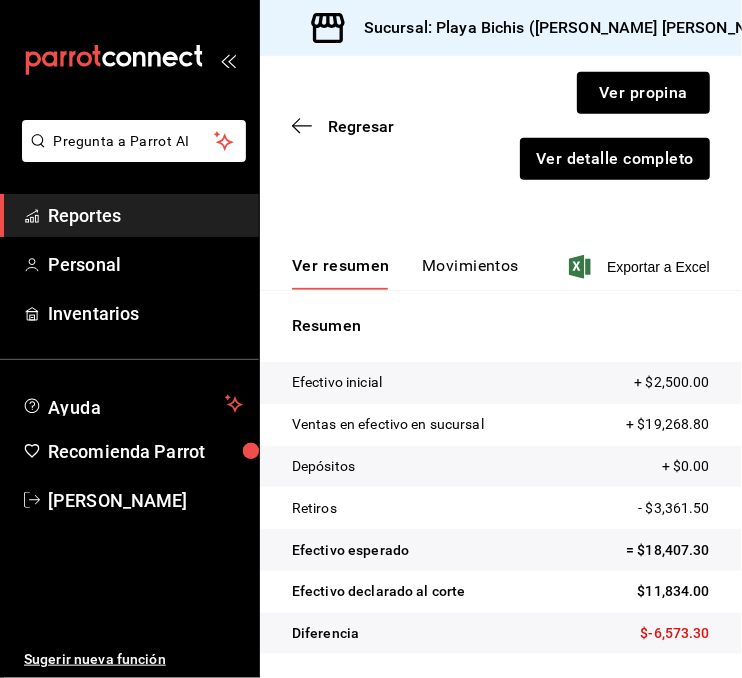 scroll, scrollTop: 228, scrollLeft: 0, axis: vertical 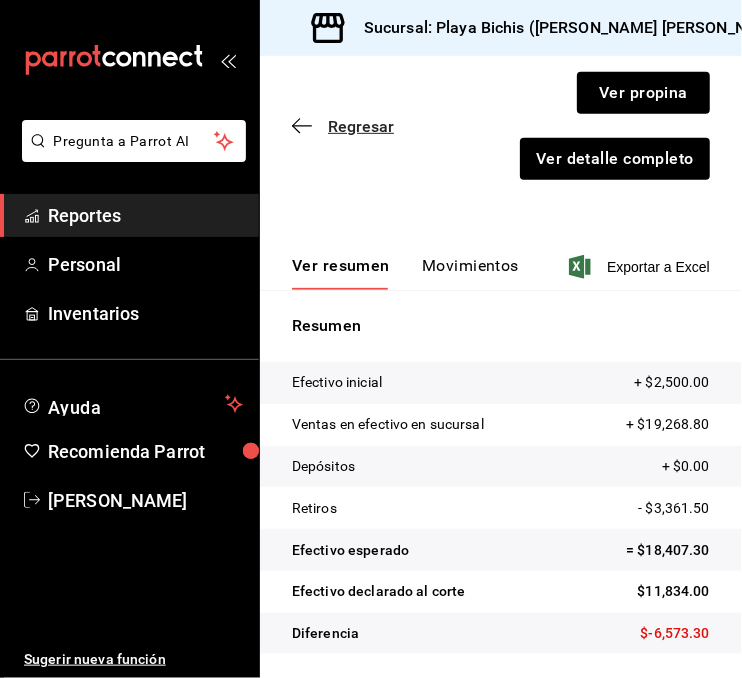 click on "Regresar" at bounding box center (361, 126) 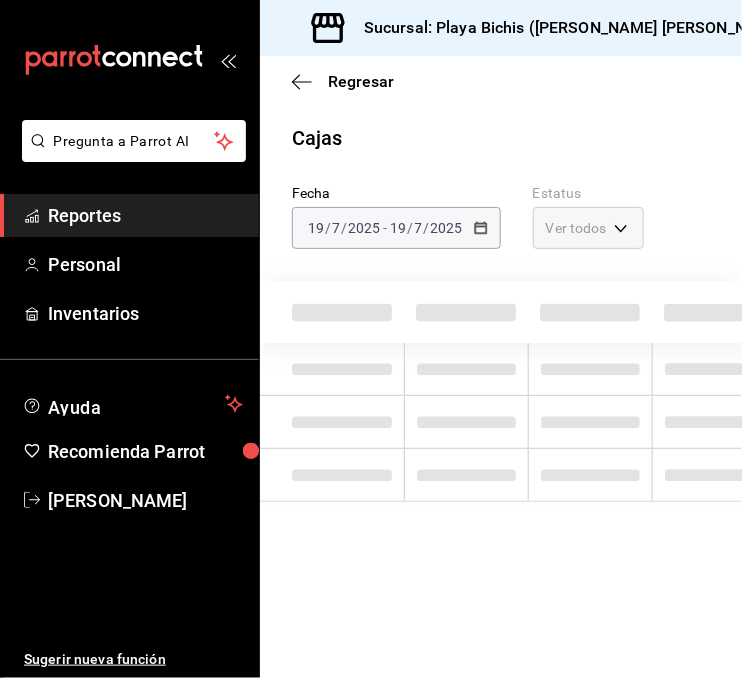 scroll, scrollTop: 0, scrollLeft: 0, axis: both 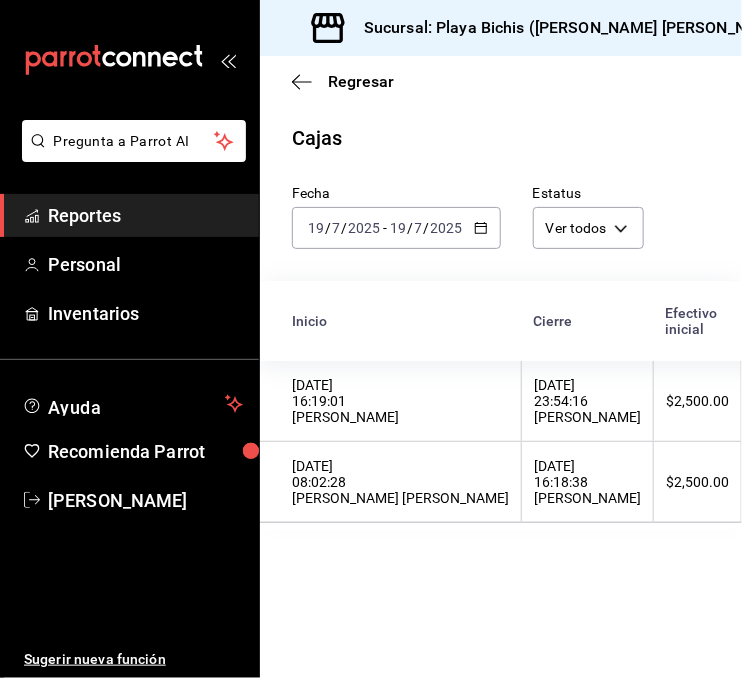 click 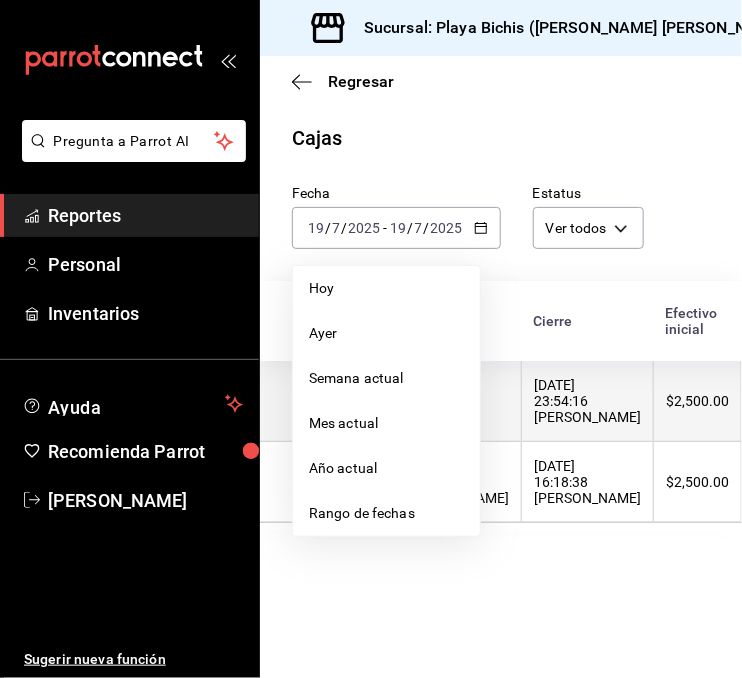 click on "[DATE]
23:54:16
[PERSON_NAME]" at bounding box center [587, 401] 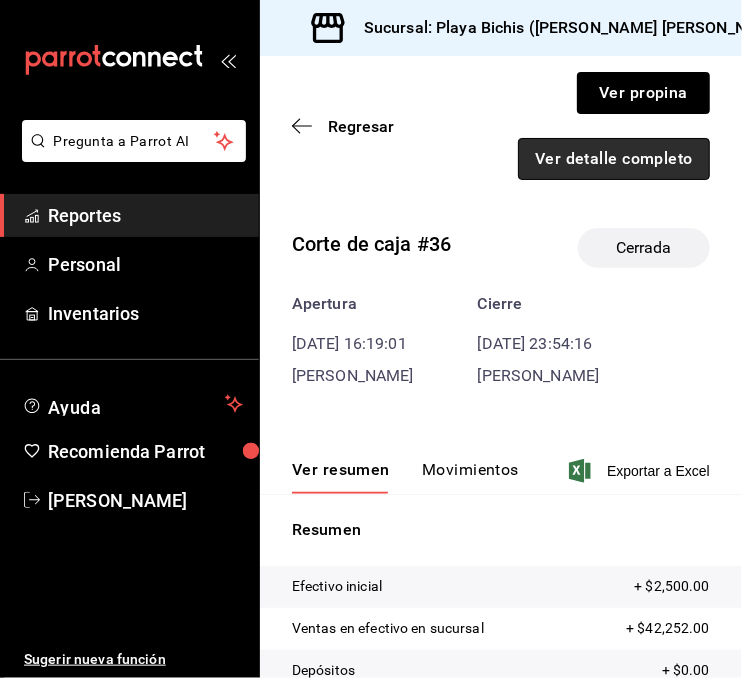click on "Ver detalle completo" at bounding box center [614, 159] 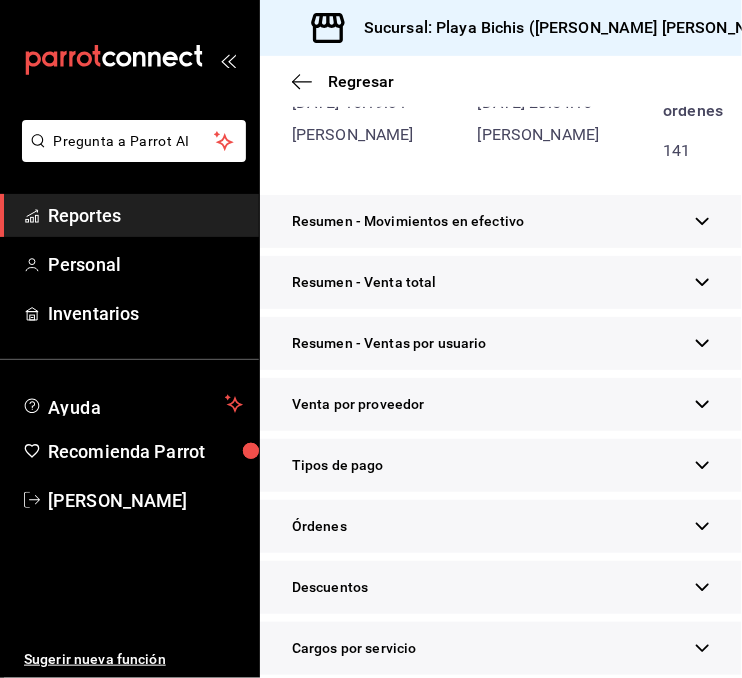 scroll, scrollTop: 296, scrollLeft: 0, axis: vertical 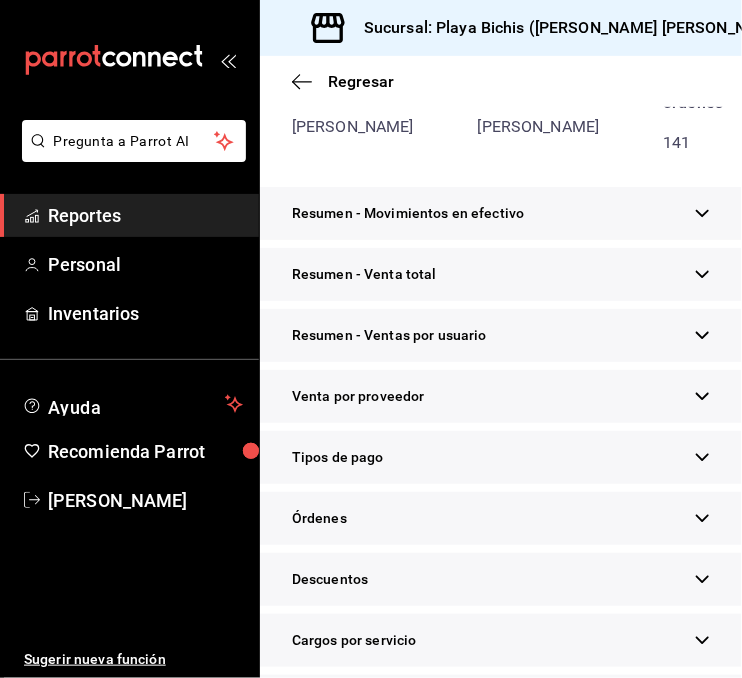 click on "Tipos de pago" at bounding box center (501, 457) 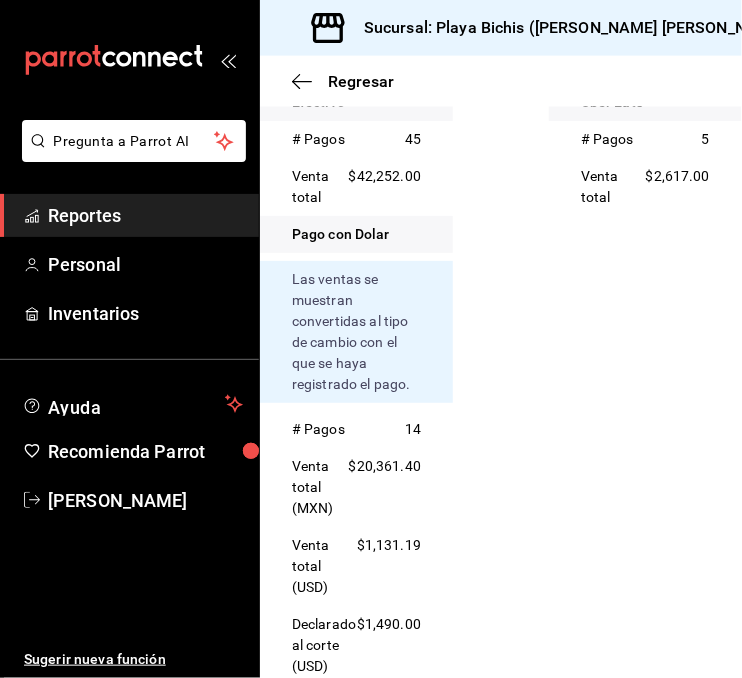 scroll, scrollTop: 781, scrollLeft: 0, axis: vertical 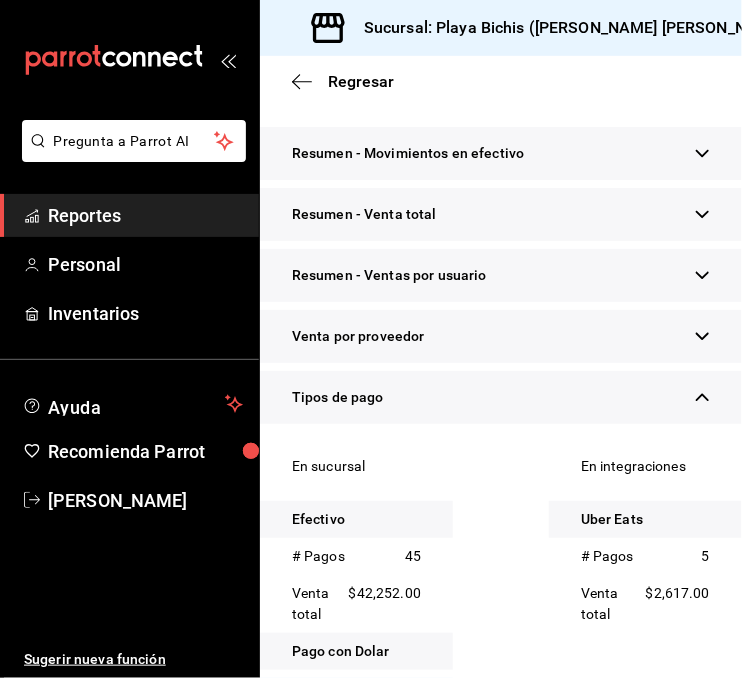 click on "Resumen - Ventas por usuario Sin registros" at bounding box center (501, 279) 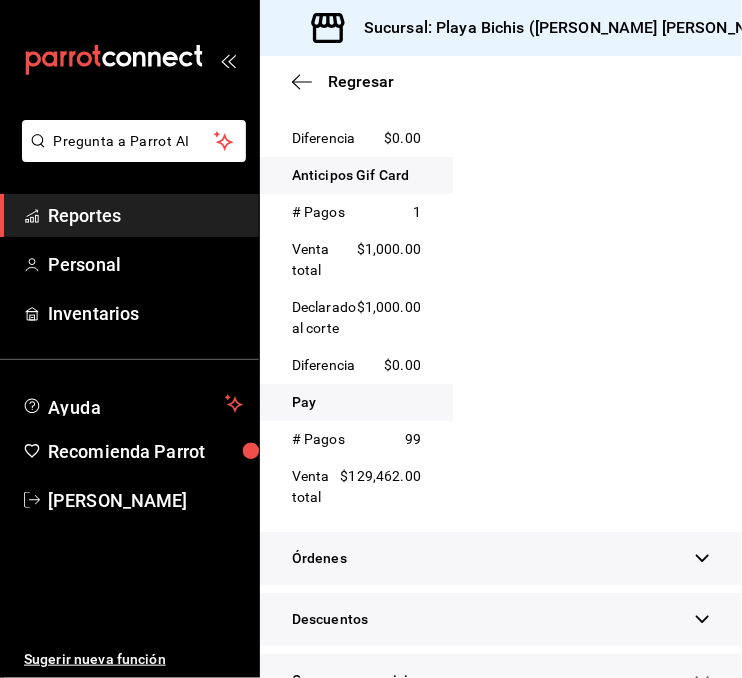 scroll, scrollTop: 1892, scrollLeft: 0, axis: vertical 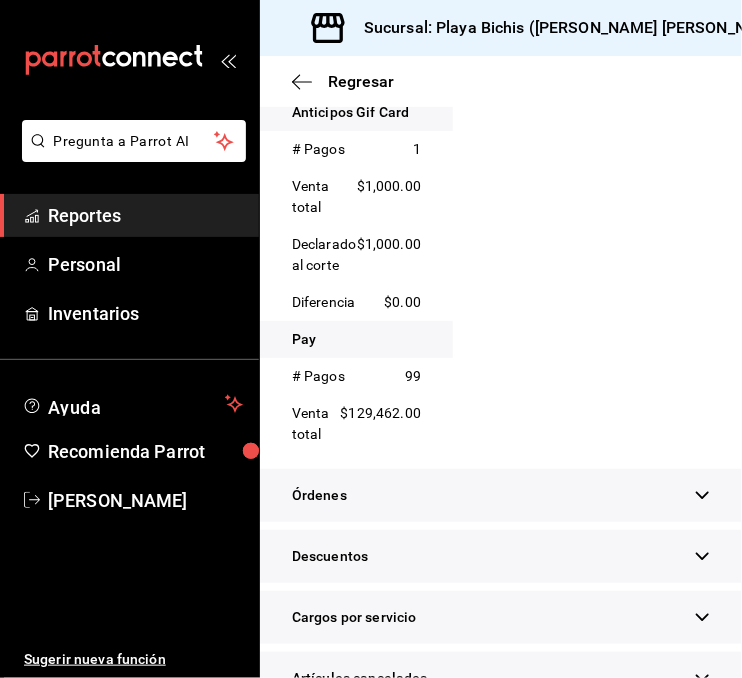 click on "En sucursal Efectivo # Pagos 45 Venta total $42,252.00 Pago con Dolar Las ventas se muestran convertidas al tipo de cambio con el que se haya registrado el pago. # Pagos 14 Venta total   (MXN) $20,361.40 Venta total   (USD) $1,131.19 Declarado al corte   (USD) $1,490.00 Diferencia   (USD) $358.81 Tipo de cambio 1 USD = 18.00 MXN Credito Banamex # Pagos 0 Venta total $0.00 Declarado al corte $0.00 Diferencia $0.00 Debito Banamex # Pagos 0 Venta total $0.00 Declarado al corte $0.00 Diferencia $0.00 Anticipos  Gif Card # Pagos 1 Venta total $1,000.00 Declarado al corte $1,000.00 Diferencia $0.00 Pay # Pagos 99 Venta total $129,462.00 En integraciones Uber Eats # Pagos 5 Venta total $2,617.00" at bounding box center (501, -318) 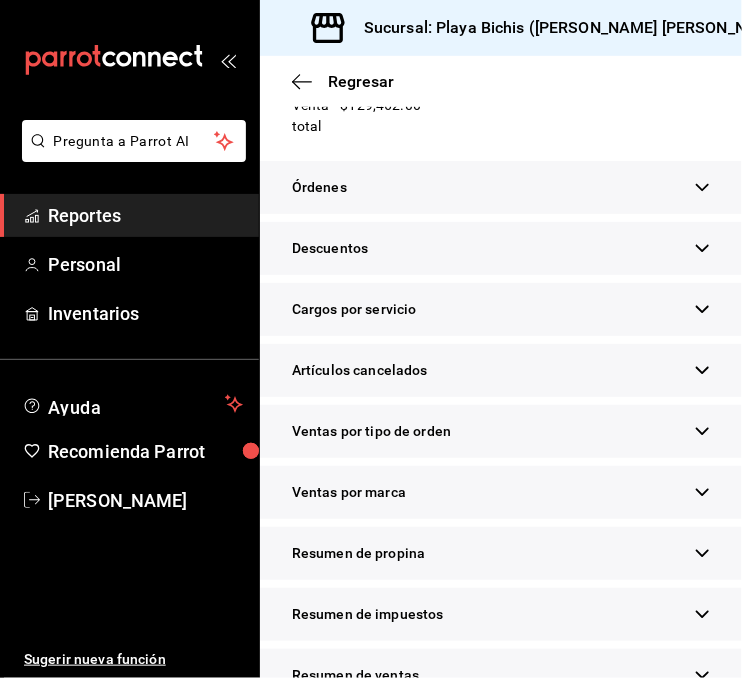 scroll, scrollTop: 2243, scrollLeft: 0, axis: vertical 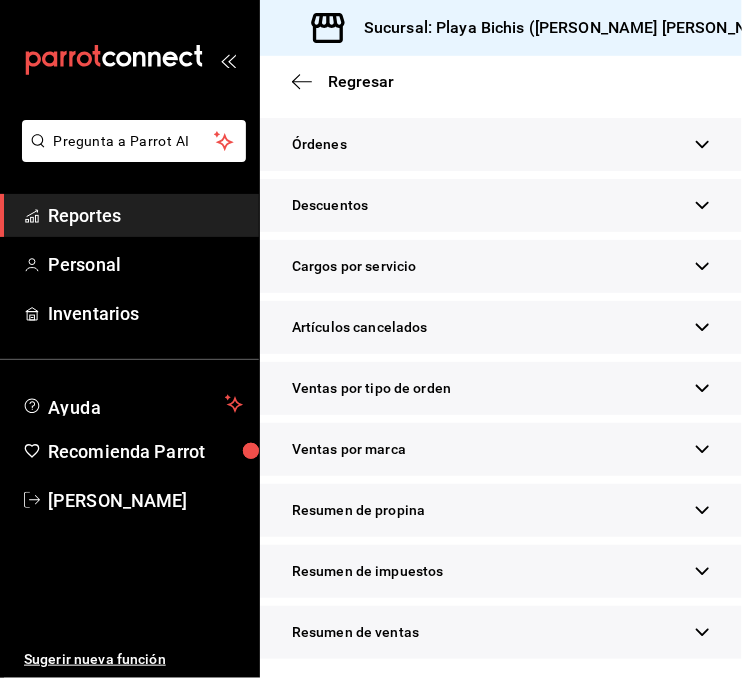 click on "Resumen de propina" at bounding box center [501, 510] 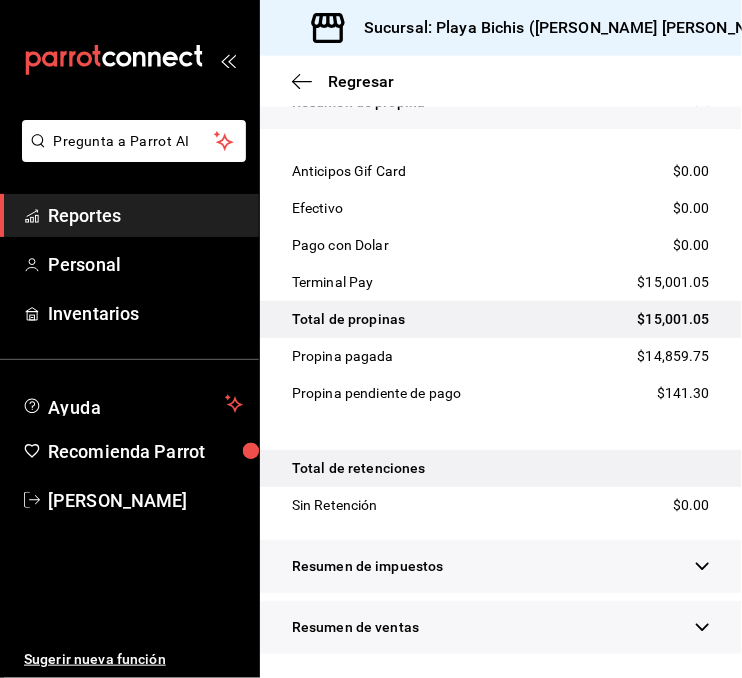 scroll, scrollTop: 2670, scrollLeft: 0, axis: vertical 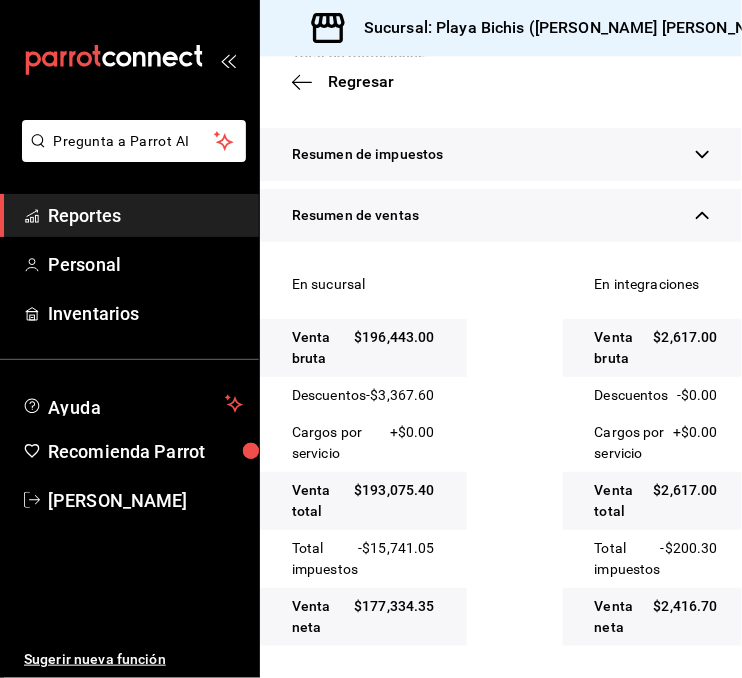 click on "Reportes" at bounding box center (145, 215) 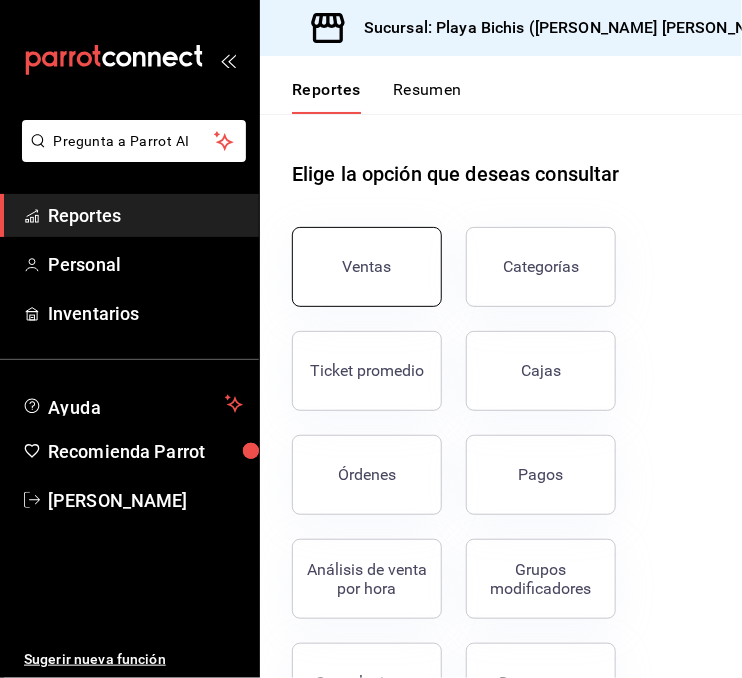 click on "Ventas" at bounding box center [367, 266] 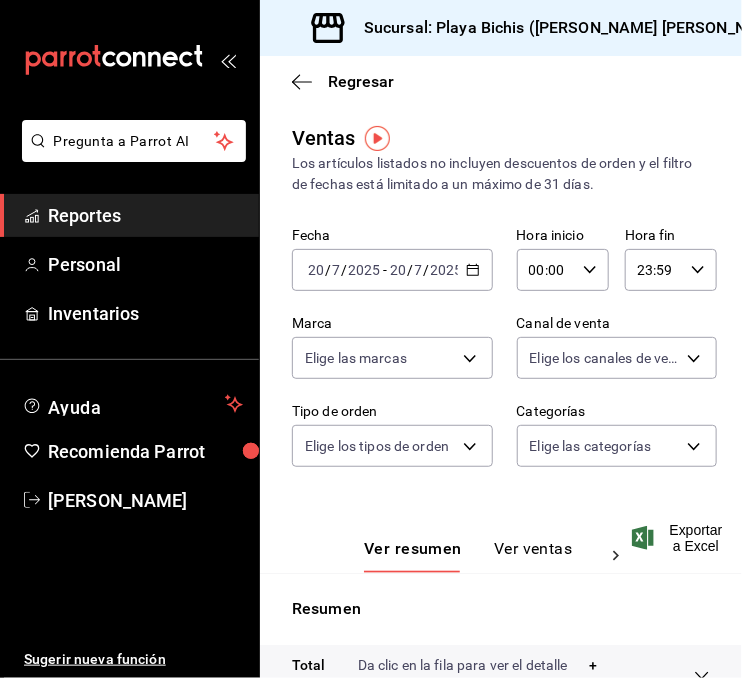 click 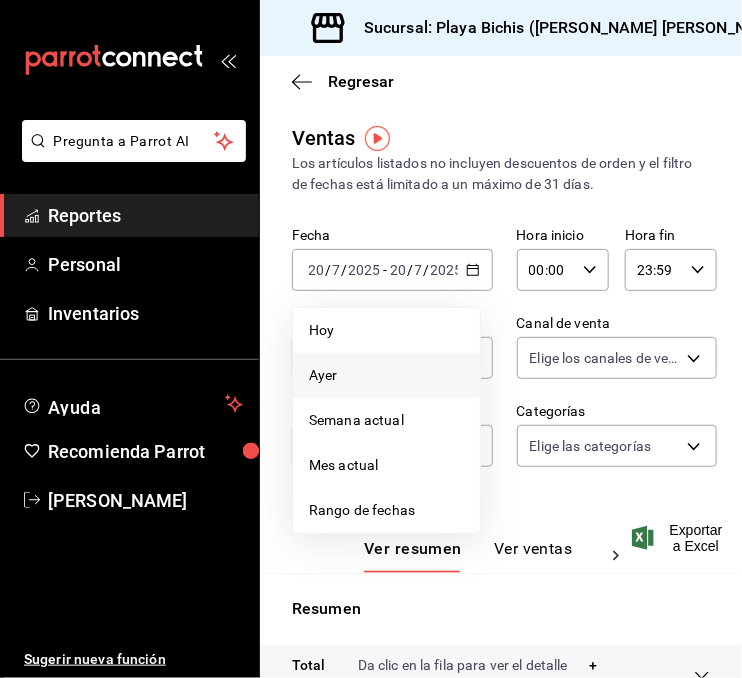 click on "Ayer" at bounding box center [386, 375] 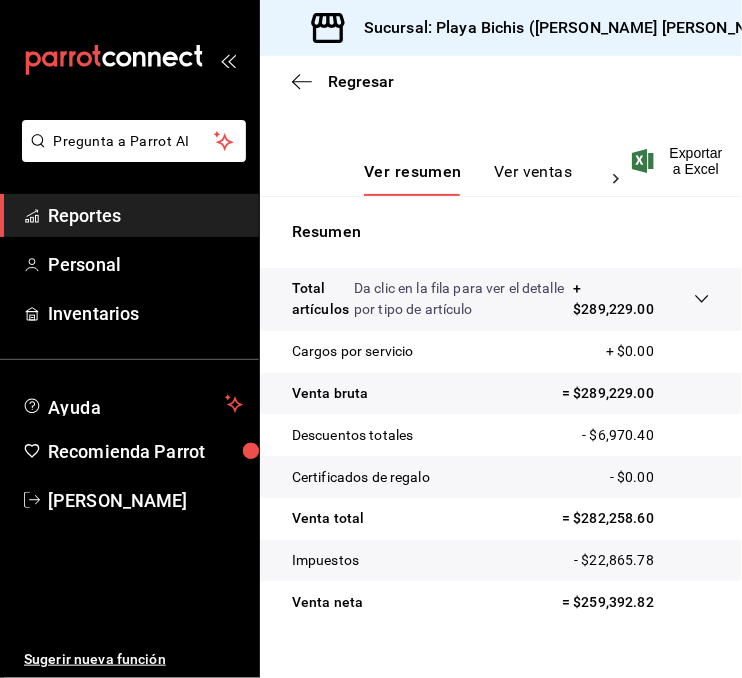 scroll, scrollTop: 389, scrollLeft: 0, axis: vertical 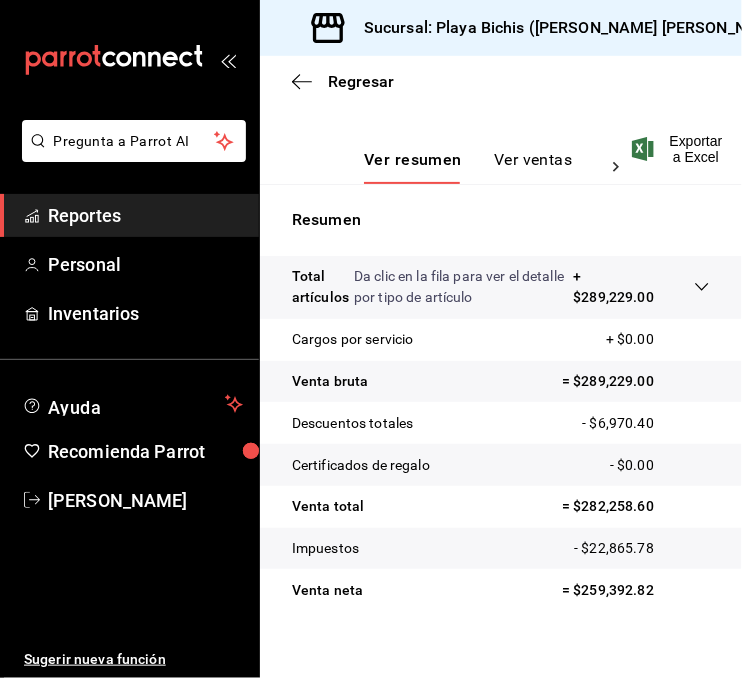 click on "Reportes" at bounding box center [145, 215] 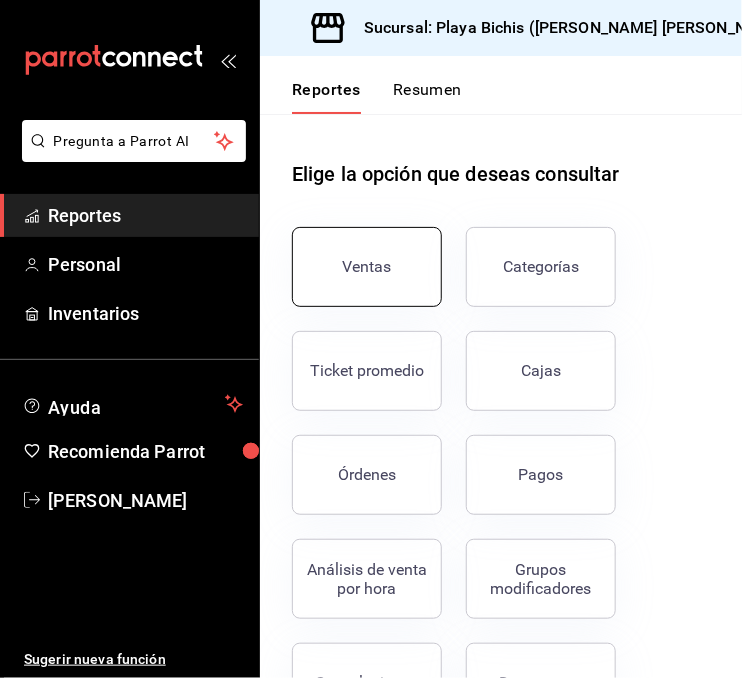 click on "Ventas" at bounding box center (367, 267) 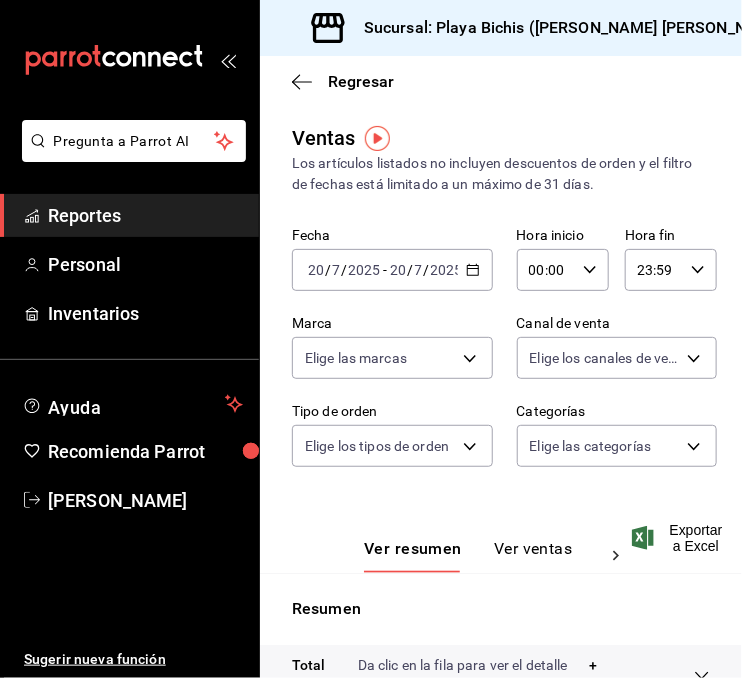 click 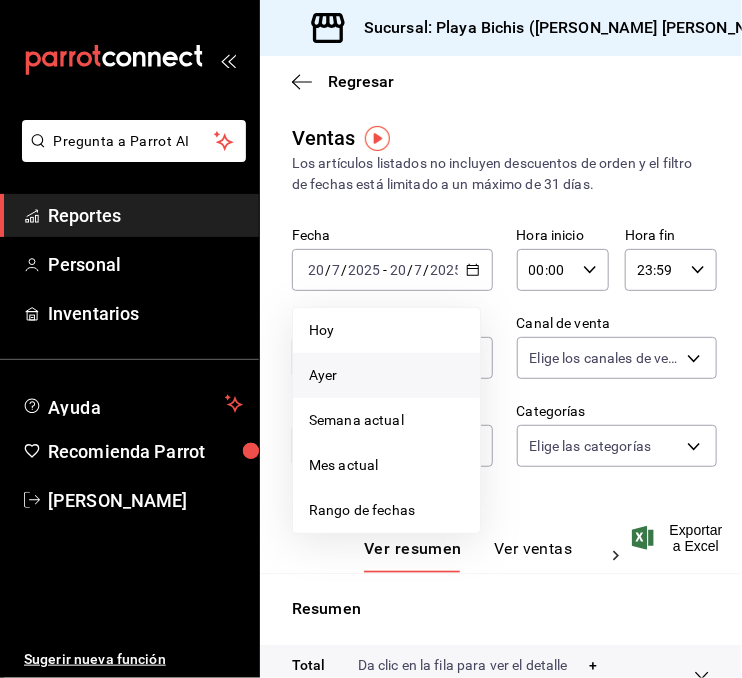 click on "Ayer" at bounding box center [386, 375] 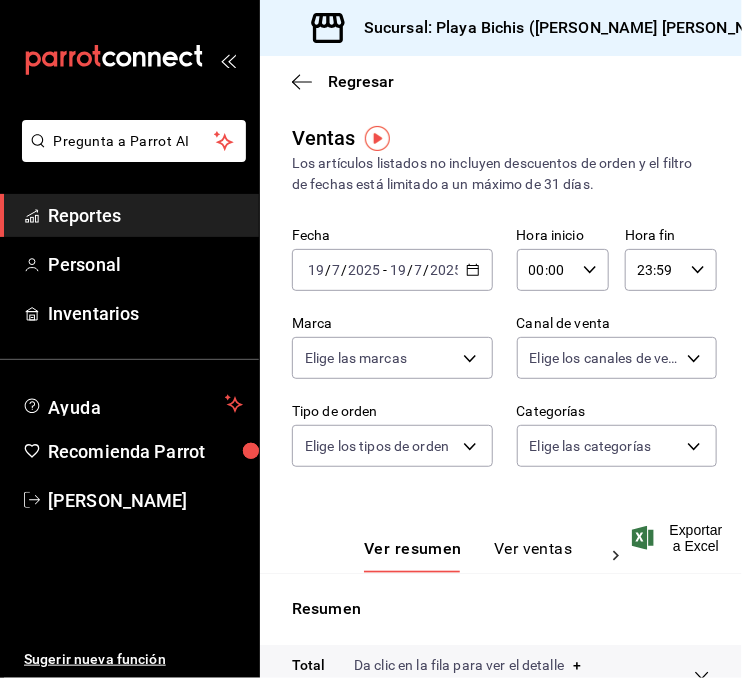 click 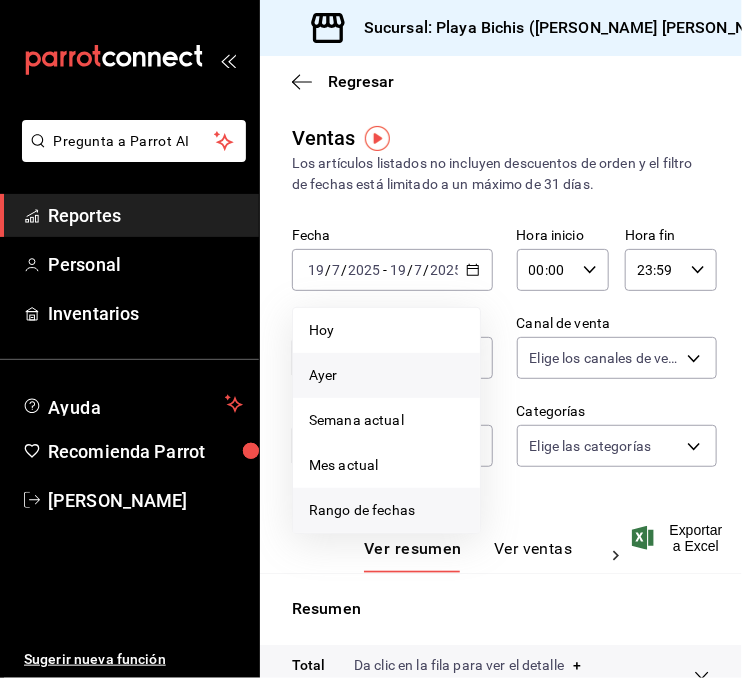 click on "Rango de fechas" at bounding box center (386, 510) 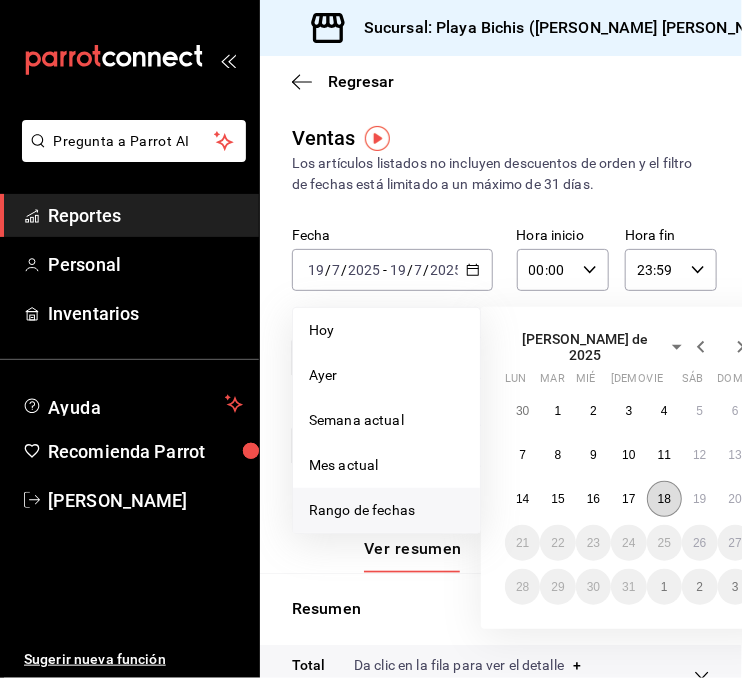 click on "18" at bounding box center [664, 499] 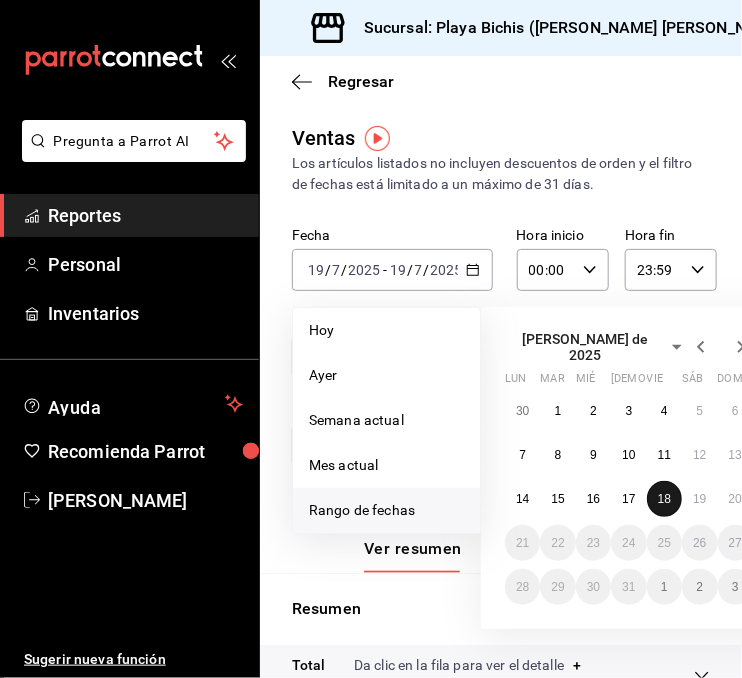 click on "18" at bounding box center [664, 499] 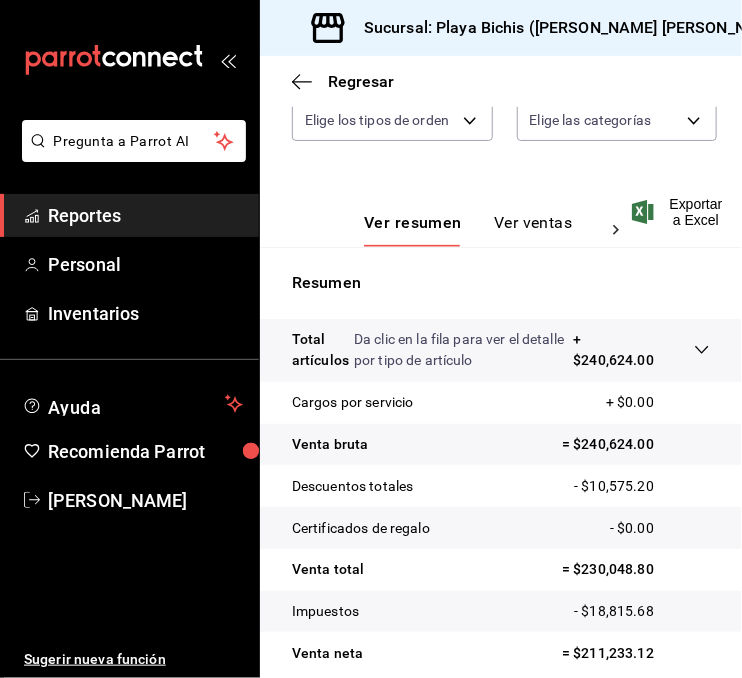 scroll, scrollTop: 331, scrollLeft: 0, axis: vertical 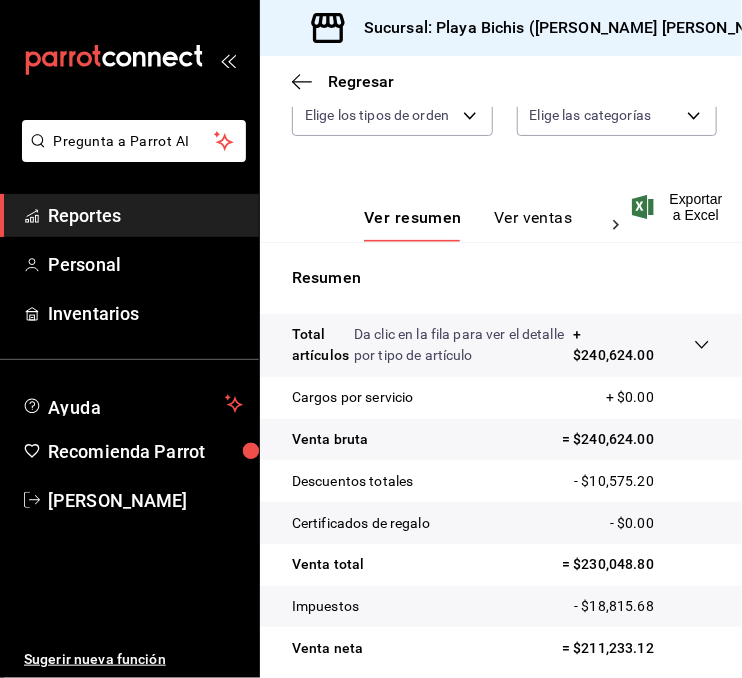 click on "Reportes" at bounding box center (145, 215) 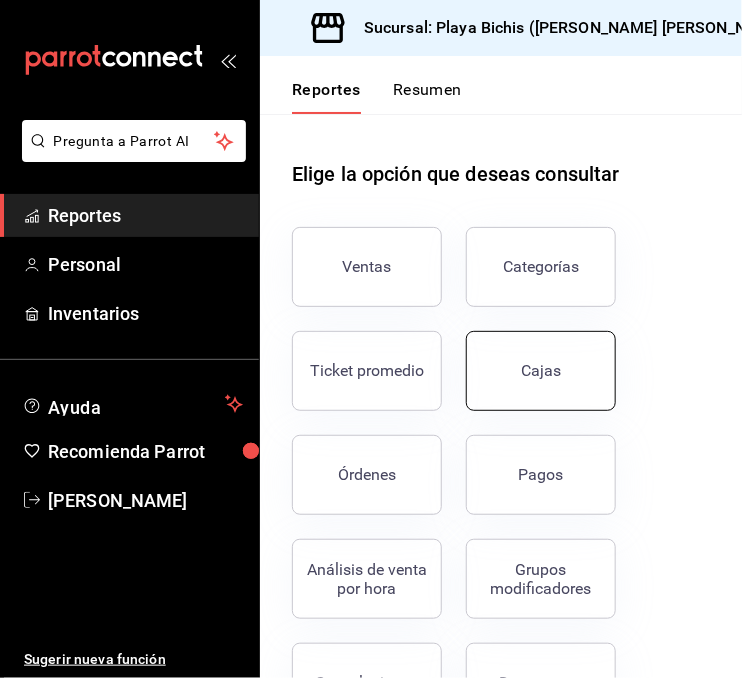 click on "Cajas" at bounding box center [541, 371] 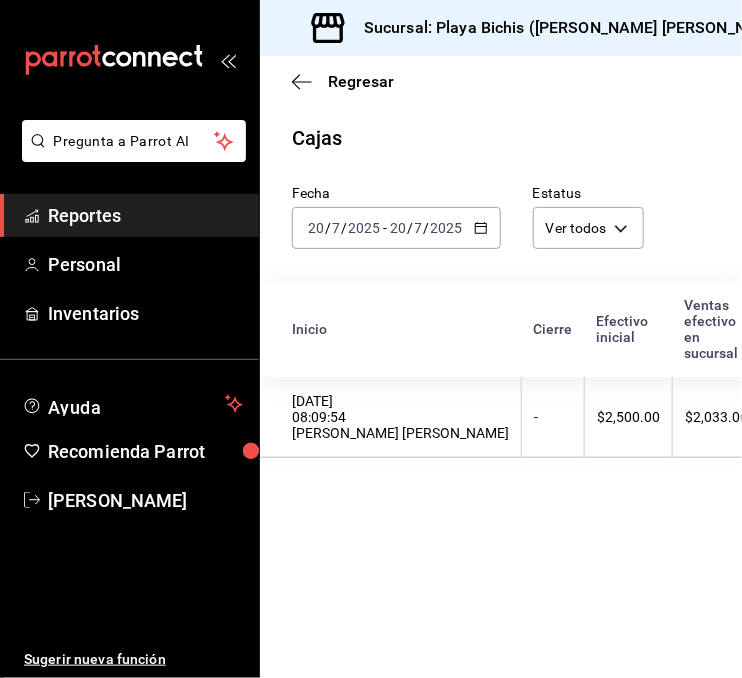 click on "[DATE] [DATE] - [DATE] [DATE]" at bounding box center [396, 228] 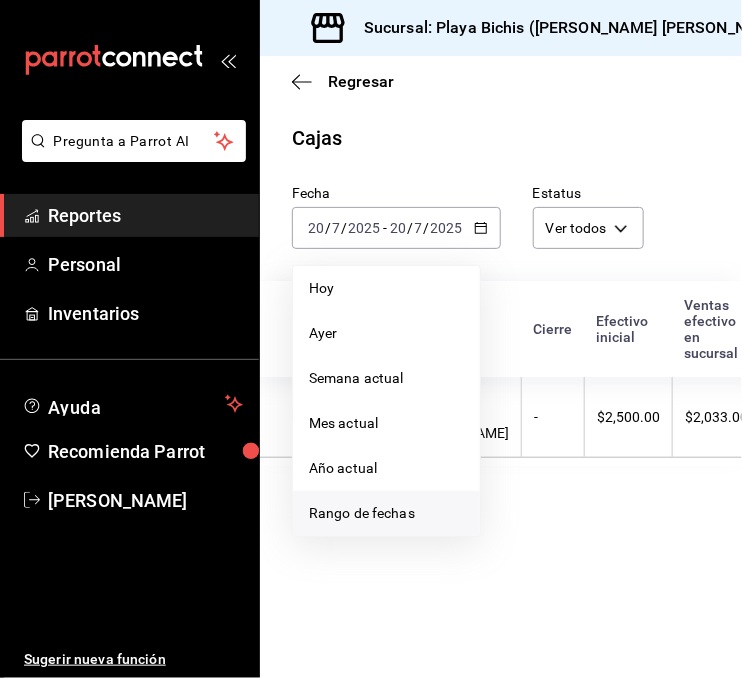click on "Rango de fechas" at bounding box center [386, 513] 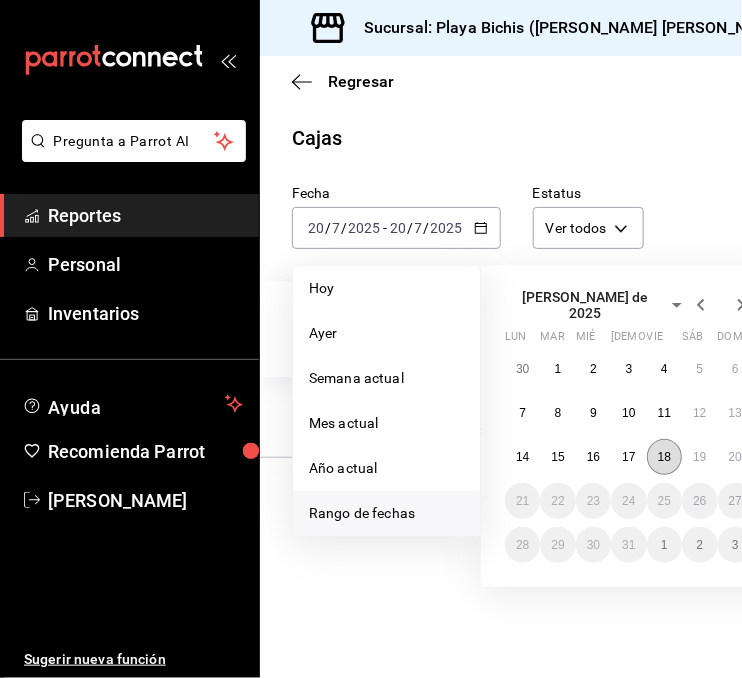 click on "18" at bounding box center (664, 457) 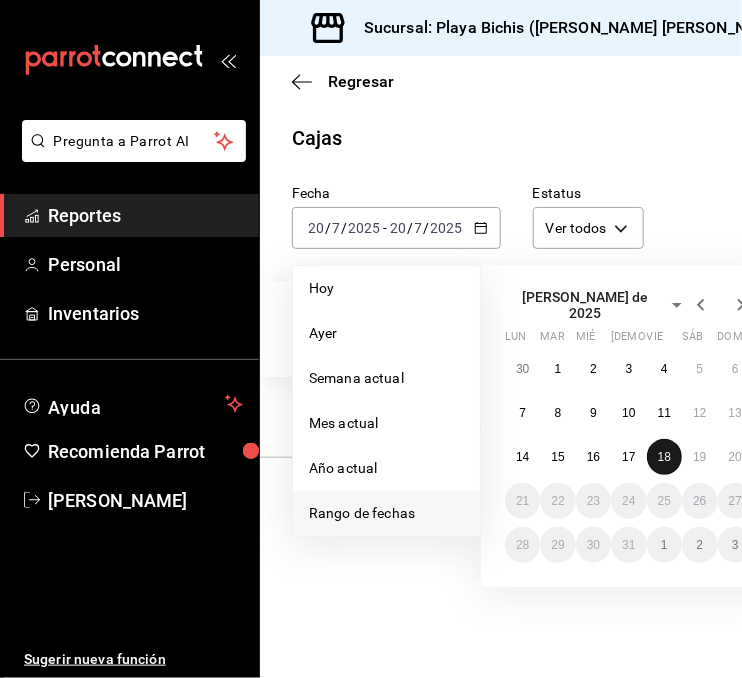 click on "18" at bounding box center [664, 457] 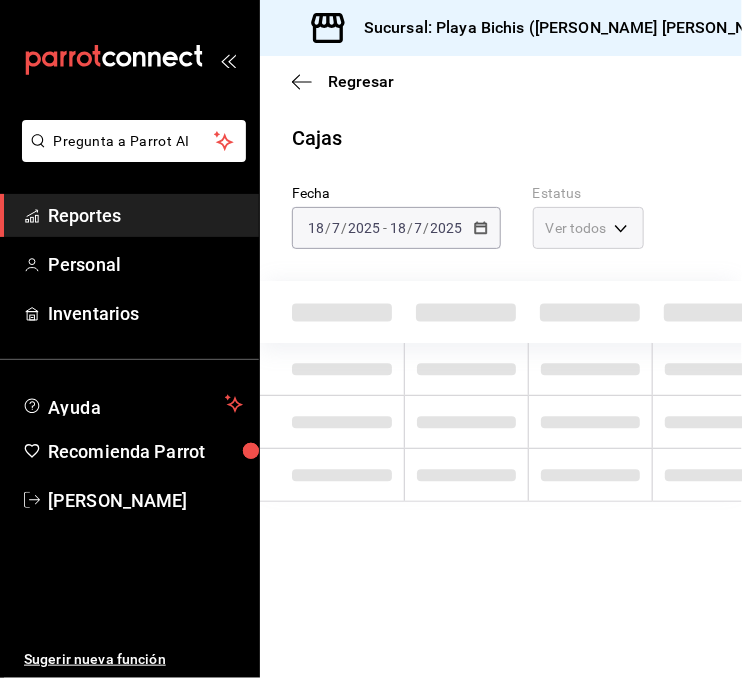 click at bounding box center [714, 422] 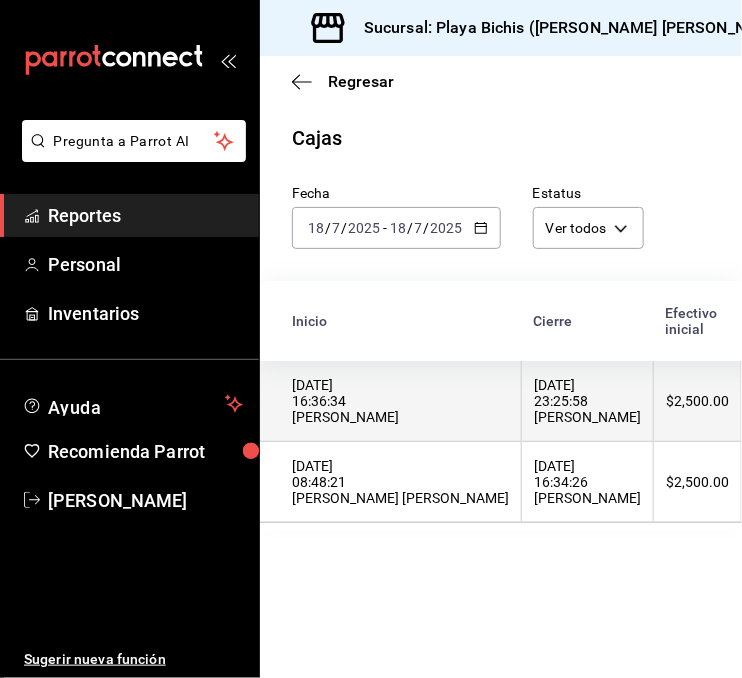 click on "[DATE]
23:25:58
[PERSON_NAME]" at bounding box center (587, 401) 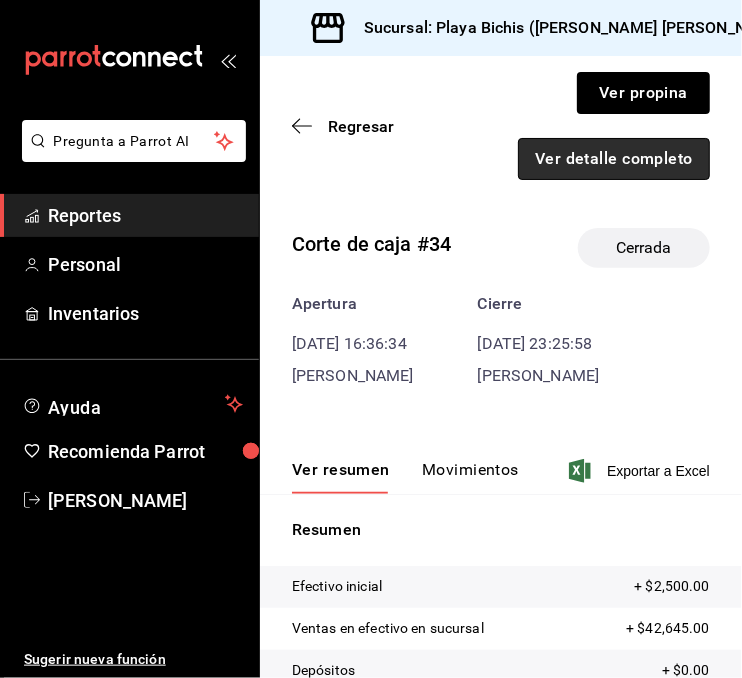 click on "Ver detalle completo" at bounding box center [614, 159] 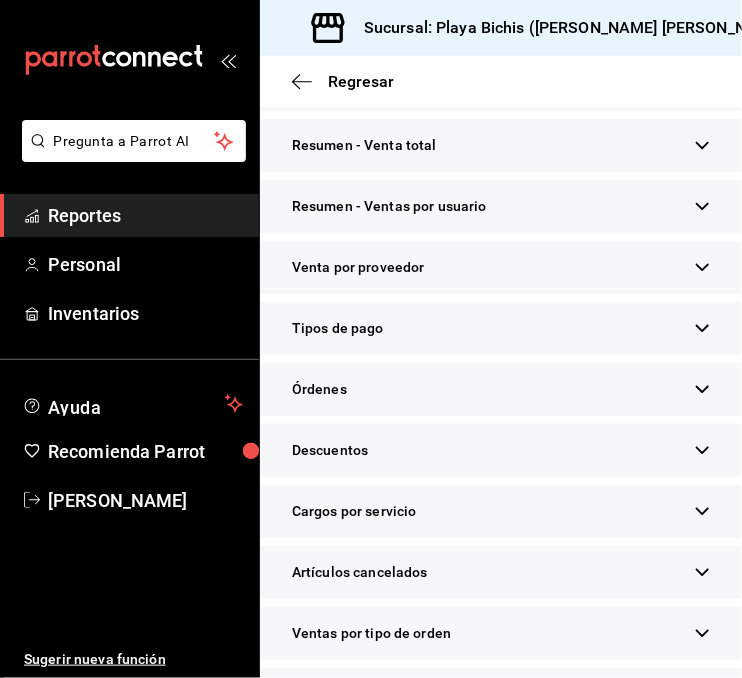 scroll, scrollTop: 420, scrollLeft: 0, axis: vertical 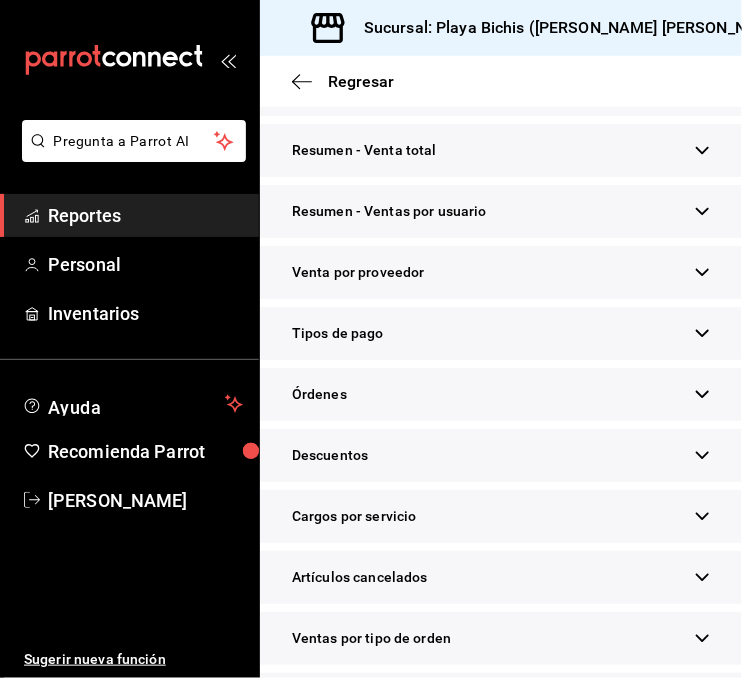 click on "Tipos de pago" at bounding box center [501, 333] 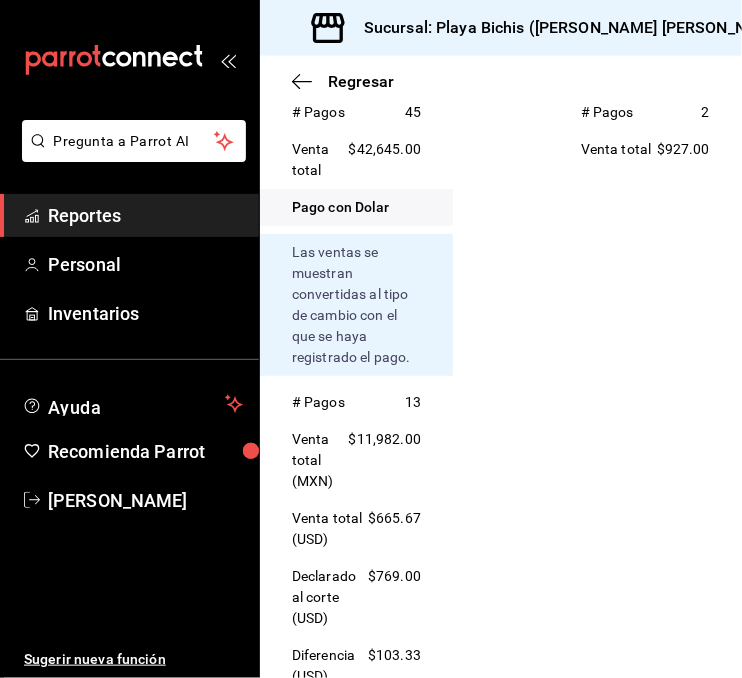 scroll, scrollTop: 804, scrollLeft: 0, axis: vertical 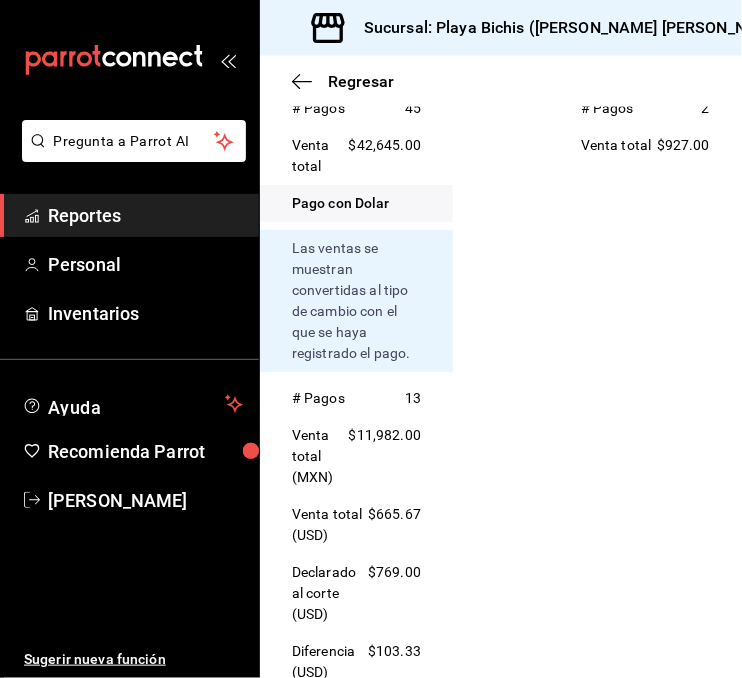 click on "En integraciones Uber Eats # Pagos 2 Venta total $927.00" at bounding box center (645, 749) 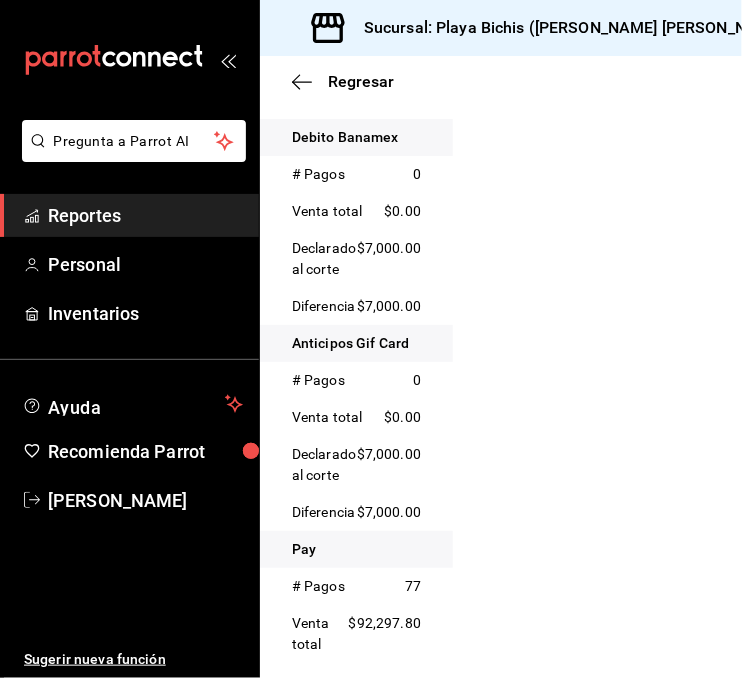 scroll, scrollTop: 1675, scrollLeft: 0, axis: vertical 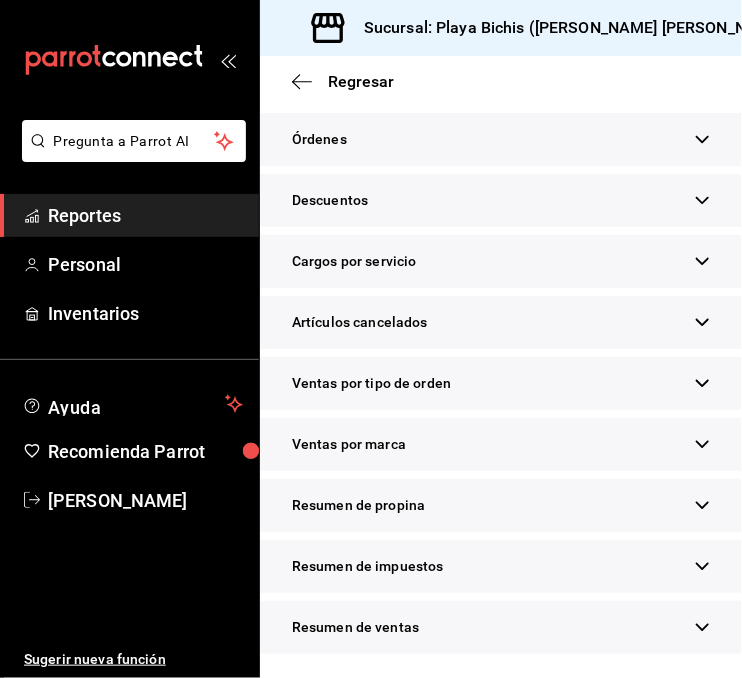 click 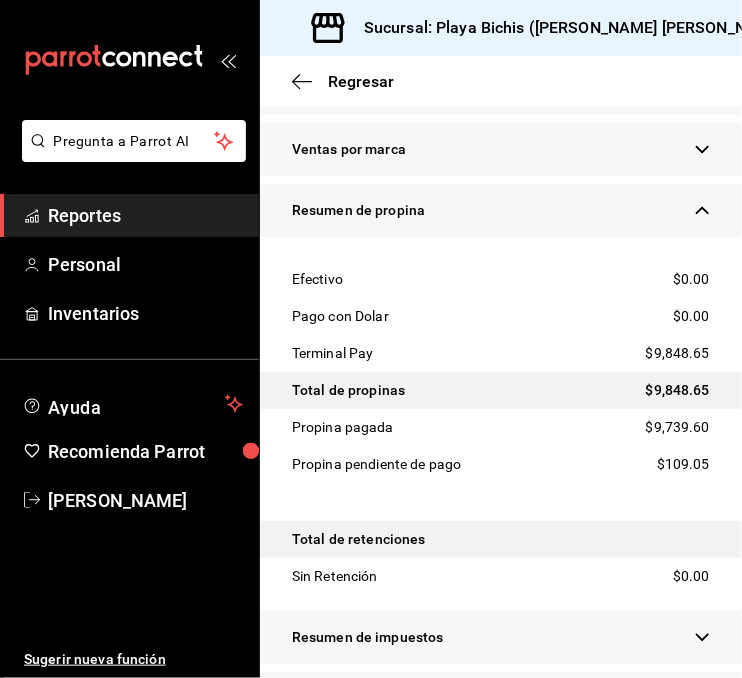 scroll, scrollTop: 2514, scrollLeft: 0, axis: vertical 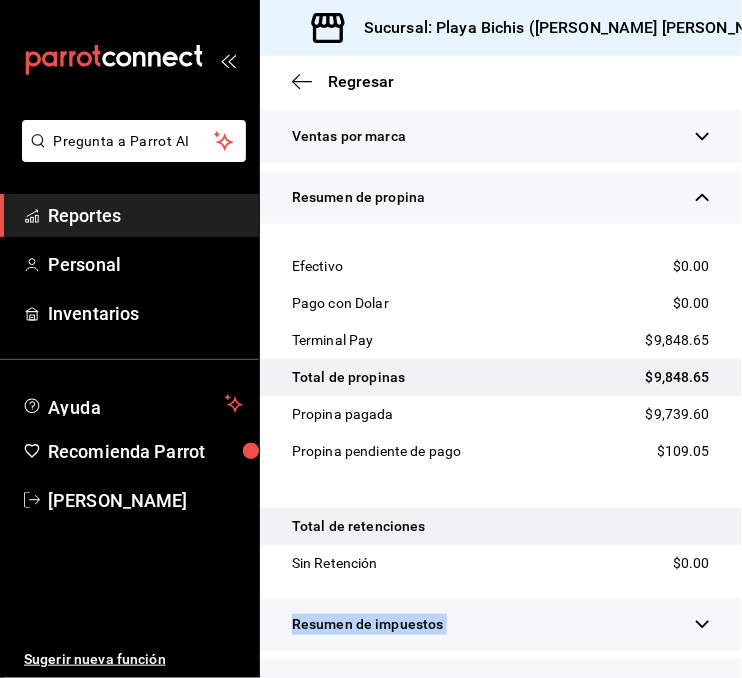 drag, startPoint x: 726, startPoint y: 597, endPoint x: 728, endPoint y: 640, distance: 43.046486 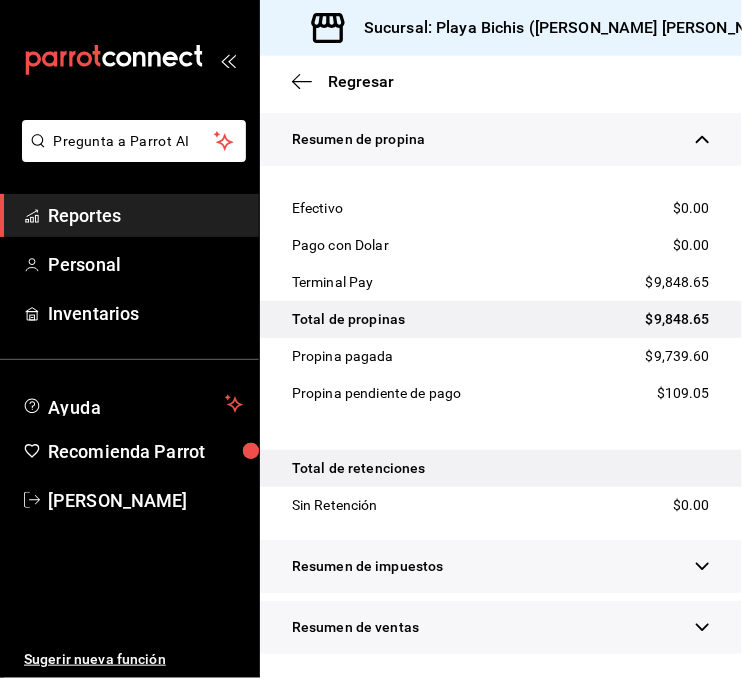 click on "Resumen de ventas En sucursal Venta bruta $0.00 Descuentos - $0.00 Cargos por servicio + $0.00 Venta total $0.00 Total impuestos - $0.00 Venta [PERSON_NAME] $0.00 En integraciones Venta bruta $0.00 Descuentos - $0.00 Cargos por servicio + $0.00 Venta total $0.00 Total impuestos - $0.00 Venta [PERSON_NAME] $0.00" at bounding box center [501, 631] 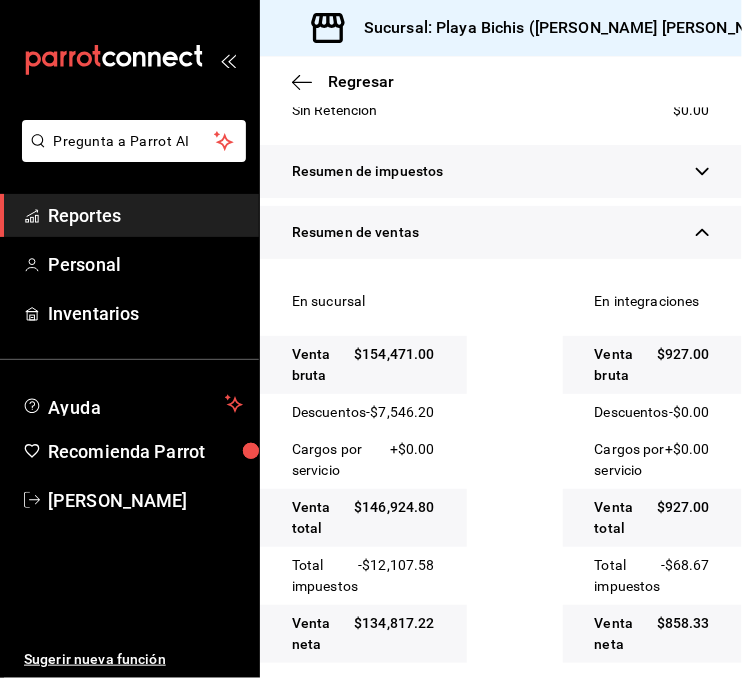 scroll, scrollTop: 3019, scrollLeft: 0, axis: vertical 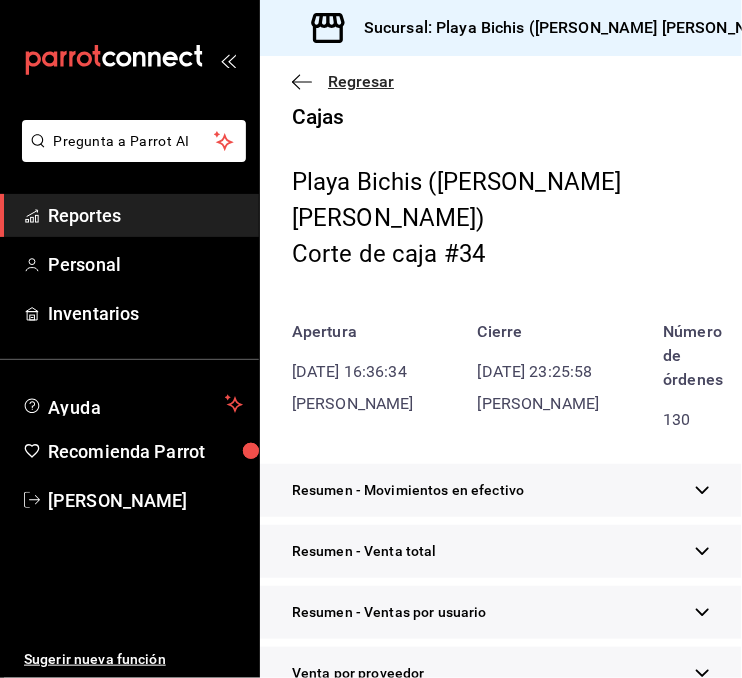 click on "Regresar" at bounding box center (361, 81) 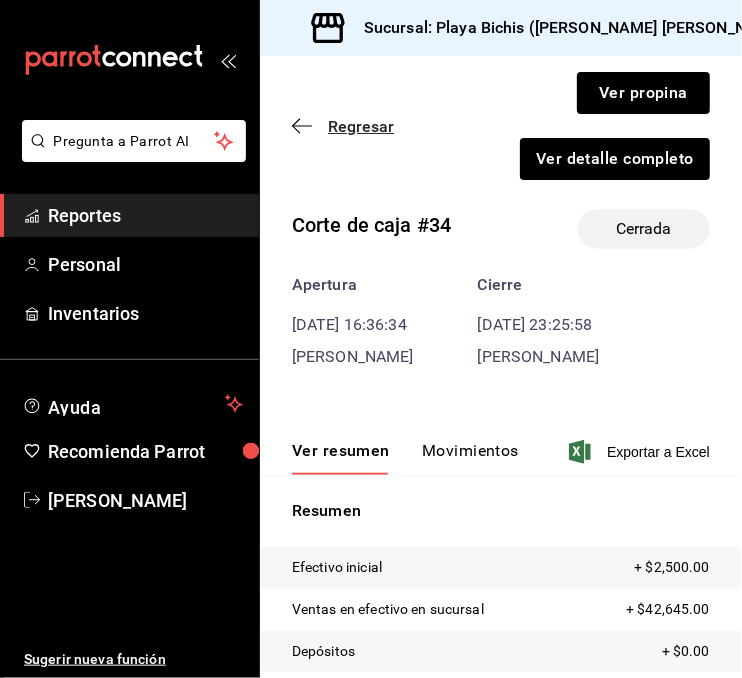 click on "Regresar" at bounding box center (361, 126) 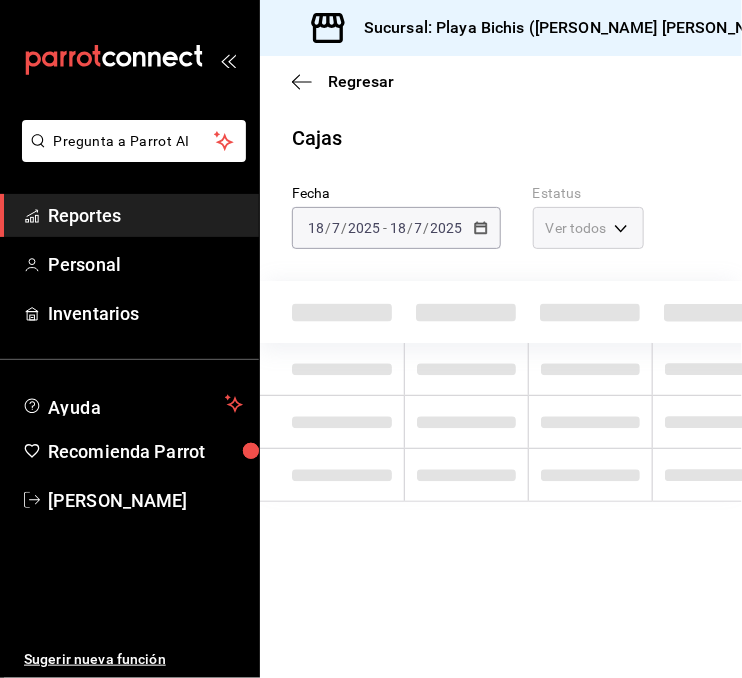 scroll, scrollTop: 0, scrollLeft: 0, axis: both 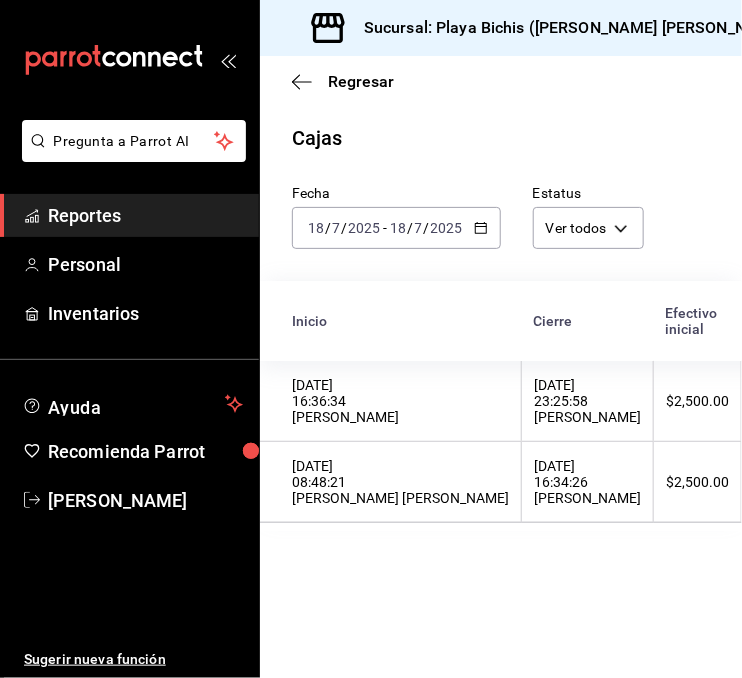 click 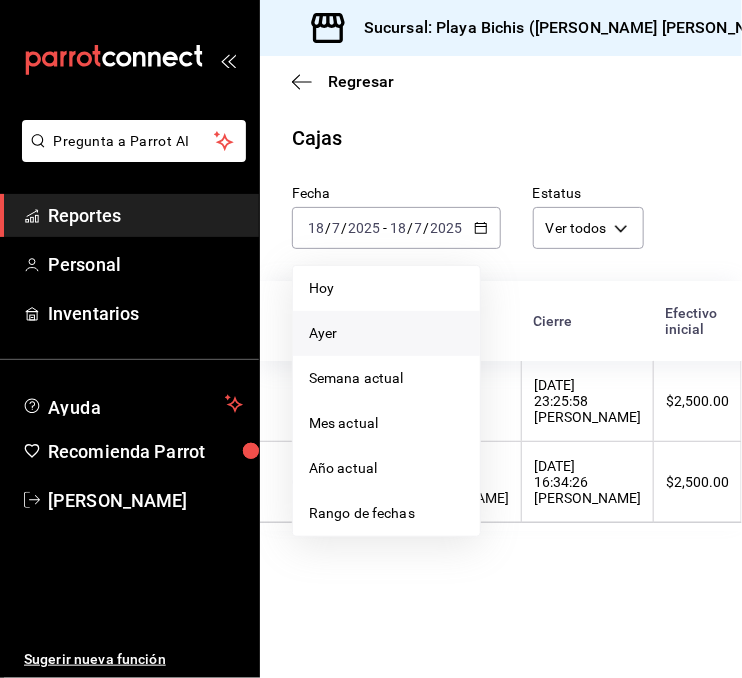 click on "Ayer" at bounding box center (386, 333) 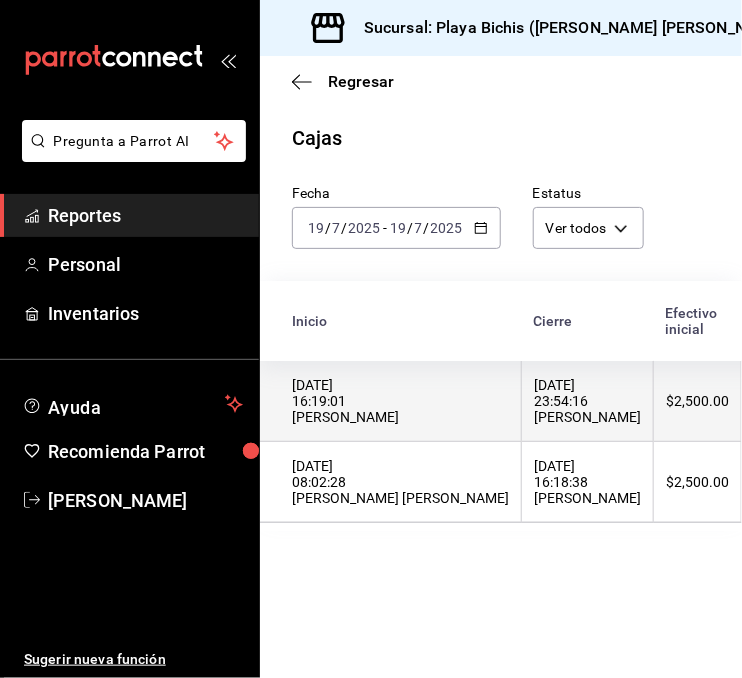 click on "[DATE]
23:54:16
[PERSON_NAME]" at bounding box center [587, 401] 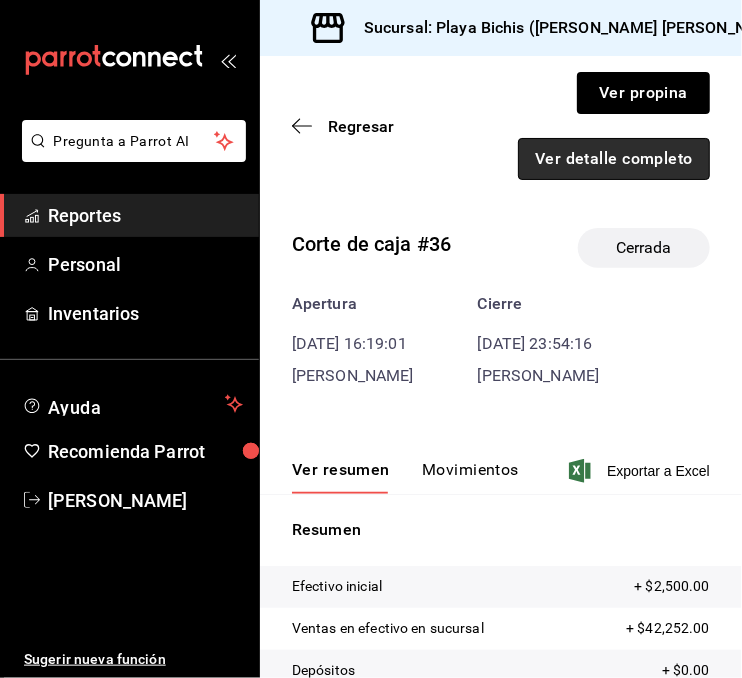 click on "Ver detalle completo" at bounding box center [614, 159] 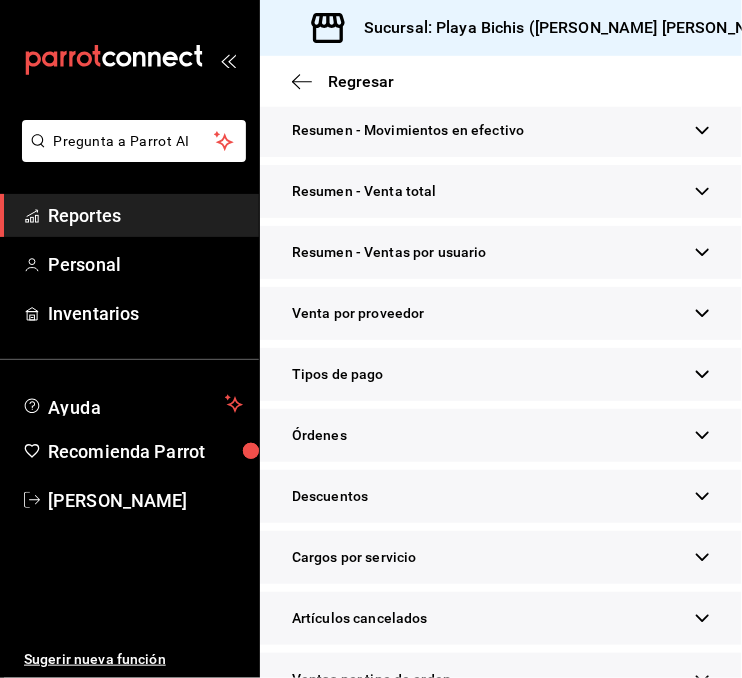 scroll, scrollTop: 395, scrollLeft: 0, axis: vertical 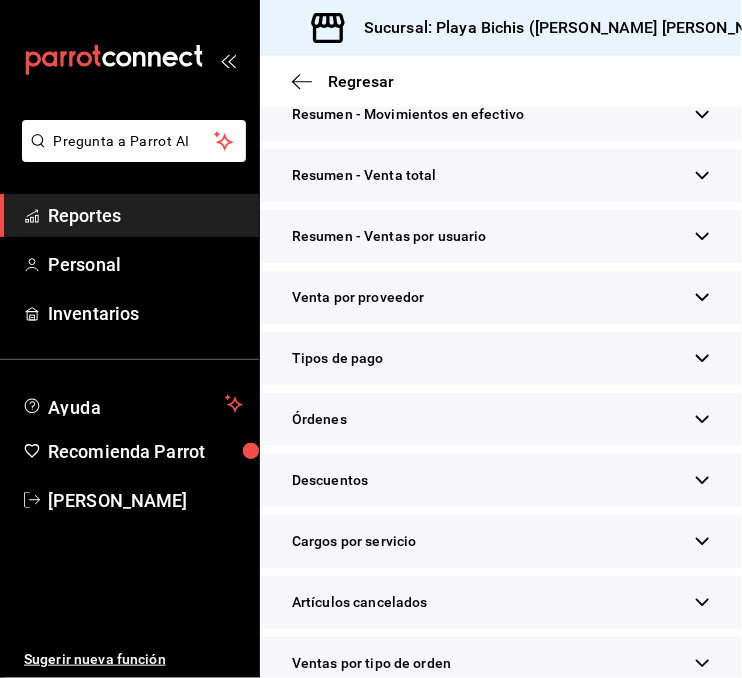 click on "Tipos de pago" at bounding box center (501, 358) 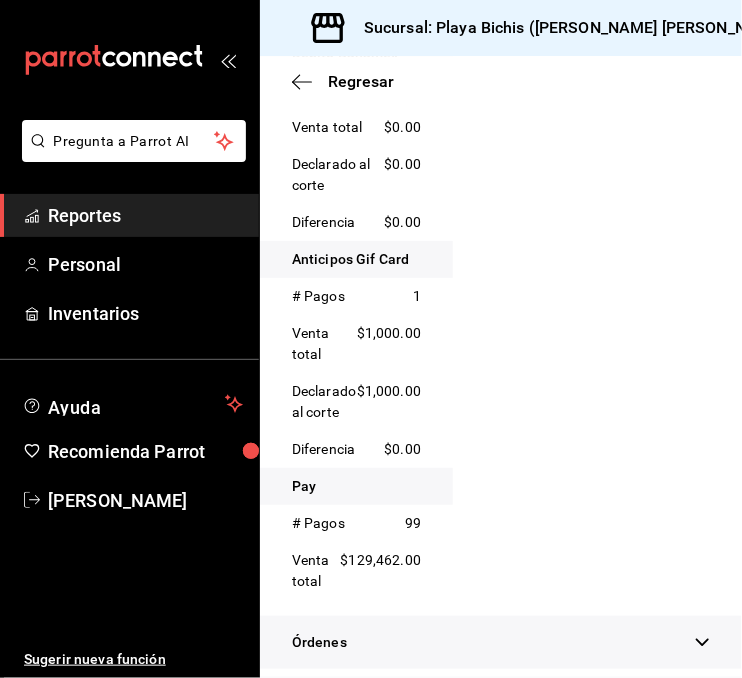 scroll, scrollTop: 1749, scrollLeft: 0, axis: vertical 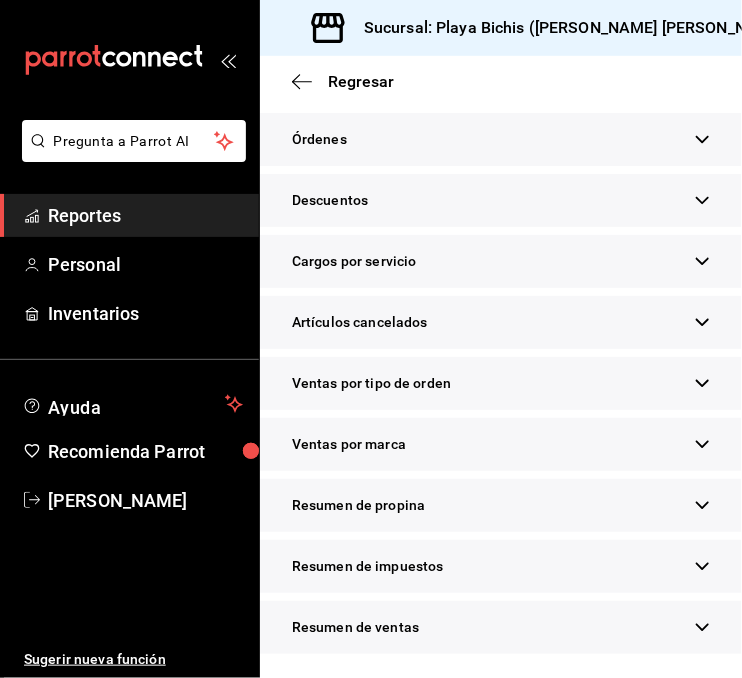 click on "Resumen de propina" at bounding box center [501, 505] 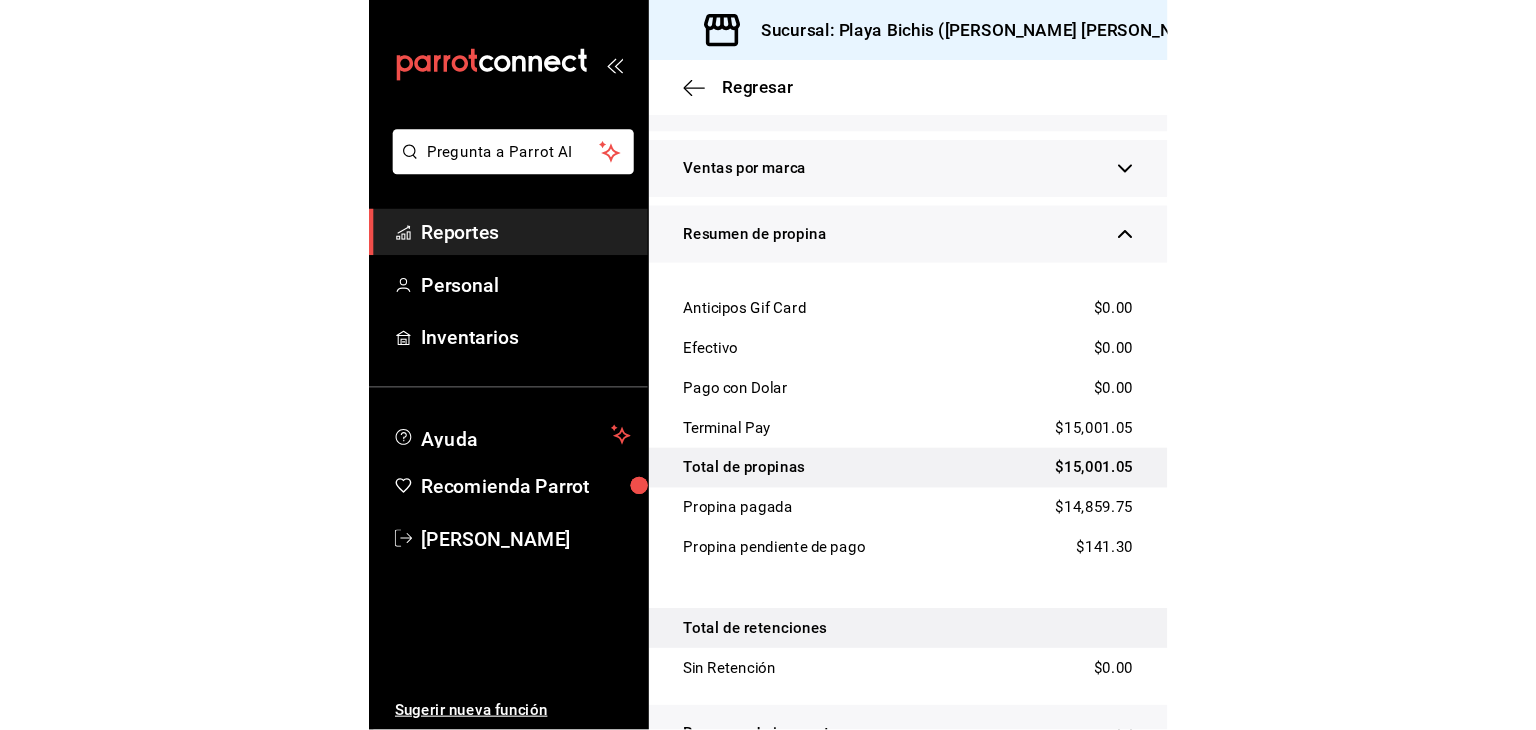 scroll, scrollTop: 2670, scrollLeft: 0, axis: vertical 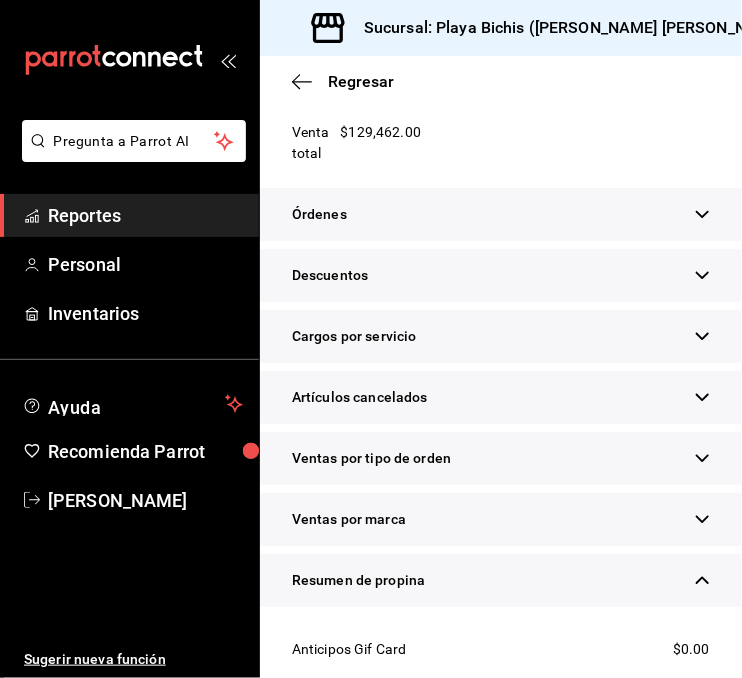 click on "Regresar" at bounding box center [501, 81] 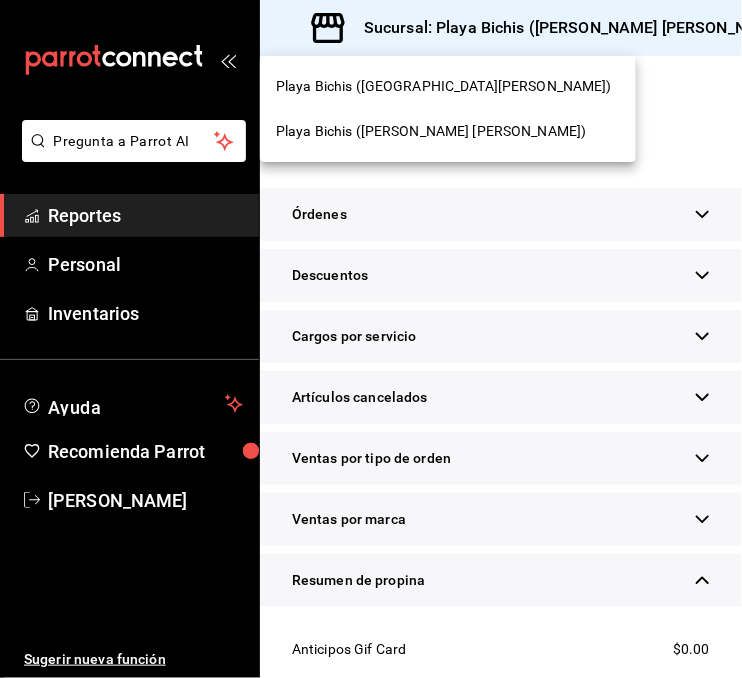 click on "Playa Bichis ([GEOGRAPHIC_DATA][PERSON_NAME])" at bounding box center (448, 86) 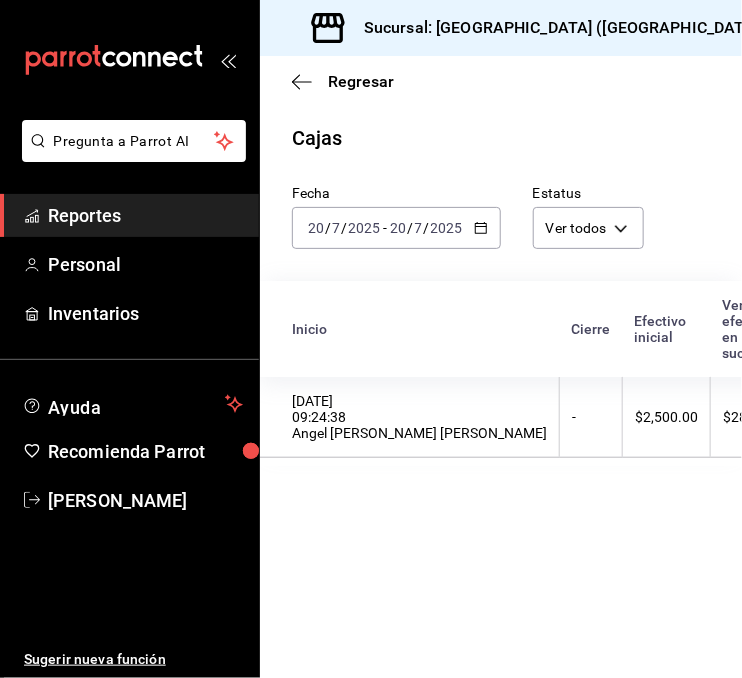 click on "Reportes" at bounding box center [145, 215] 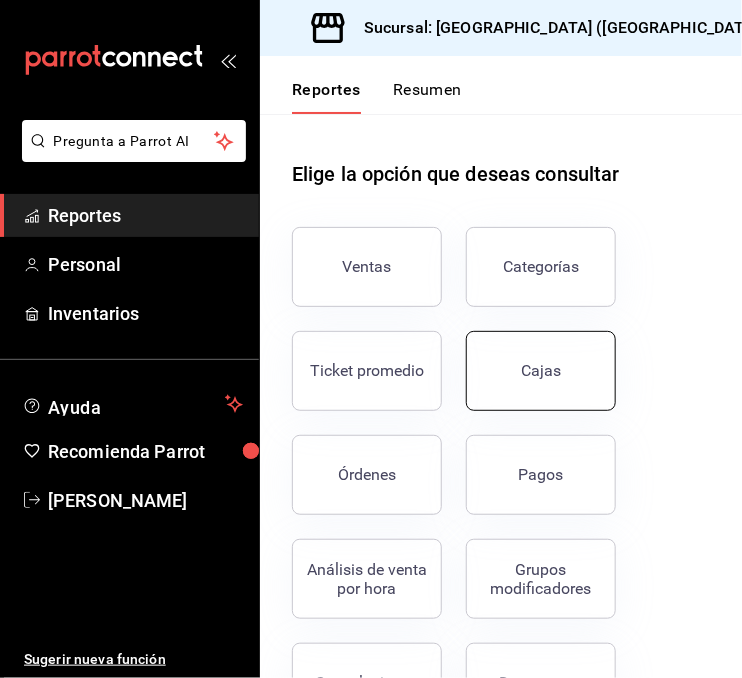 click on "Cajas" at bounding box center (541, 371) 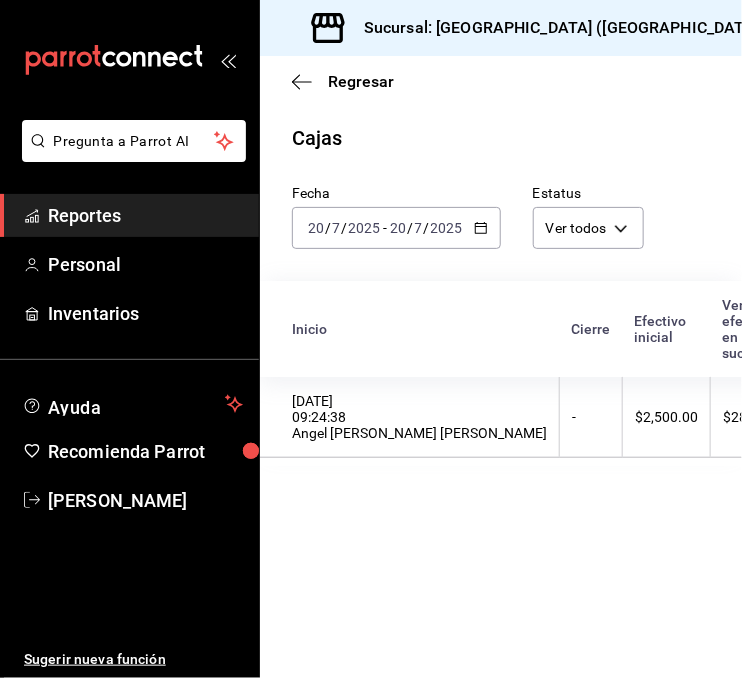 click 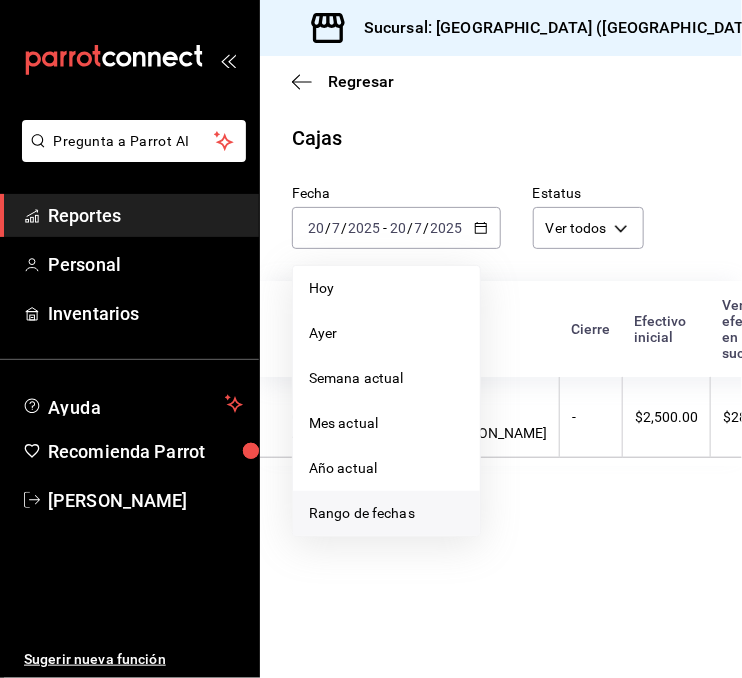click on "Rango de fechas" at bounding box center [386, 513] 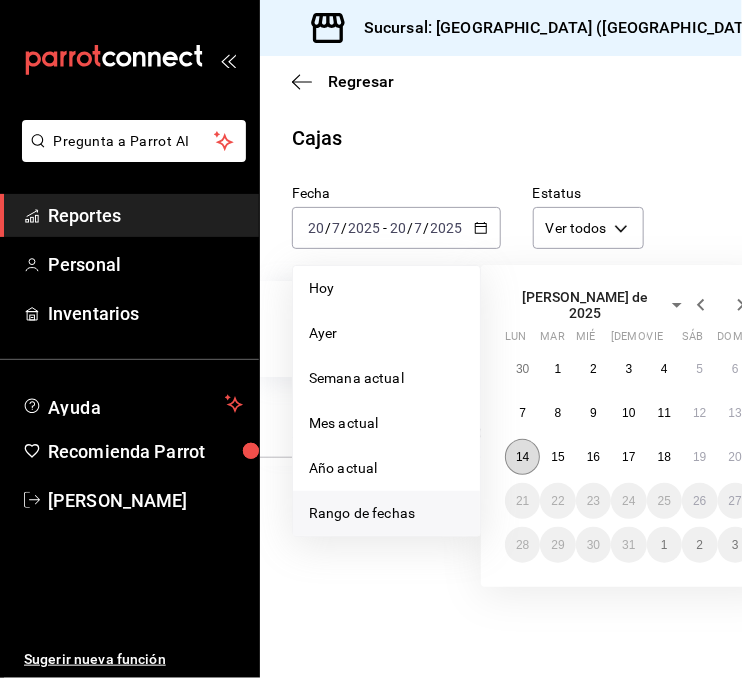 click on "14" at bounding box center [522, 457] 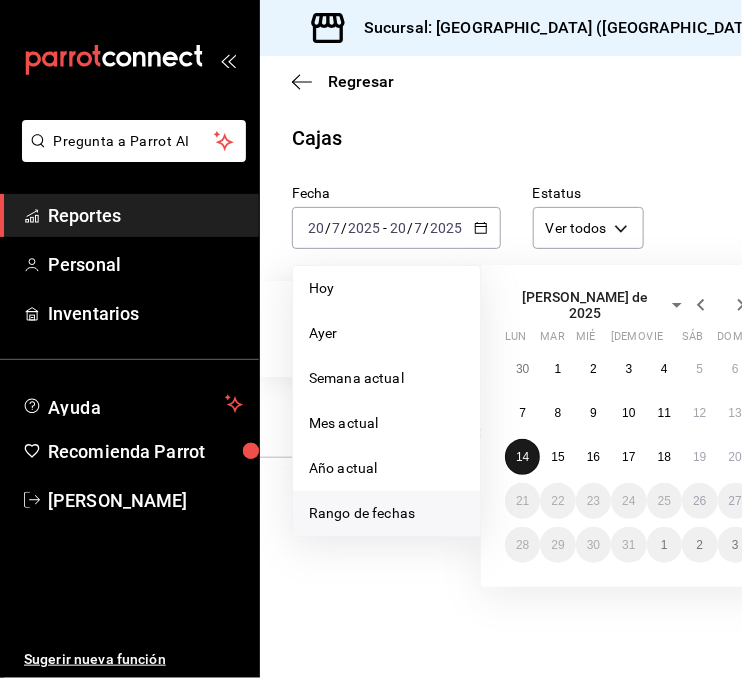 click on "14" at bounding box center (522, 457) 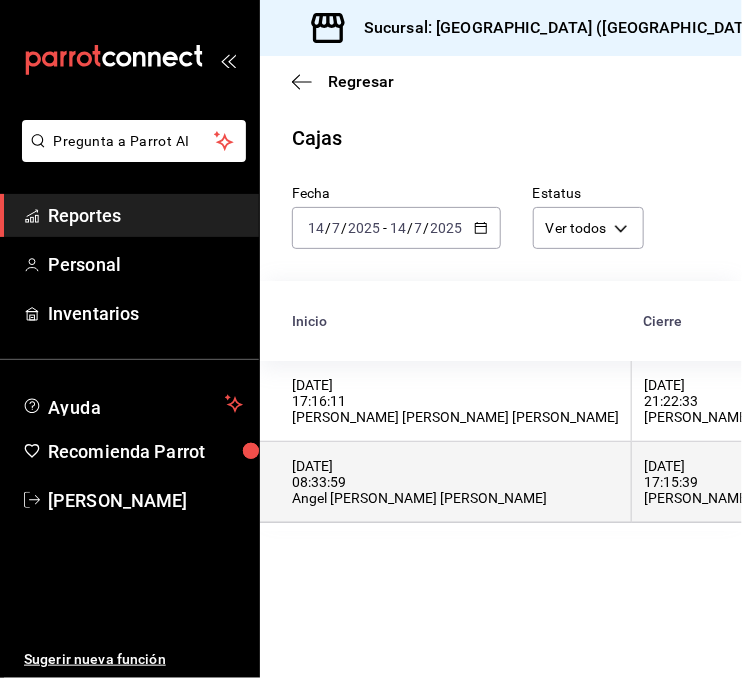 click on "[DATE]
08:33:59
Angel [PERSON_NAME] [PERSON_NAME]" at bounding box center (455, 482) 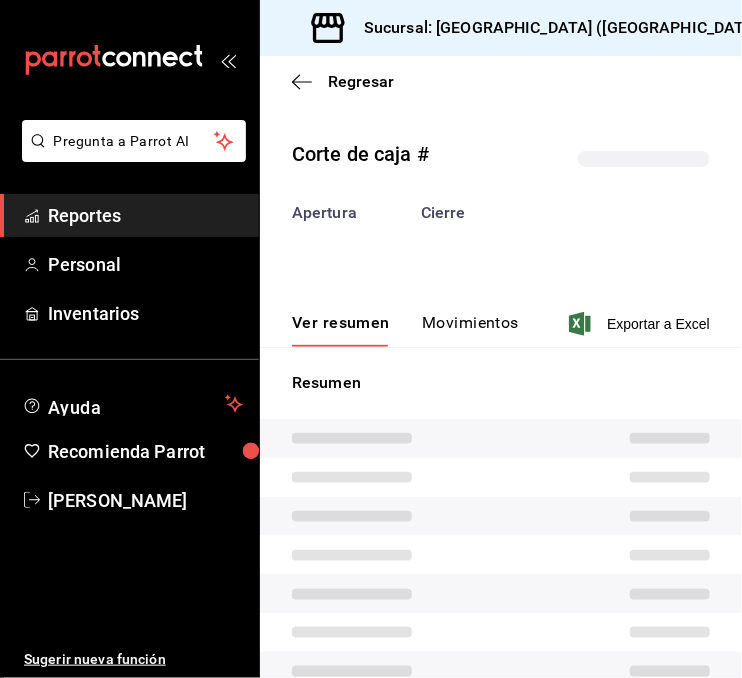 click at bounding box center [501, 477] 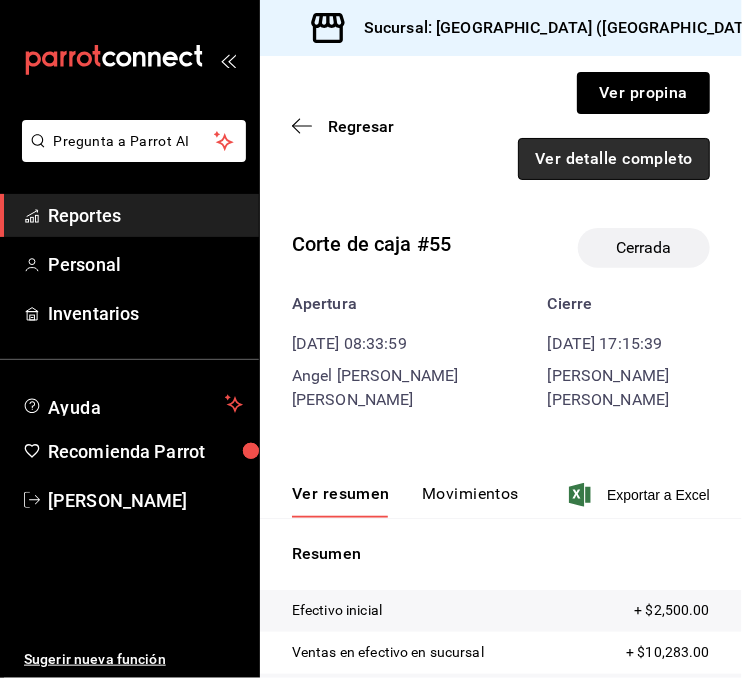 click on "Ver detalle completo" at bounding box center (614, 159) 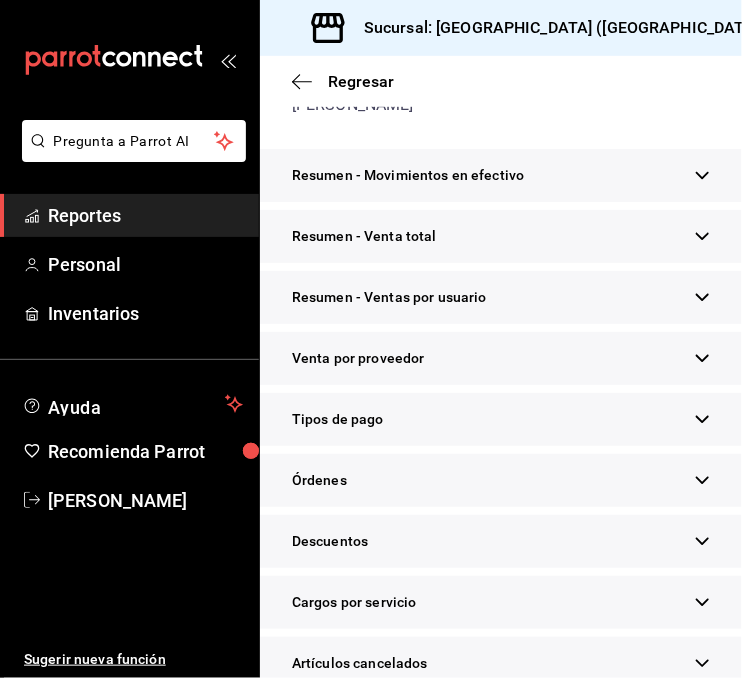 scroll, scrollTop: 373, scrollLeft: 0, axis: vertical 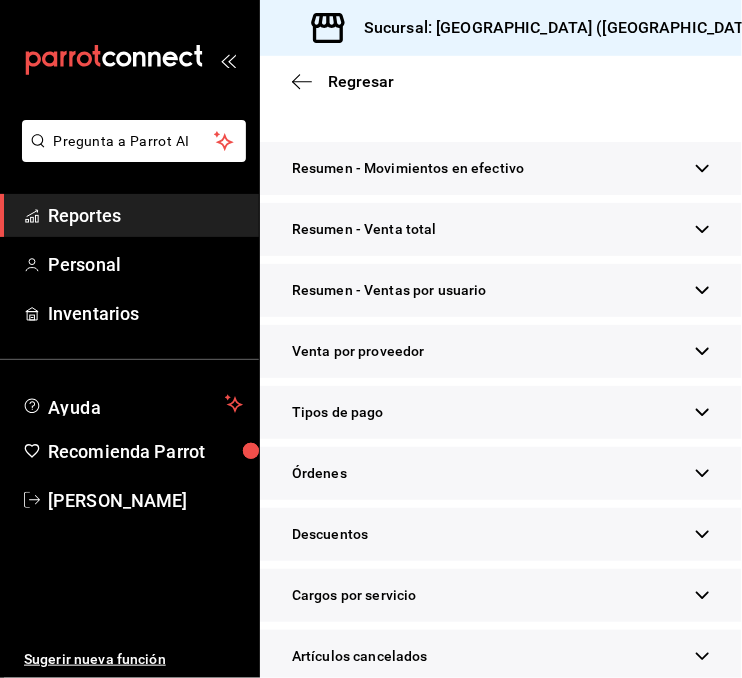 click on "Tipos de pago" at bounding box center [501, 412] 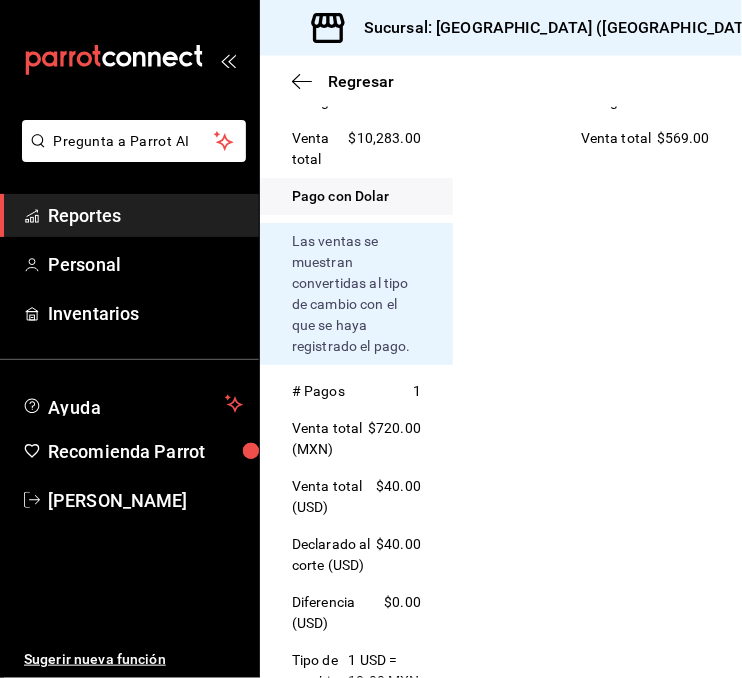 scroll, scrollTop: 744, scrollLeft: 0, axis: vertical 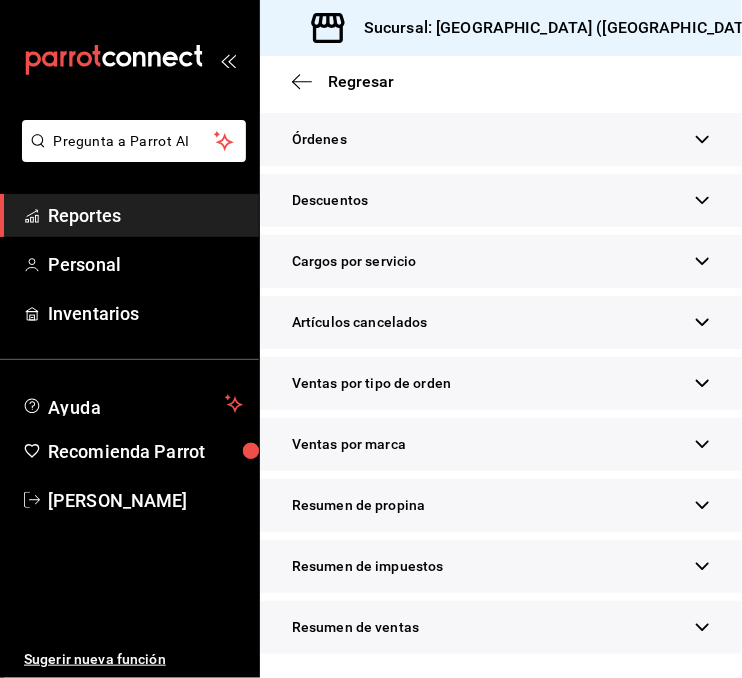 click on "Resumen de propina" at bounding box center (501, 505) 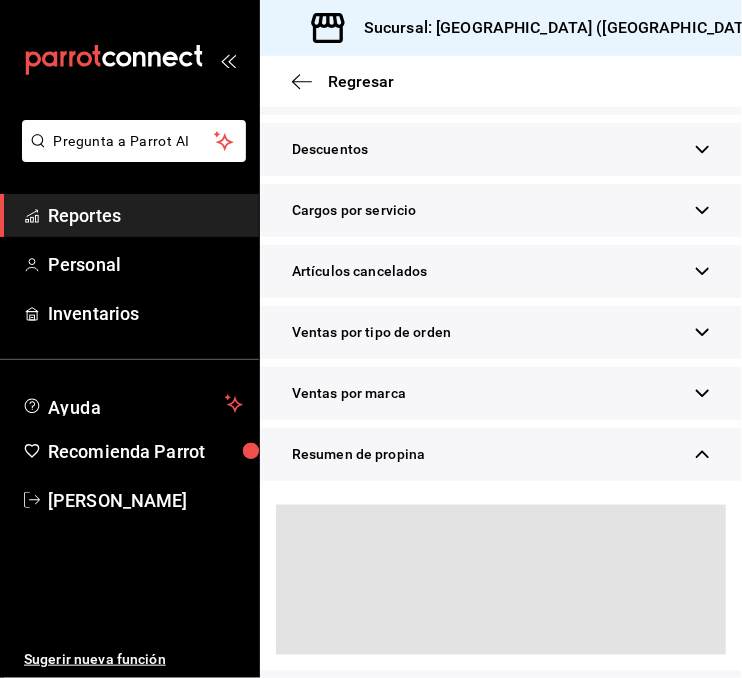 click on "Resumen de propina" at bounding box center [501, 454] 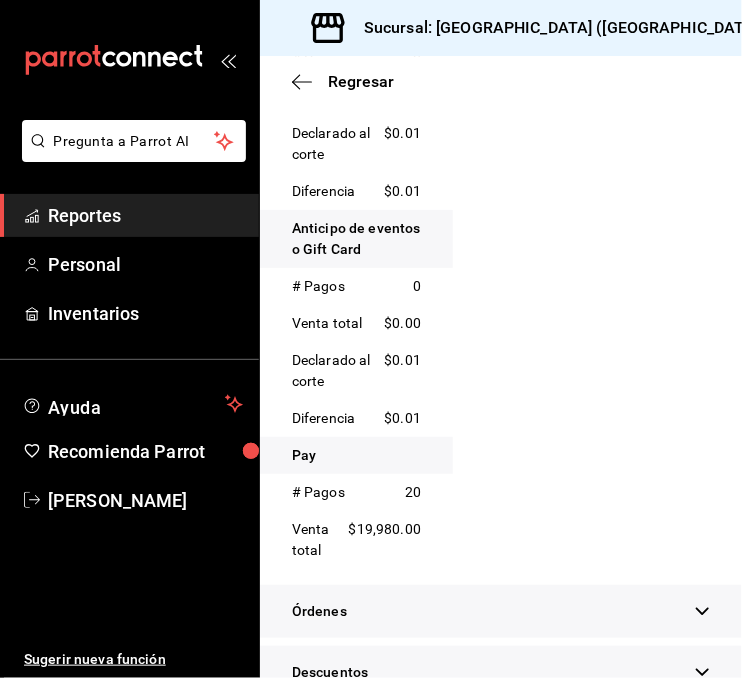 scroll, scrollTop: 1785, scrollLeft: 0, axis: vertical 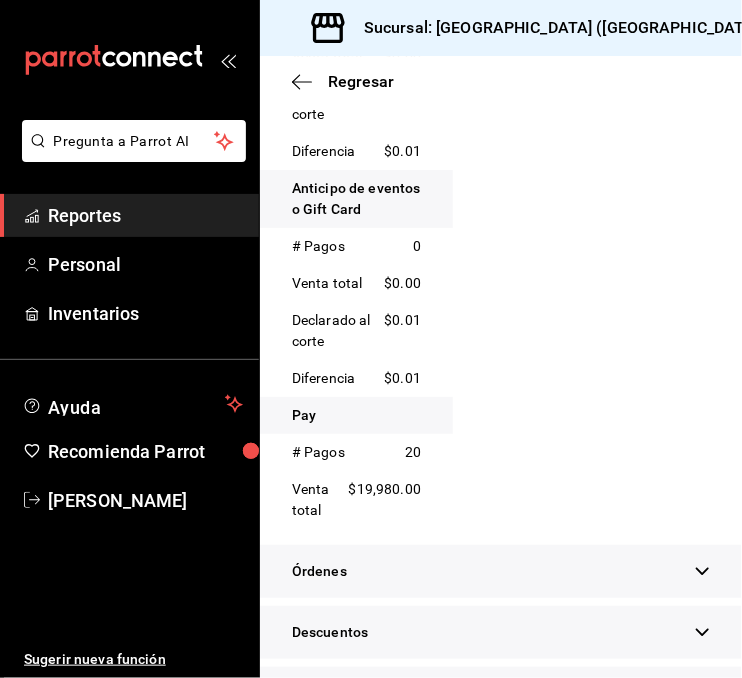 click on "En integraciones Uber Eats # Pagos 2 Venta total $569.00" at bounding box center (645, -210) 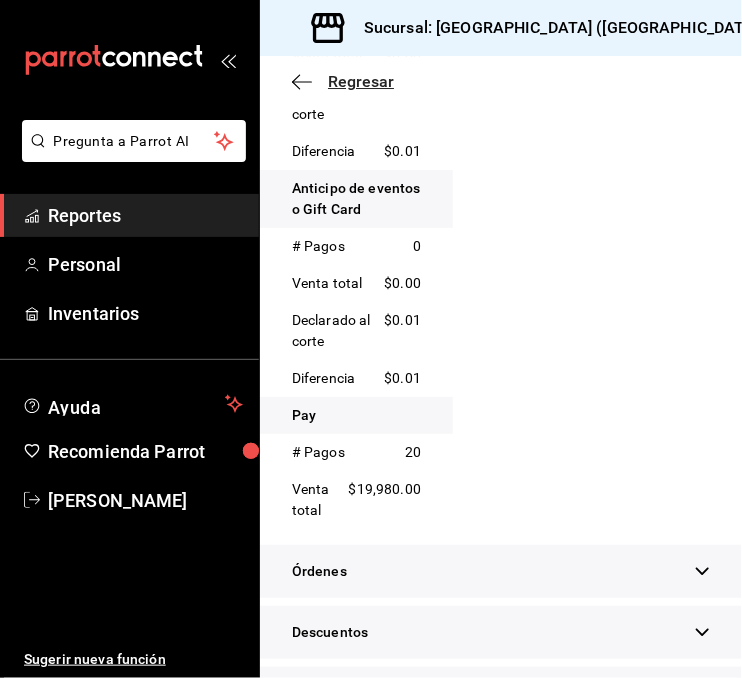 click on "Regresar" at bounding box center (361, 81) 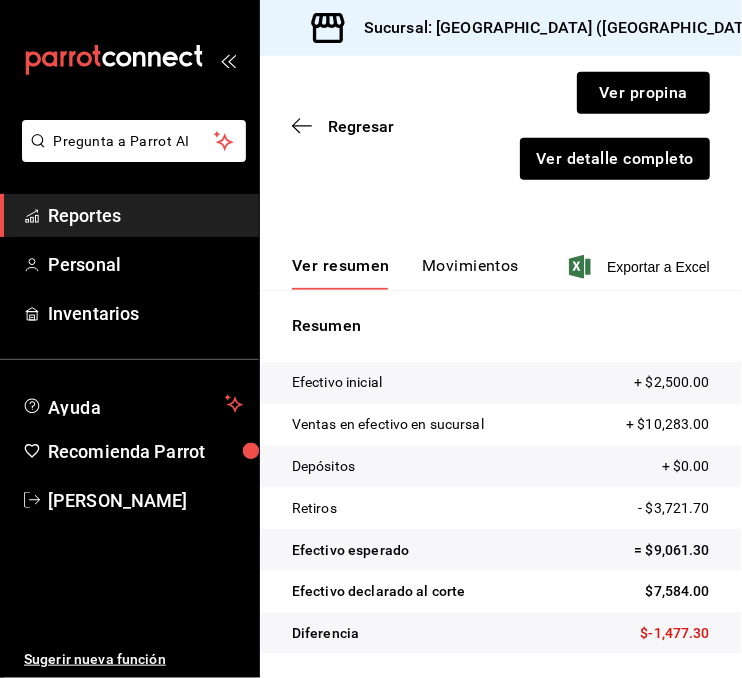 scroll, scrollTop: 252, scrollLeft: 0, axis: vertical 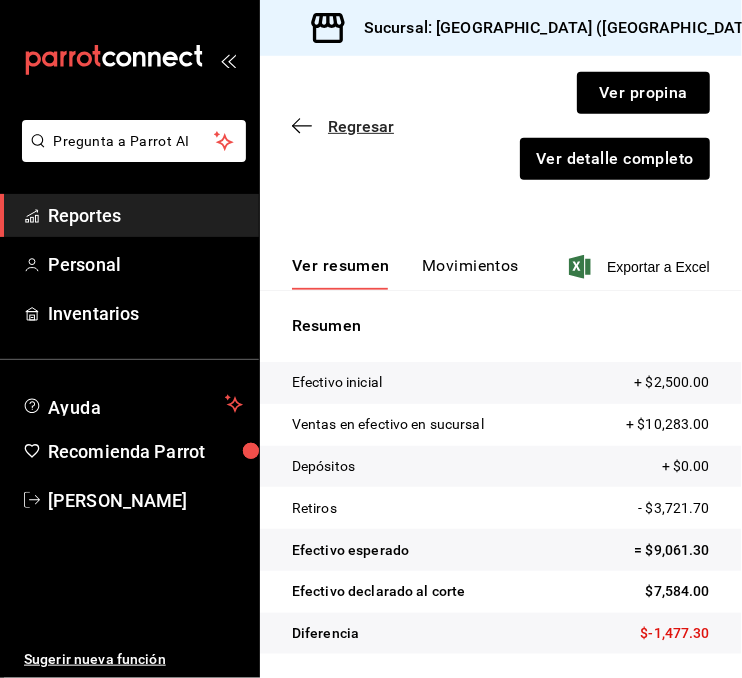 click on "Regresar" at bounding box center [361, 126] 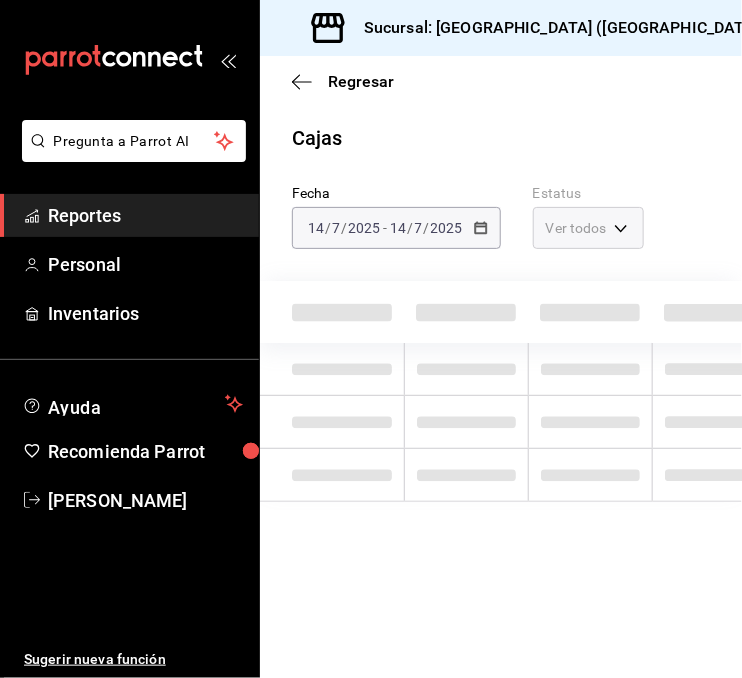 scroll, scrollTop: 0, scrollLeft: 0, axis: both 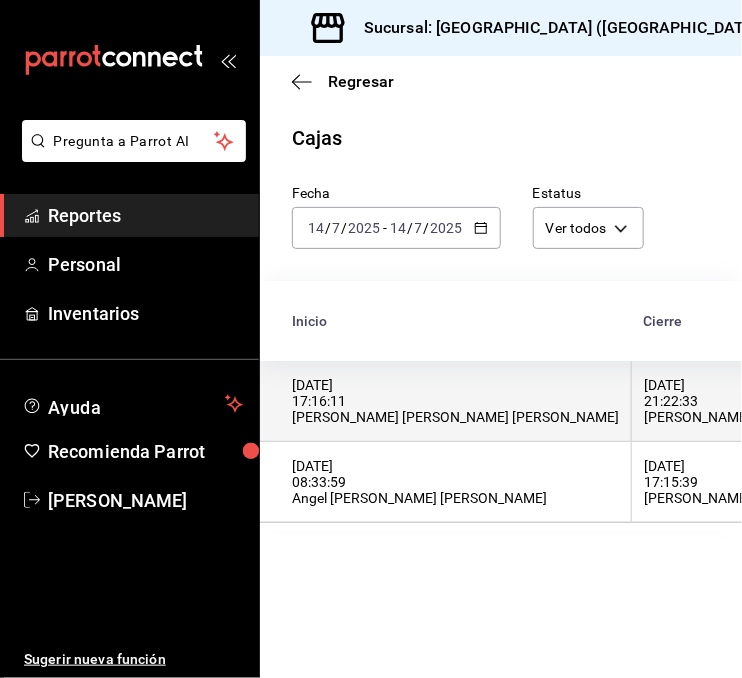 click on "[DATE]
17:16:11
[PERSON_NAME] [PERSON_NAME] [PERSON_NAME]" at bounding box center [455, 401] 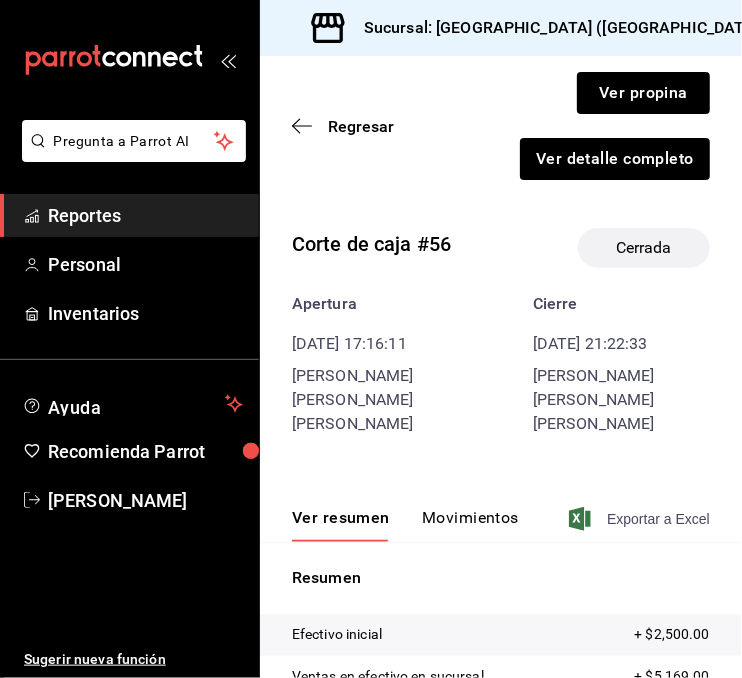 click on "Exportar a Excel" at bounding box center [641, 519] 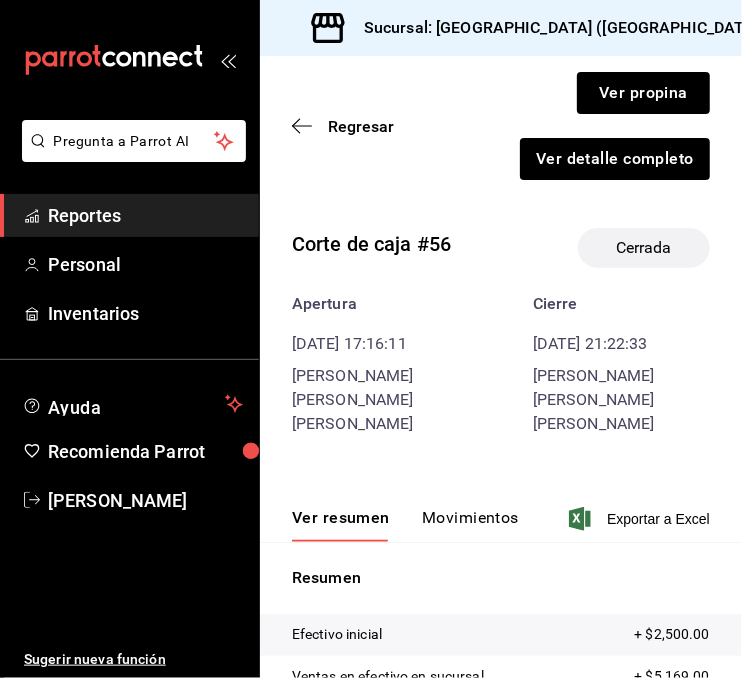 click on "Corte de caja  #56 Cerrada" at bounding box center [501, 248] 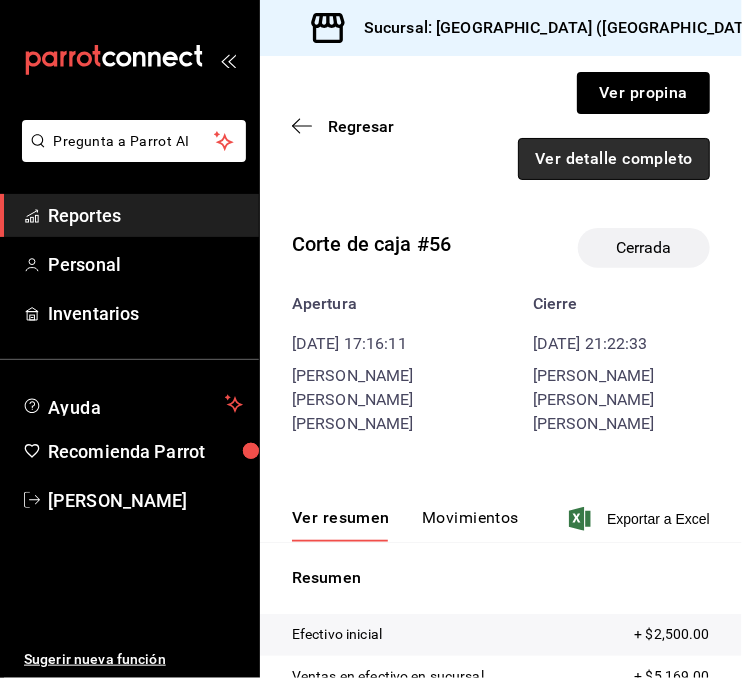 click on "Ver detalle completo" at bounding box center [614, 159] 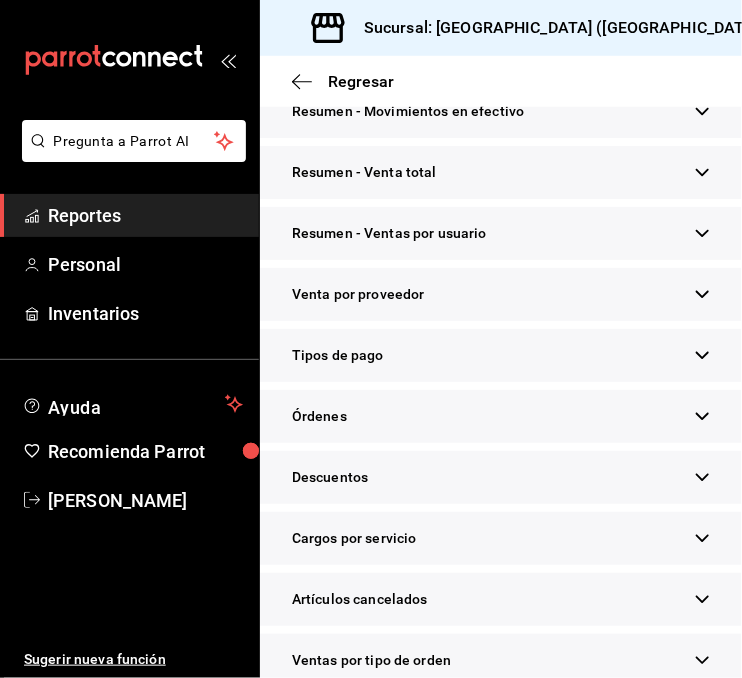 scroll, scrollTop: 432, scrollLeft: 0, axis: vertical 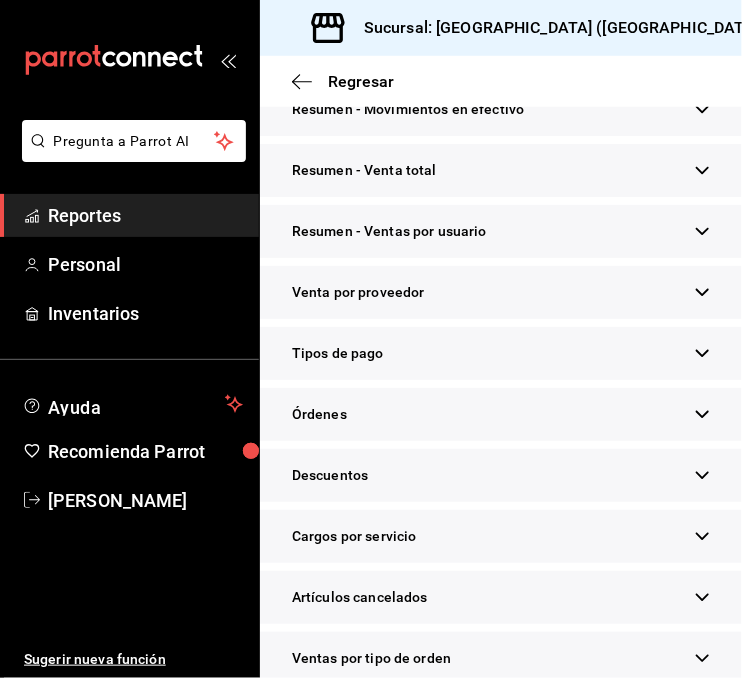 click on "Tipos de pago" at bounding box center (501, 353) 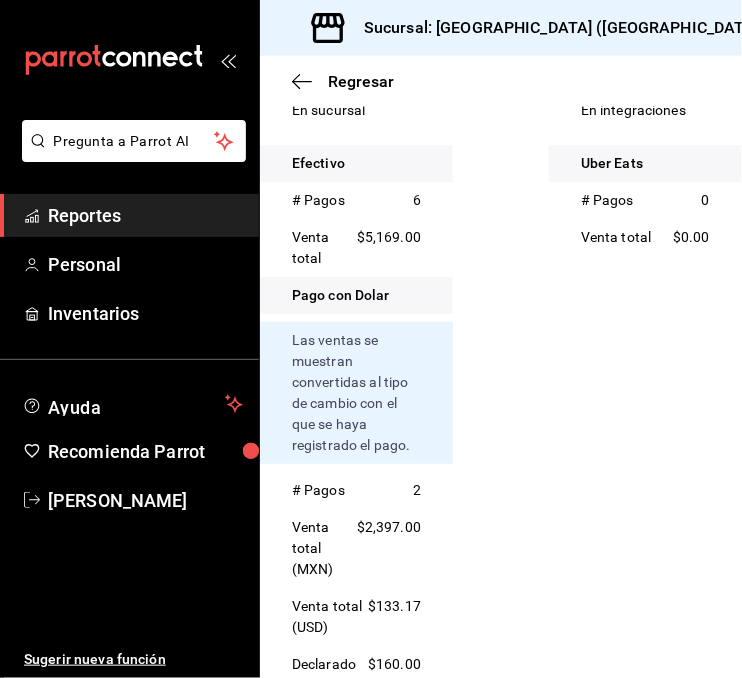 scroll, scrollTop: 752, scrollLeft: 0, axis: vertical 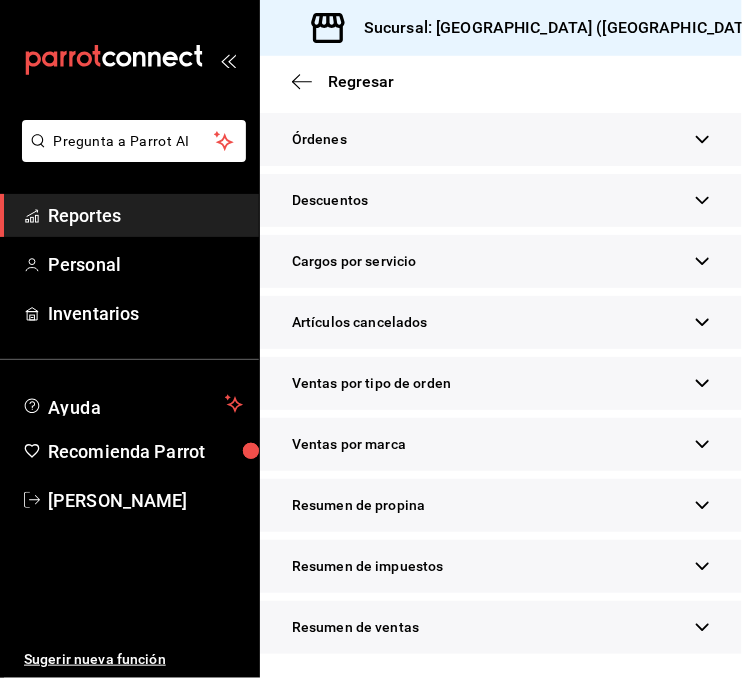 click on "Resumen de ventas" at bounding box center [501, 627] 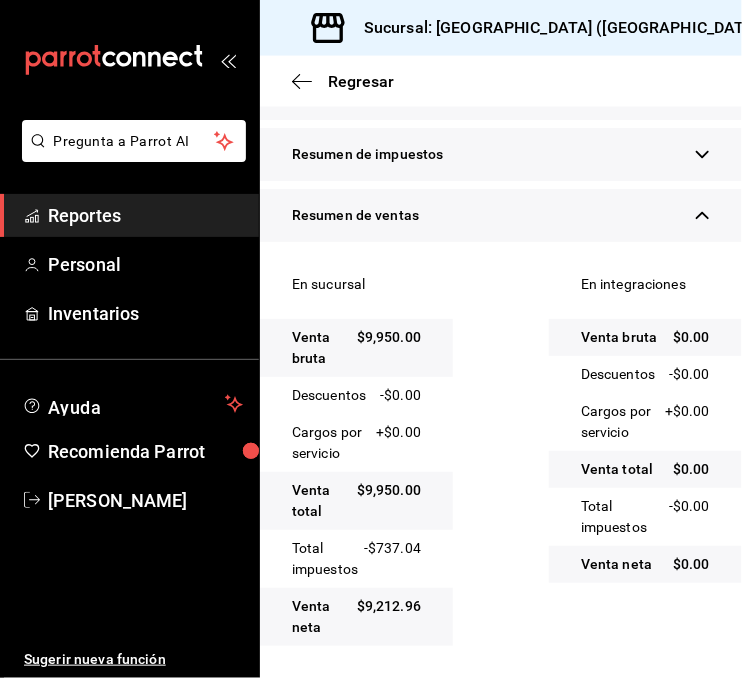 scroll, scrollTop: 2696, scrollLeft: 0, axis: vertical 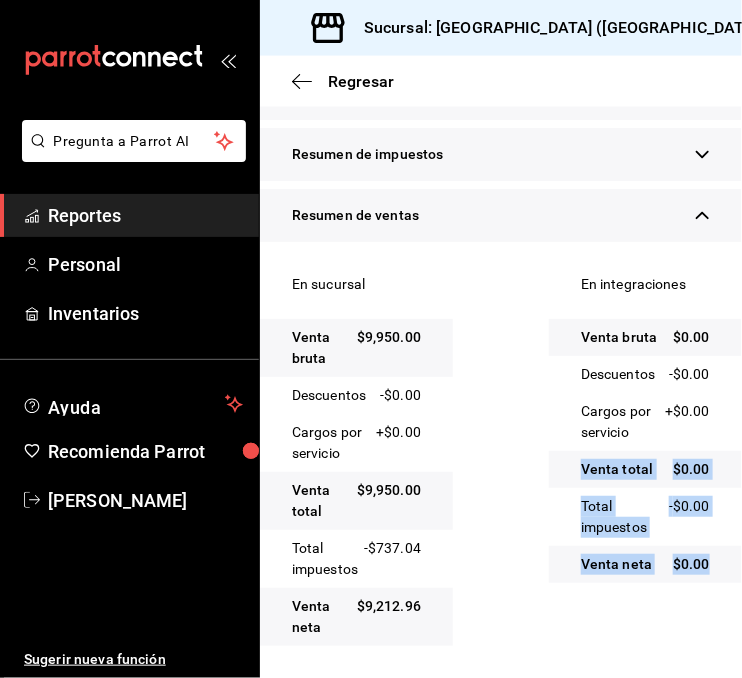 drag, startPoint x: 725, startPoint y: 584, endPoint x: 721, endPoint y: 437, distance: 147.05441 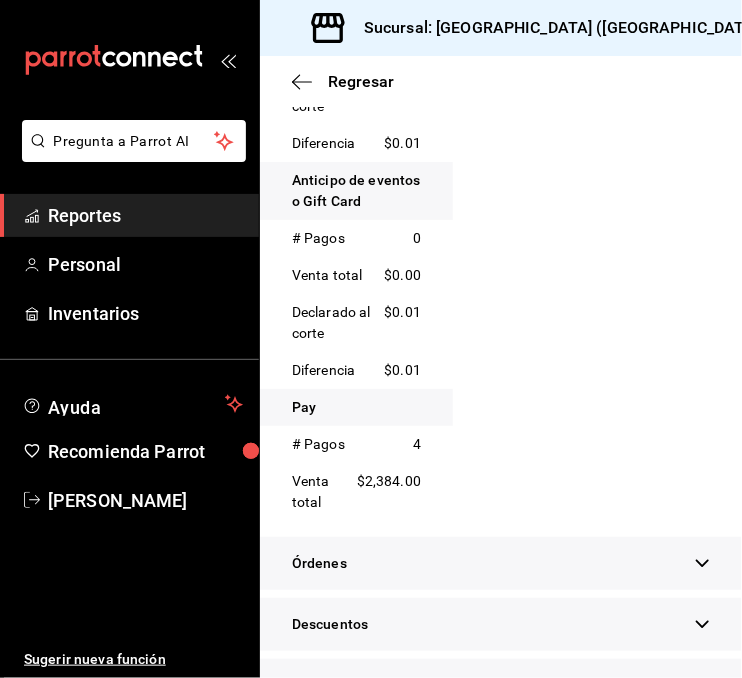 scroll, scrollTop: 1840, scrollLeft: 0, axis: vertical 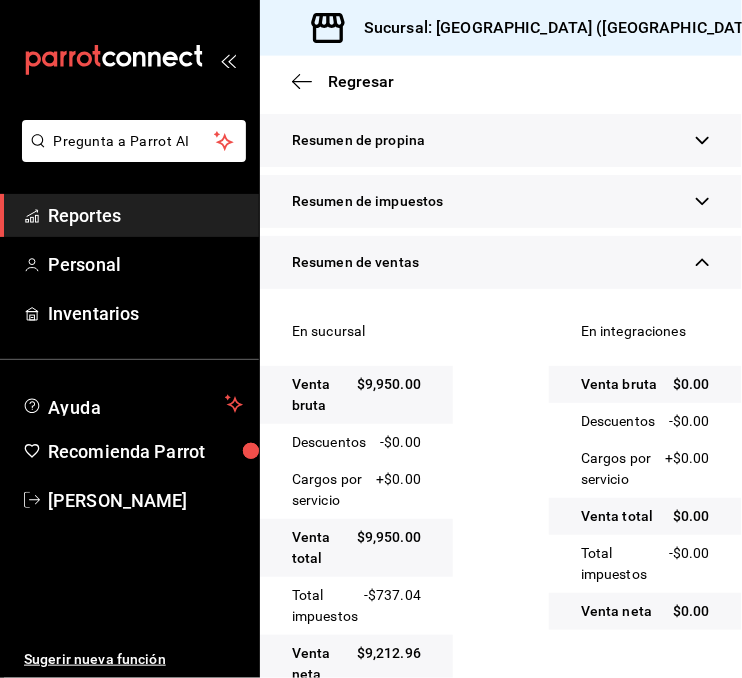 click on "Resumen de propina" at bounding box center (501, 140) 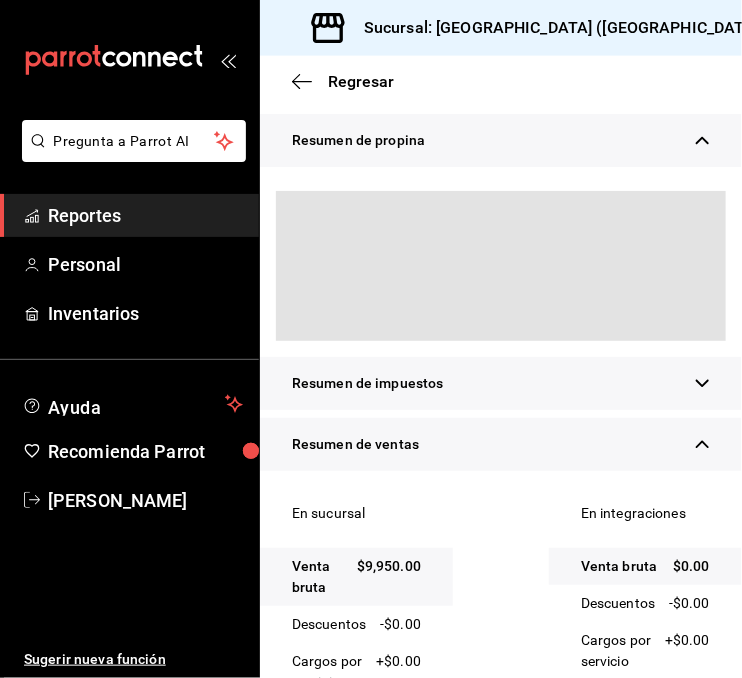 click on "Resumen de propina" at bounding box center (501, 140) 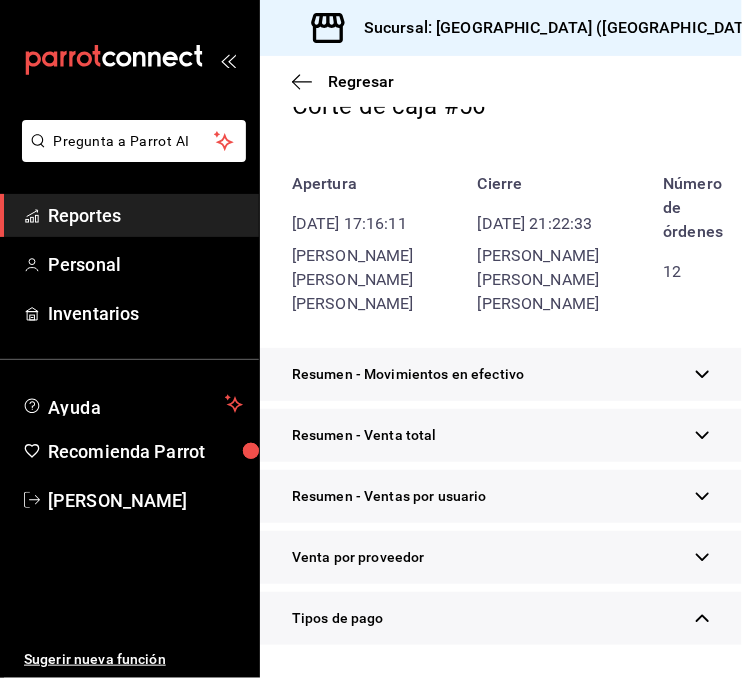 scroll, scrollTop: 127, scrollLeft: 0, axis: vertical 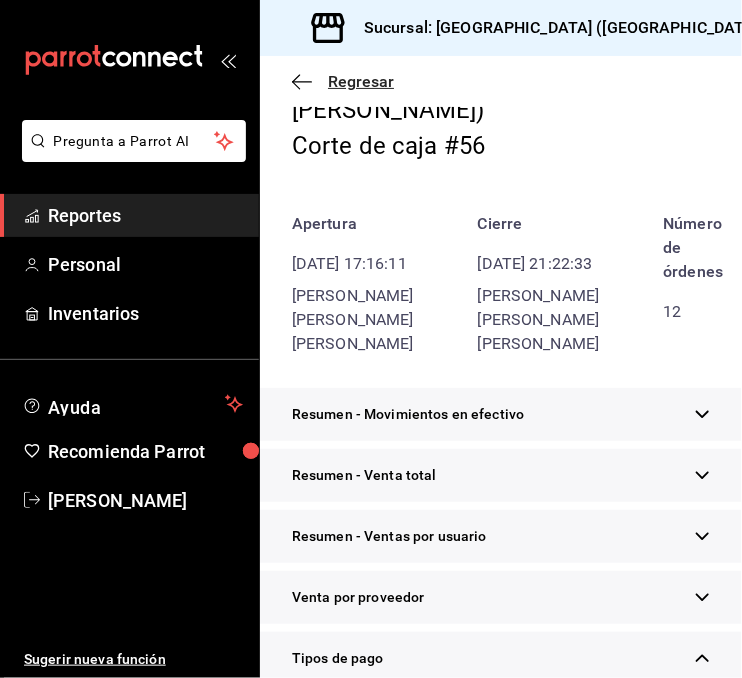 click on "Regresar" at bounding box center [361, 81] 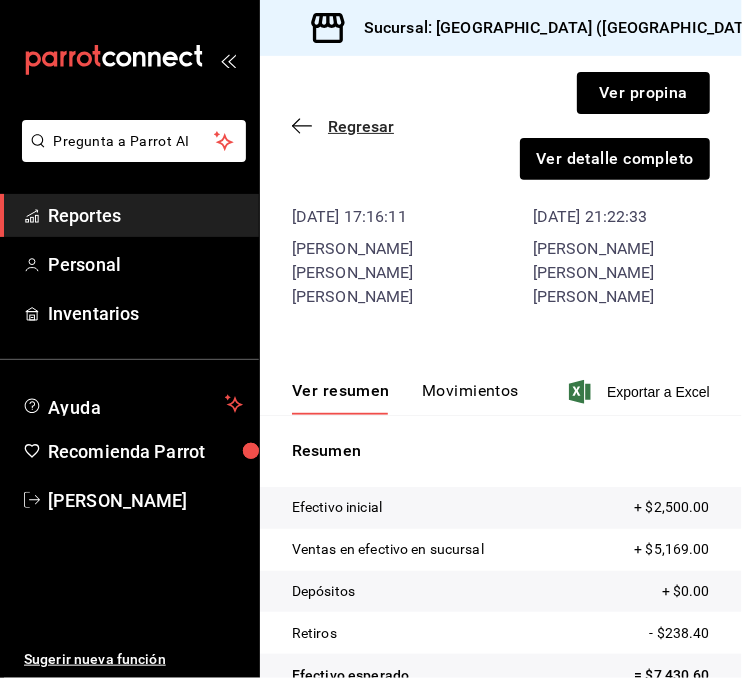 click on "Regresar" at bounding box center [361, 126] 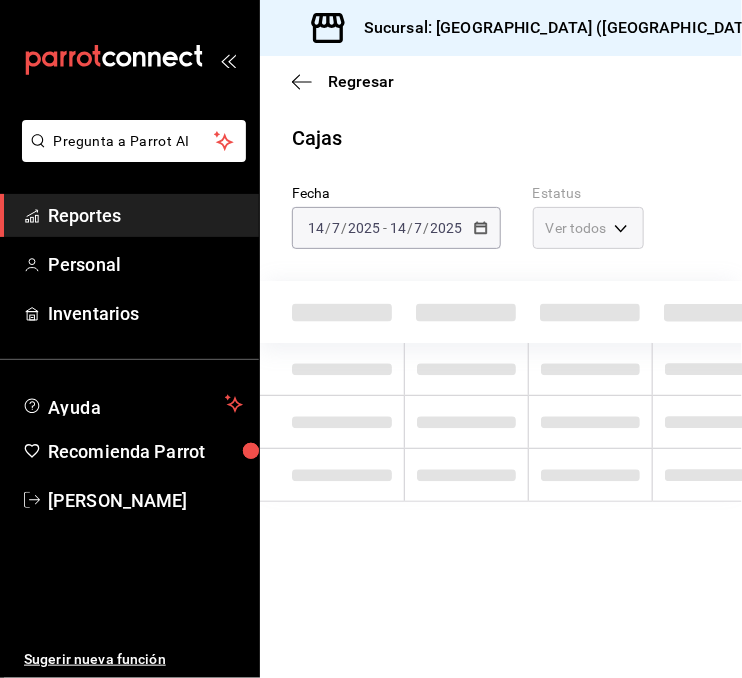 scroll, scrollTop: 0, scrollLeft: 0, axis: both 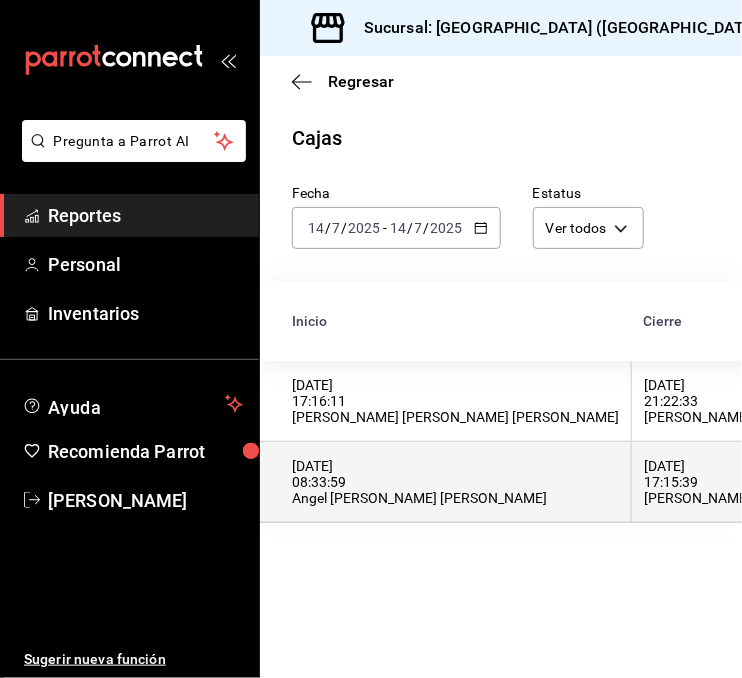 click on "[DATE]
08:33:59
Angel [PERSON_NAME] [PERSON_NAME]" at bounding box center (455, 482) 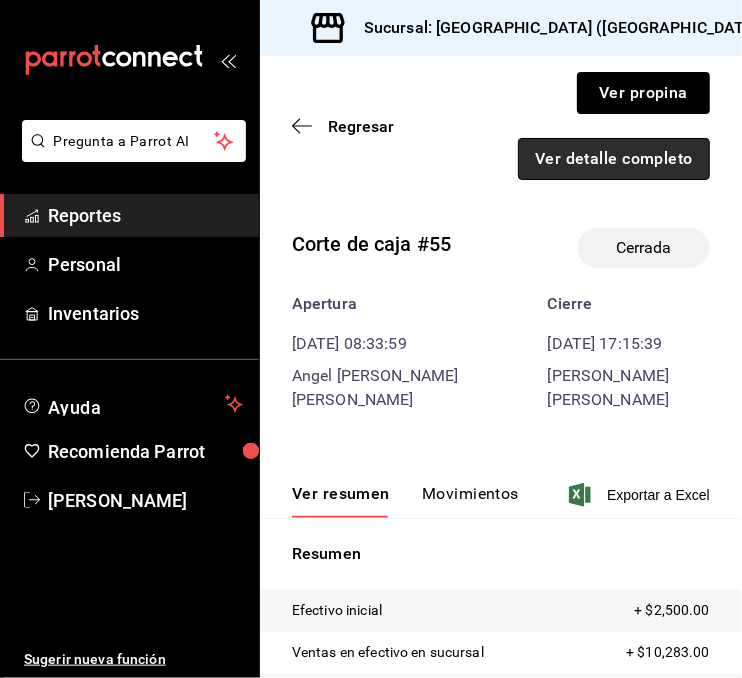click on "Ver detalle completo" at bounding box center (614, 159) 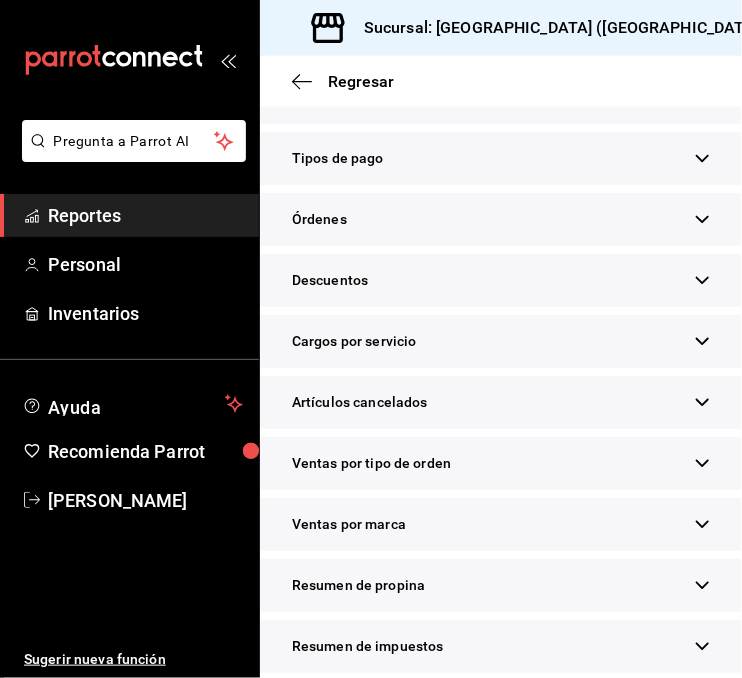 scroll, scrollTop: 694, scrollLeft: 0, axis: vertical 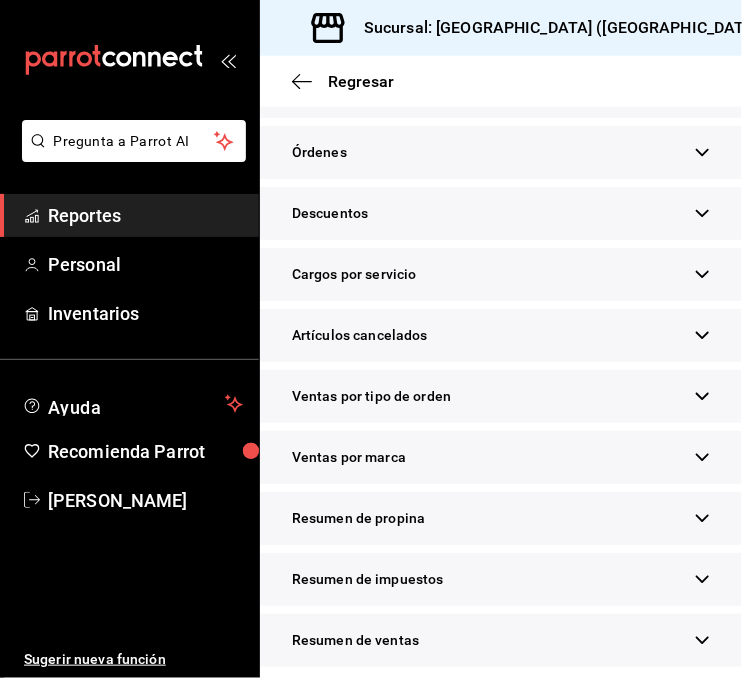 click on "Resumen de ventas" at bounding box center [501, 640] 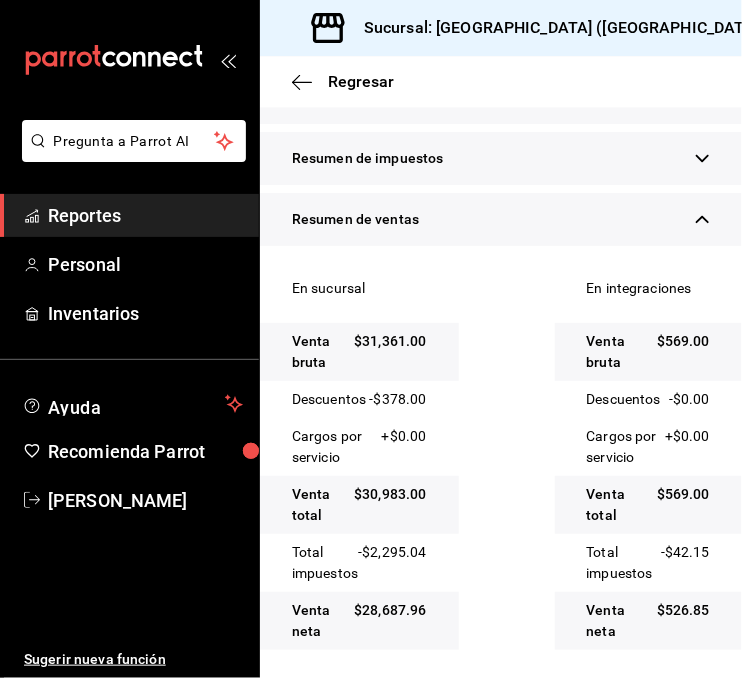 scroll, scrollTop: 1121, scrollLeft: 0, axis: vertical 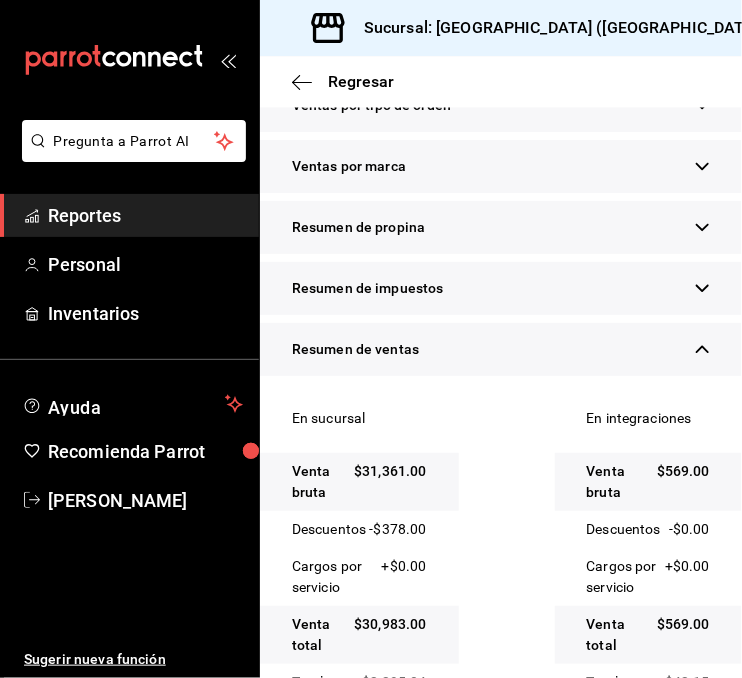 click on "Resumen de propina" at bounding box center (501, 227) 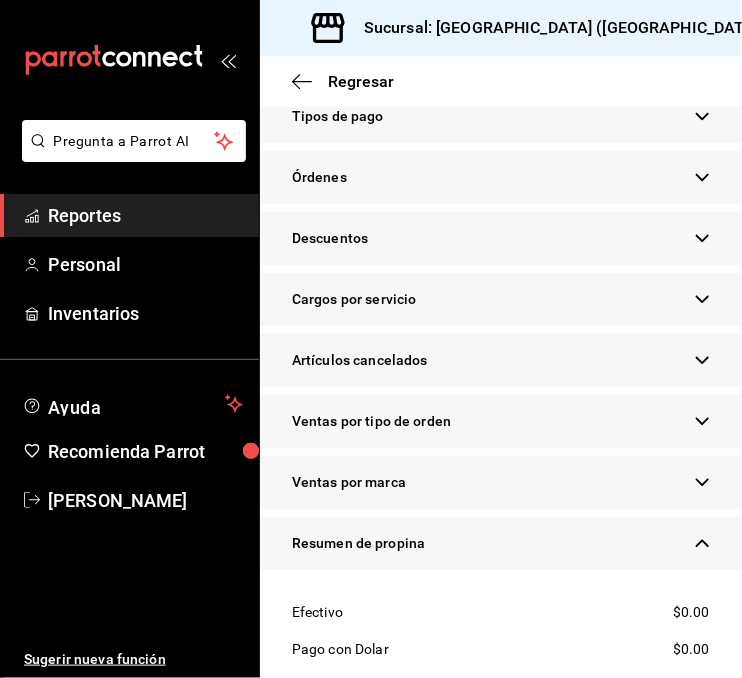 scroll, scrollTop: 672, scrollLeft: 0, axis: vertical 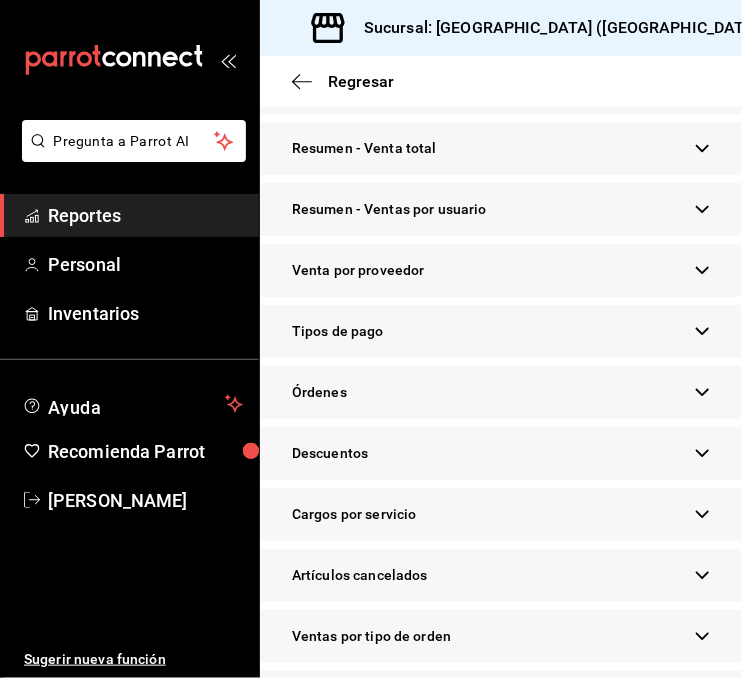 click on "Tipos de pago" at bounding box center [501, 331] 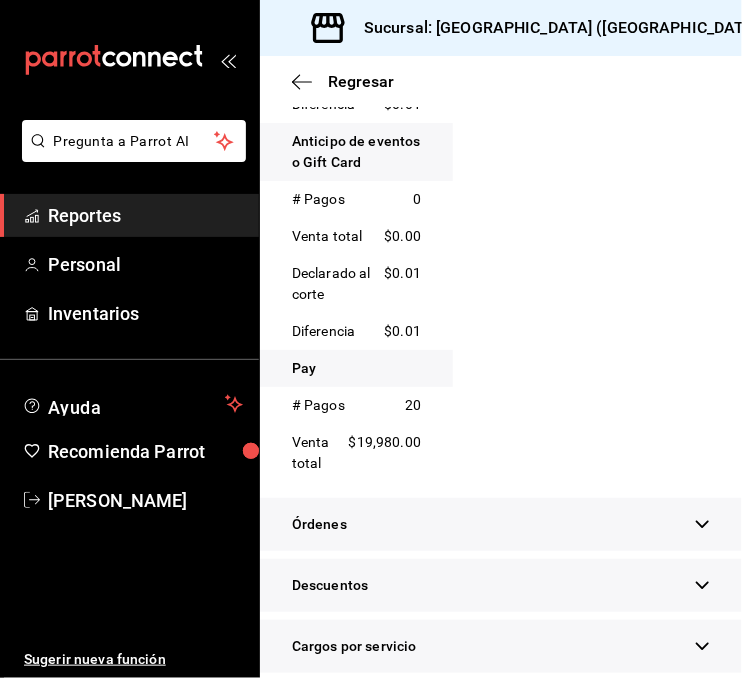 scroll, scrollTop: 1898, scrollLeft: 0, axis: vertical 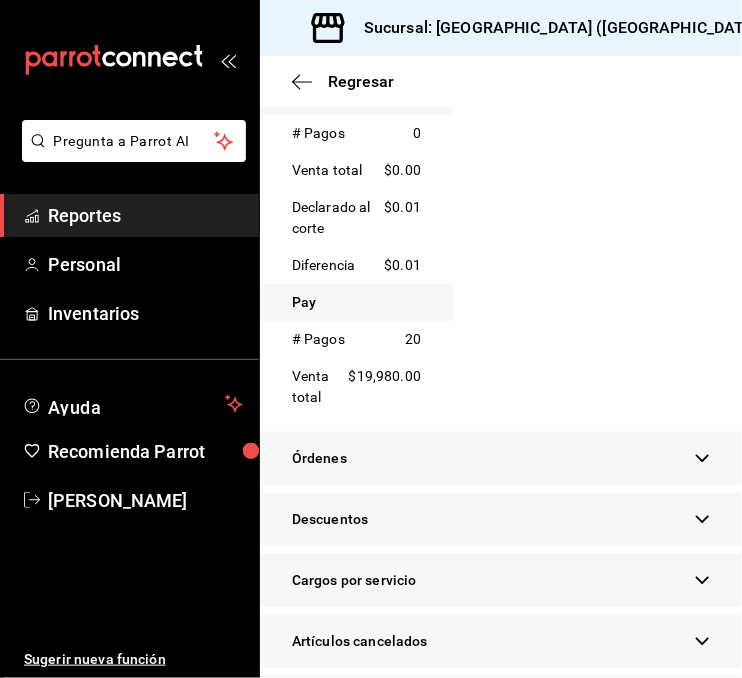 click on "# Pagos 0" at bounding box center [356, 133] 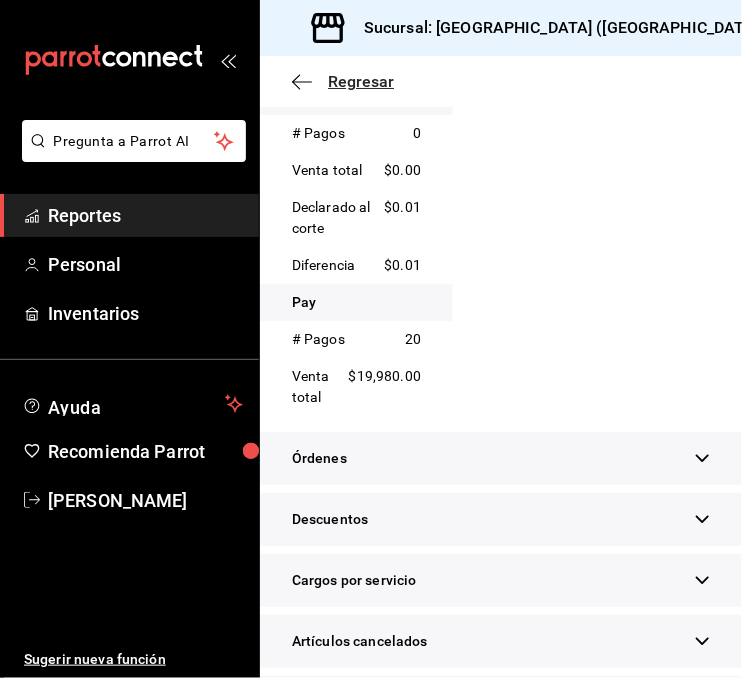 click on "Regresar" at bounding box center [361, 81] 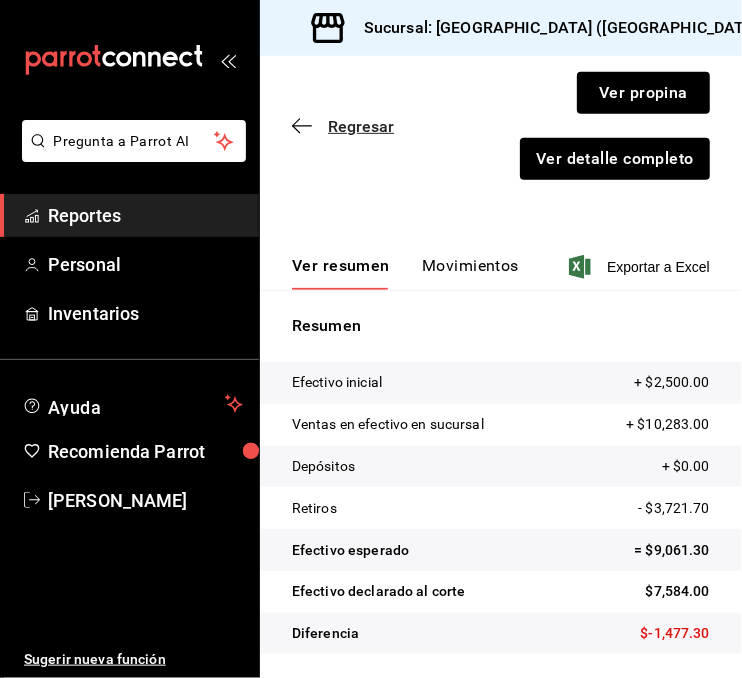 click on "Regresar" at bounding box center [361, 126] 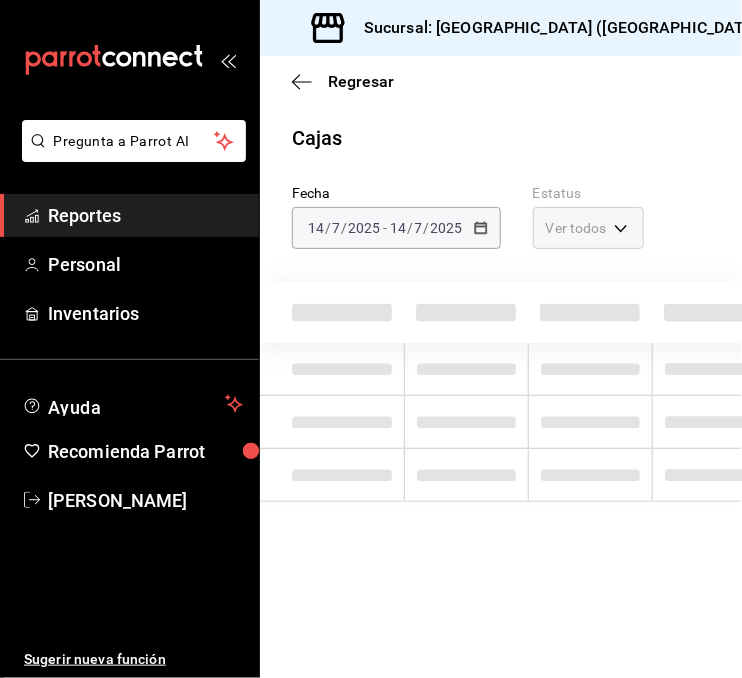 scroll, scrollTop: 0, scrollLeft: 0, axis: both 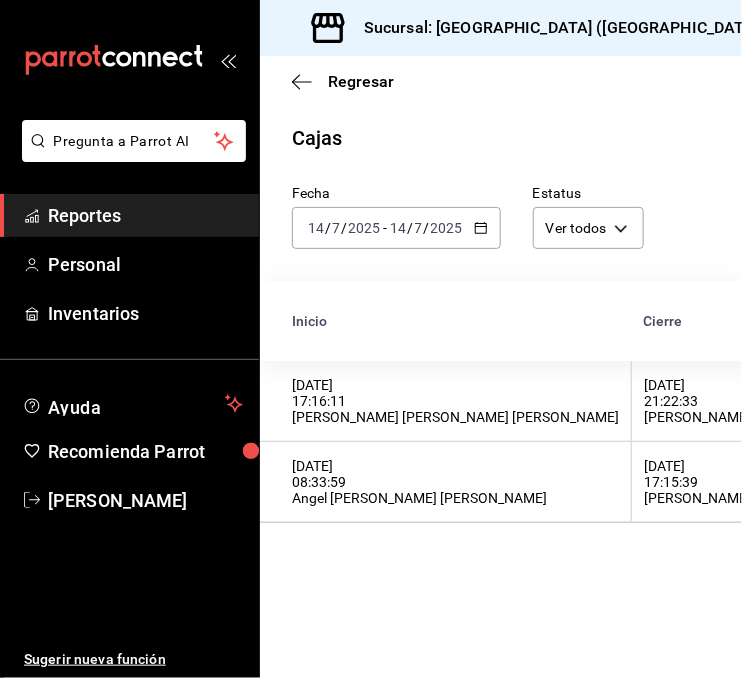 click 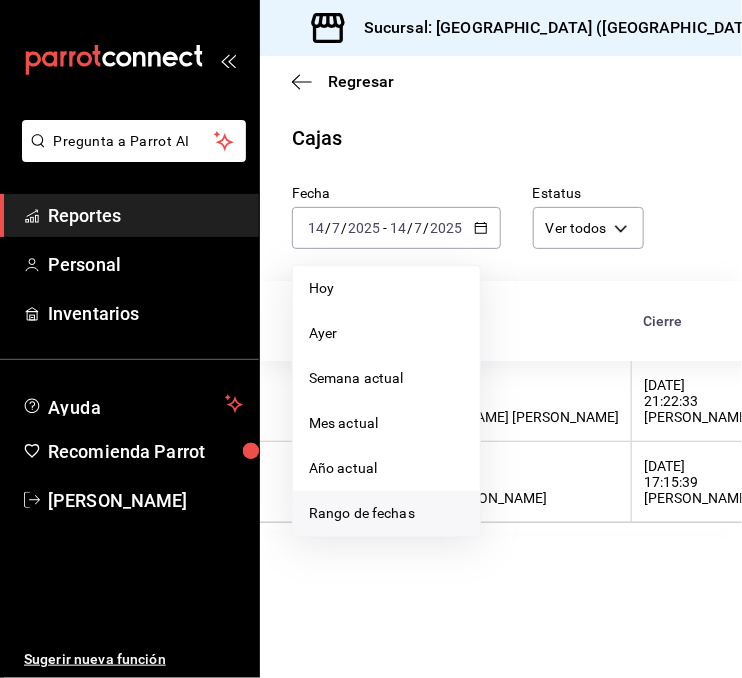 click on "Rango de fechas" at bounding box center (386, 513) 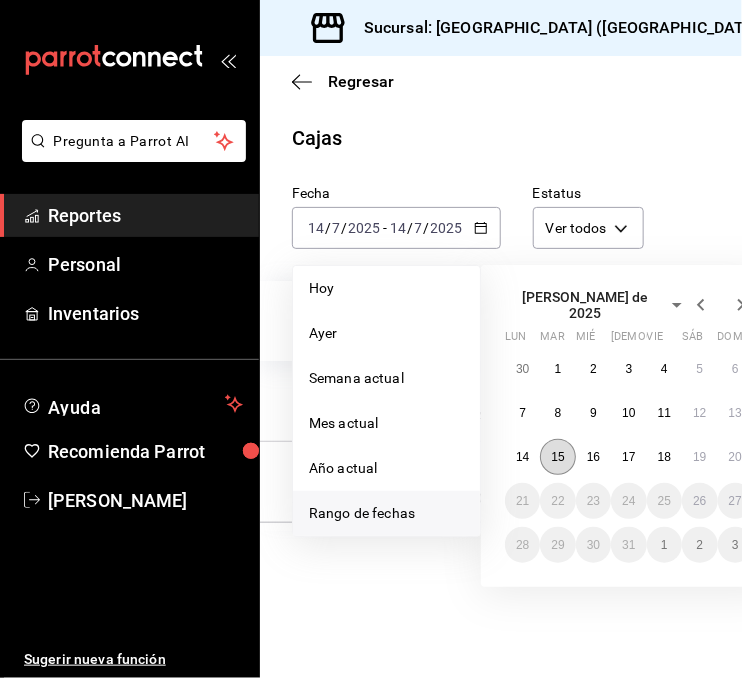 click on "15" at bounding box center (557, 457) 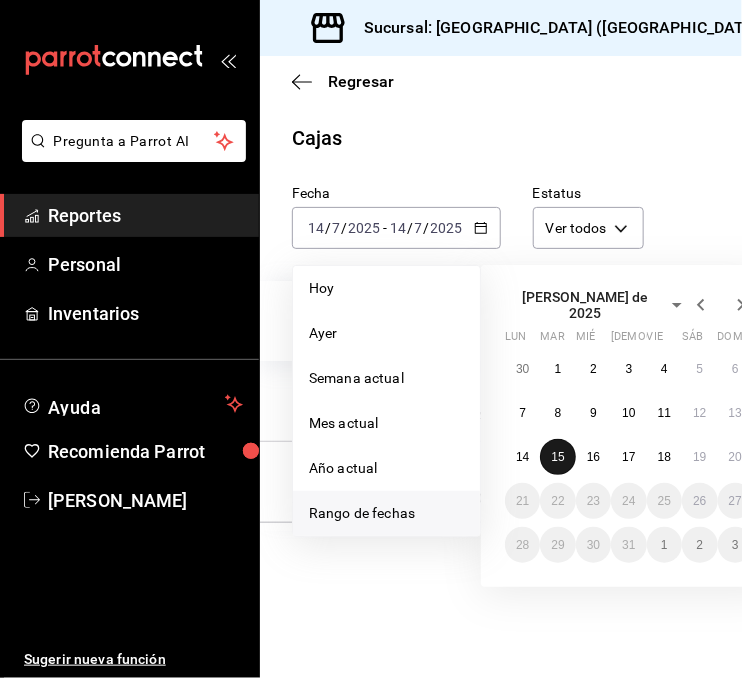 click on "15" at bounding box center (557, 457) 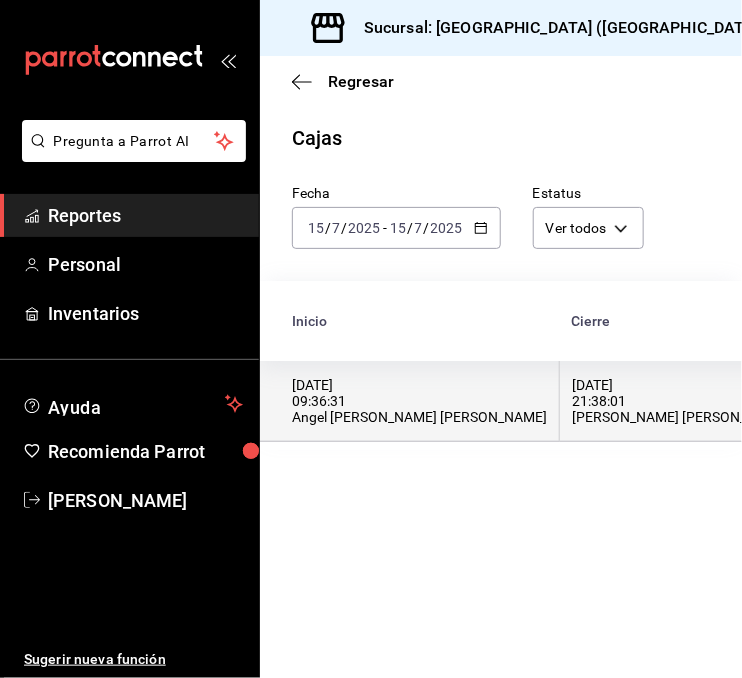 click on "[DATE]
21:38:01
[PERSON_NAME] [PERSON_NAME]" at bounding box center (680, 401) 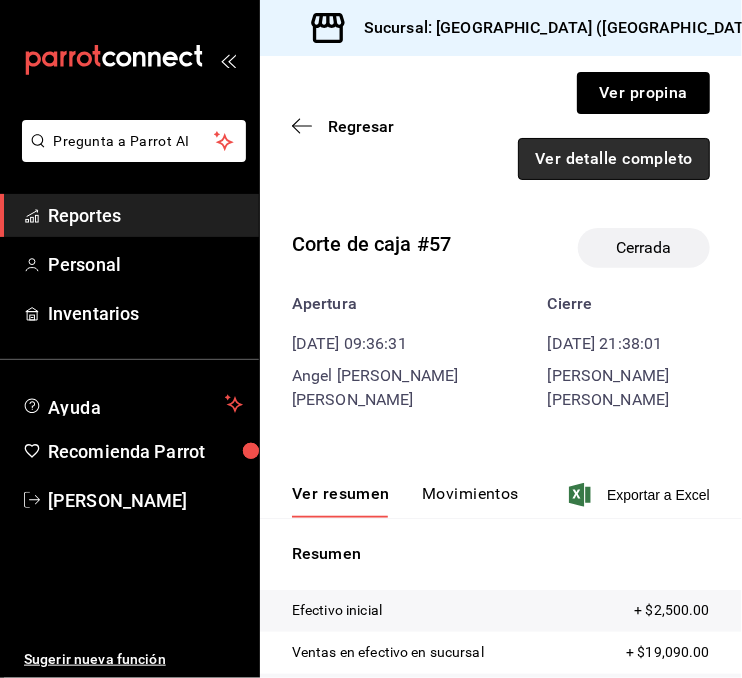 click on "Ver detalle completo" at bounding box center [614, 159] 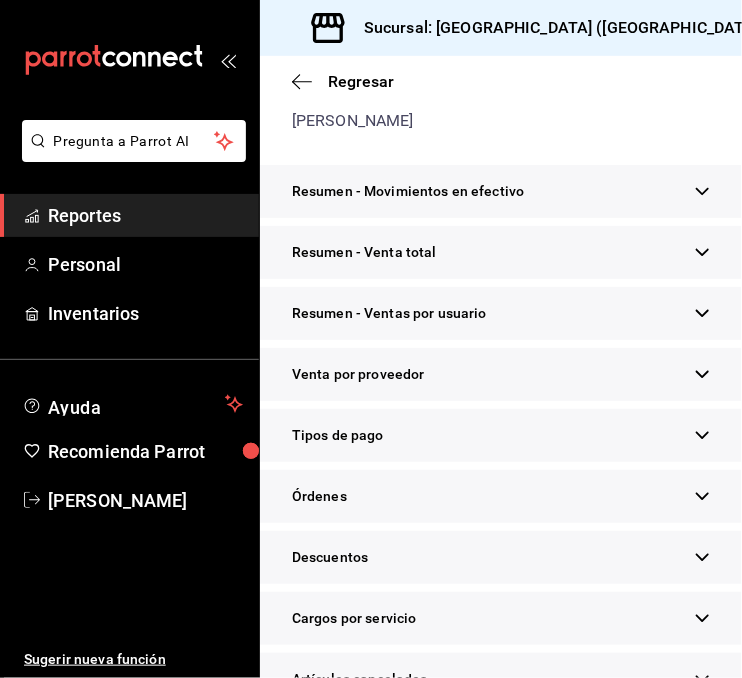 scroll, scrollTop: 694, scrollLeft: 0, axis: vertical 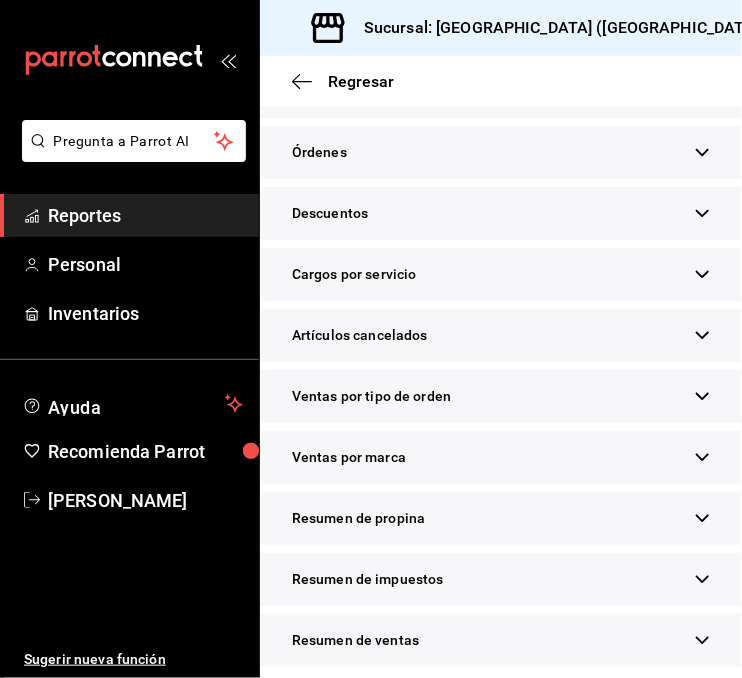 click on "Resumen de ventas" at bounding box center (501, 640) 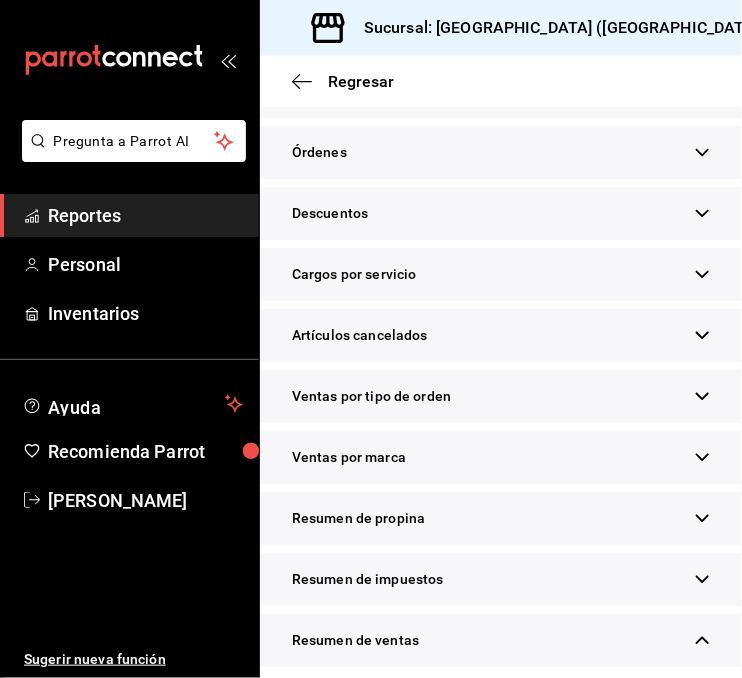 scroll, scrollTop: 1121, scrollLeft: 0, axis: vertical 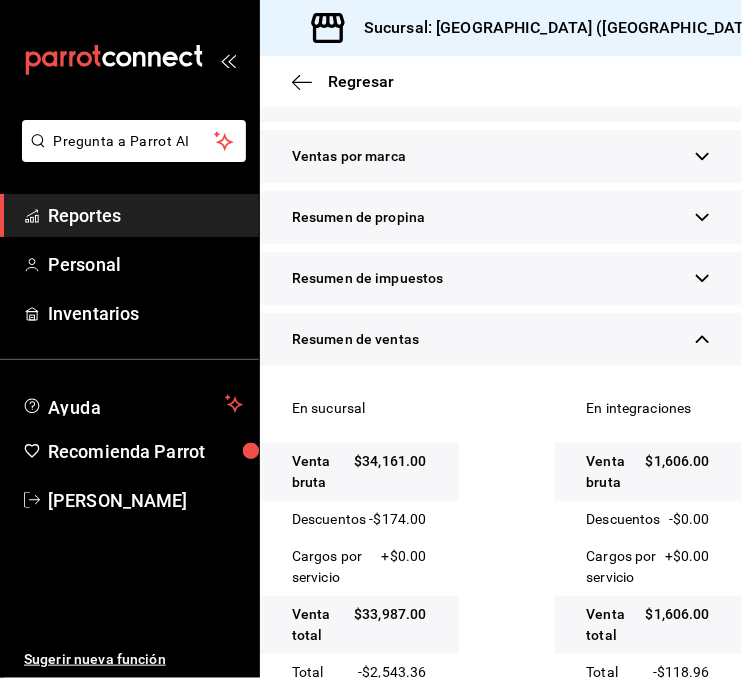 click on "Resumen de propina" at bounding box center (501, 217) 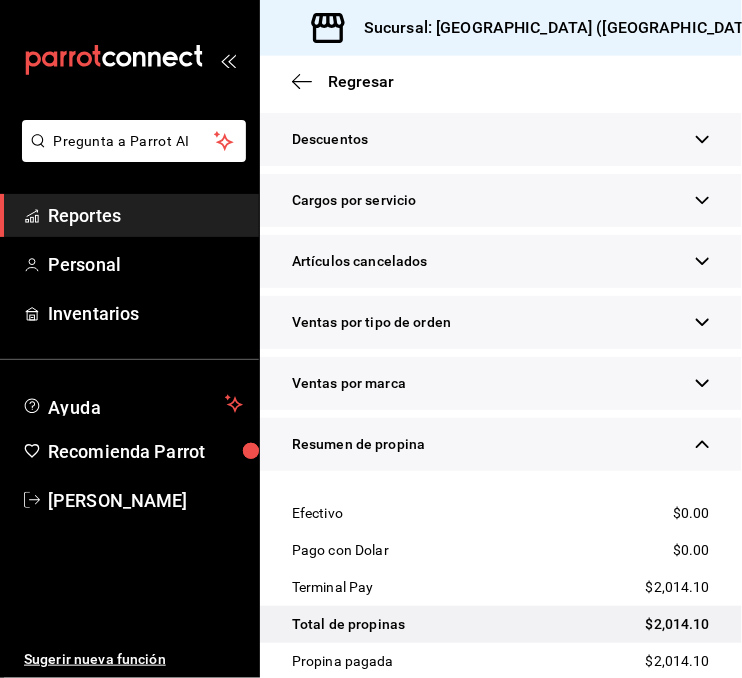 scroll, scrollTop: 761, scrollLeft: 0, axis: vertical 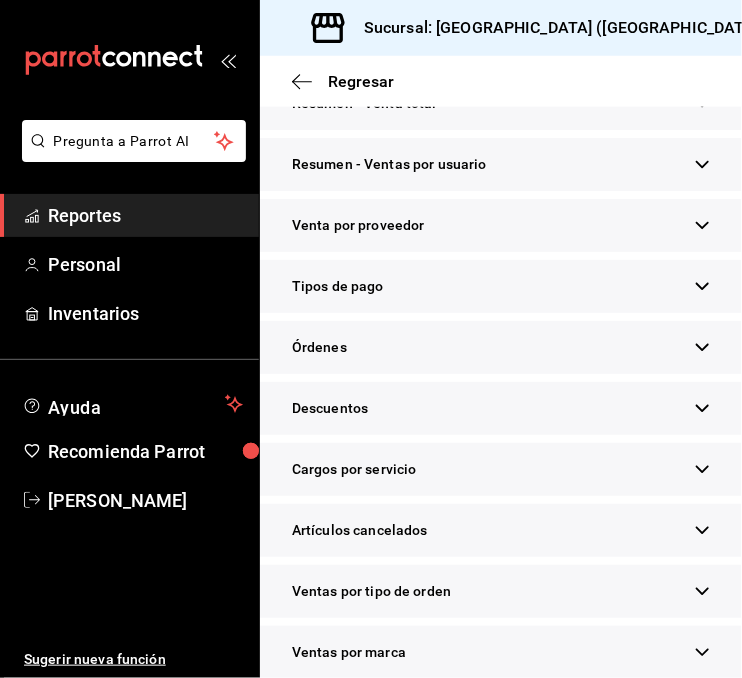 click on "Tipos de pago" at bounding box center (501, 286) 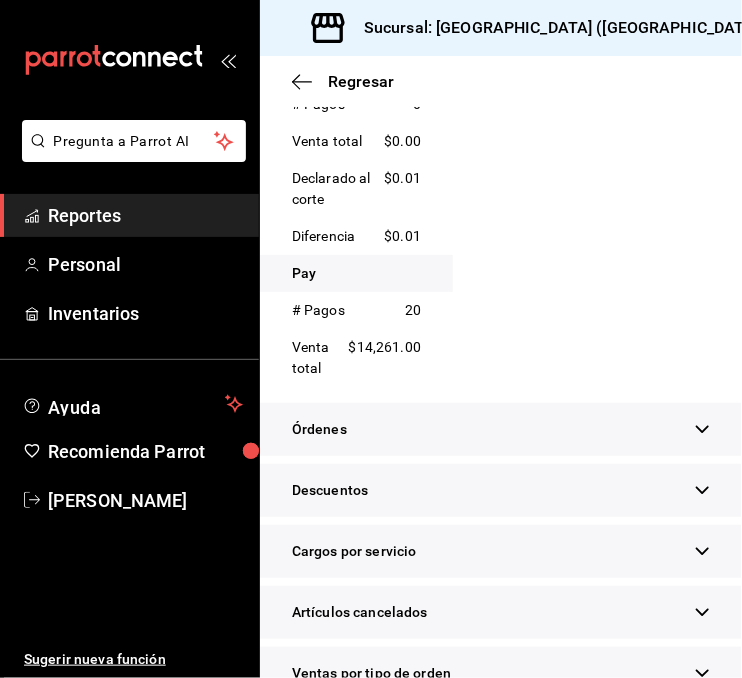 scroll, scrollTop: 1942, scrollLeft: 0, axis: vertical 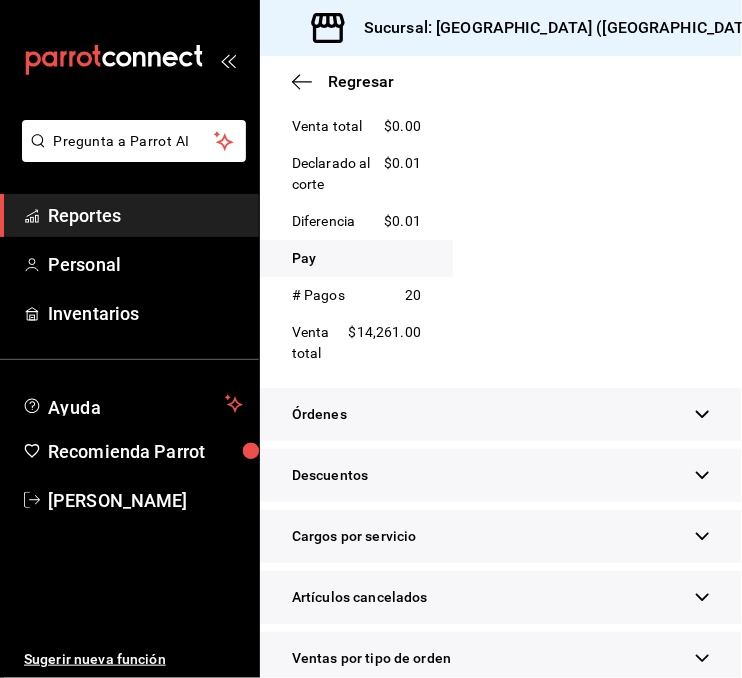 click on "En integraciones Uber Eats # Pagos 4 Venta total $1,606.00" at bounding box center [645, -367] 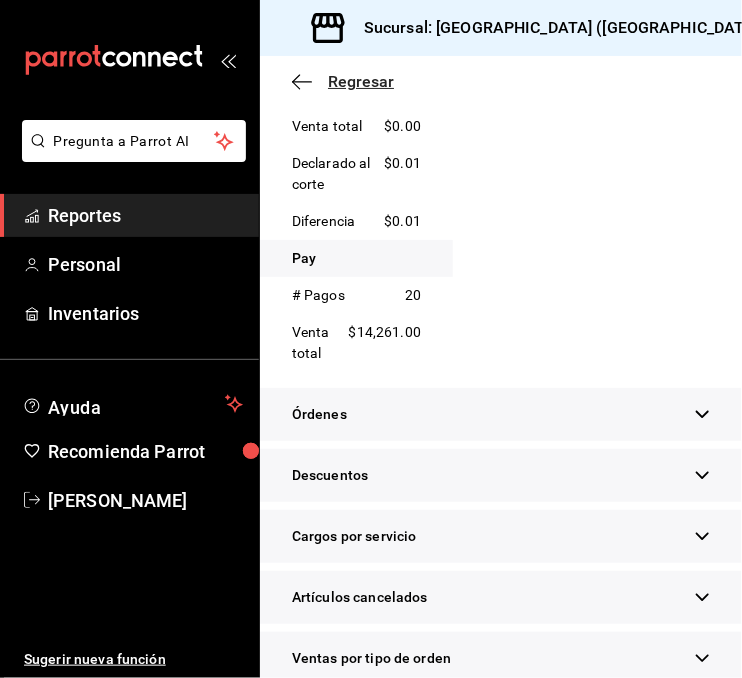 click on "Regresar" at bounding box center (361, 81) 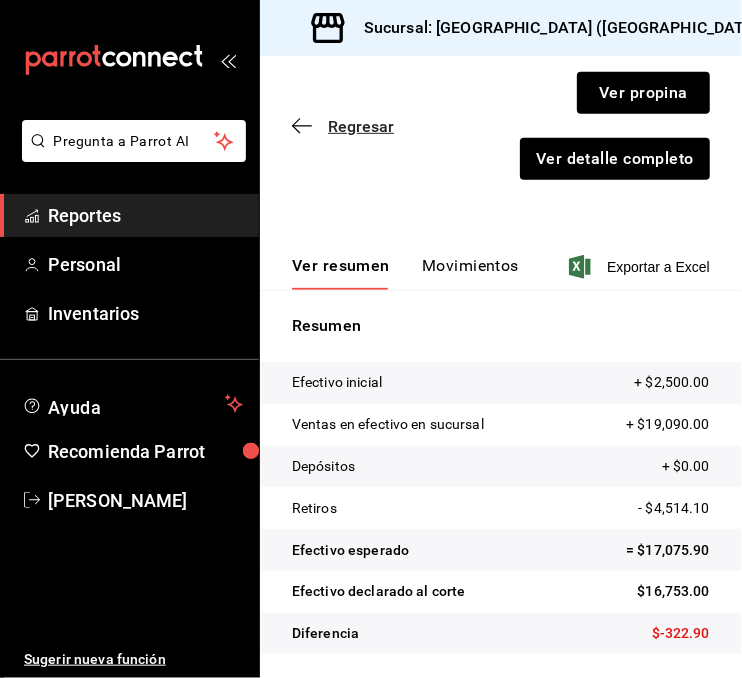 click on "Regresar" at bounding box center [361, 126] 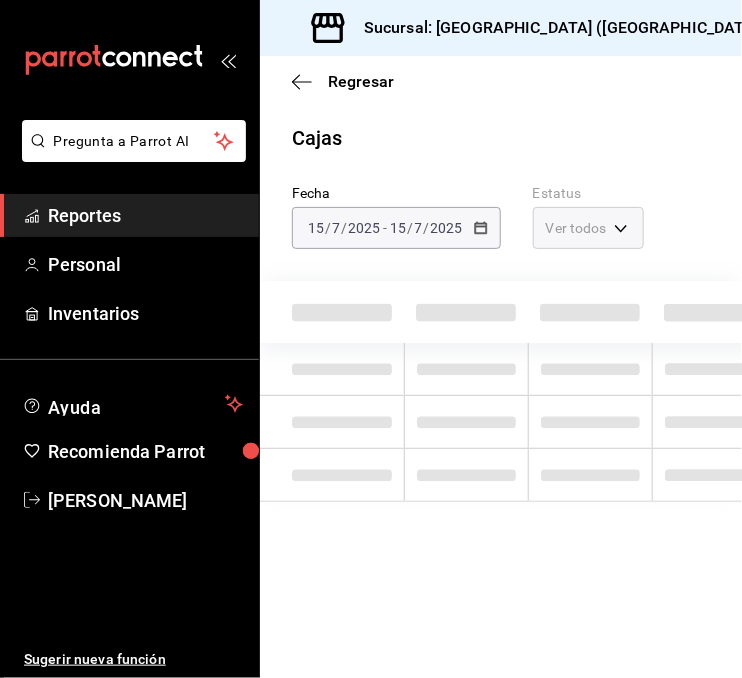 scroll, scrollTop: 0, scrollLeft: 0, axis: both 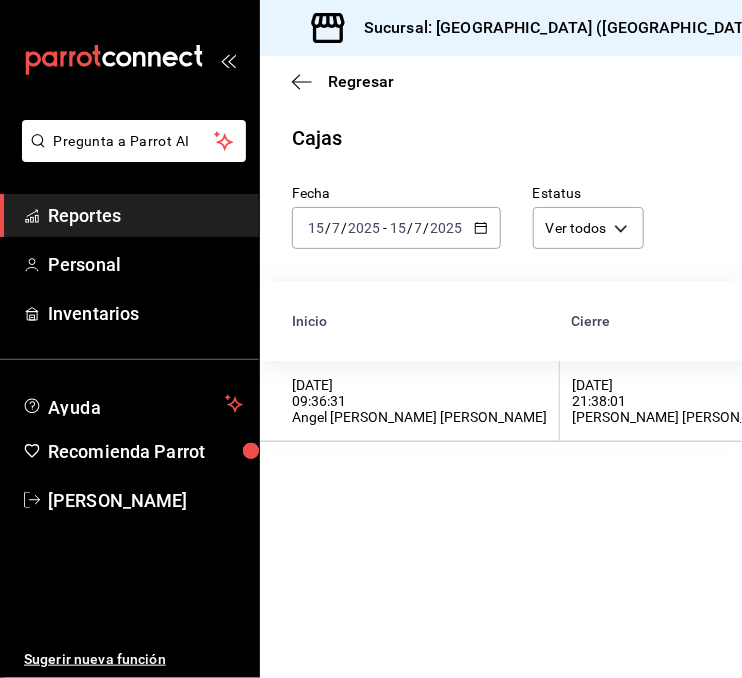 click 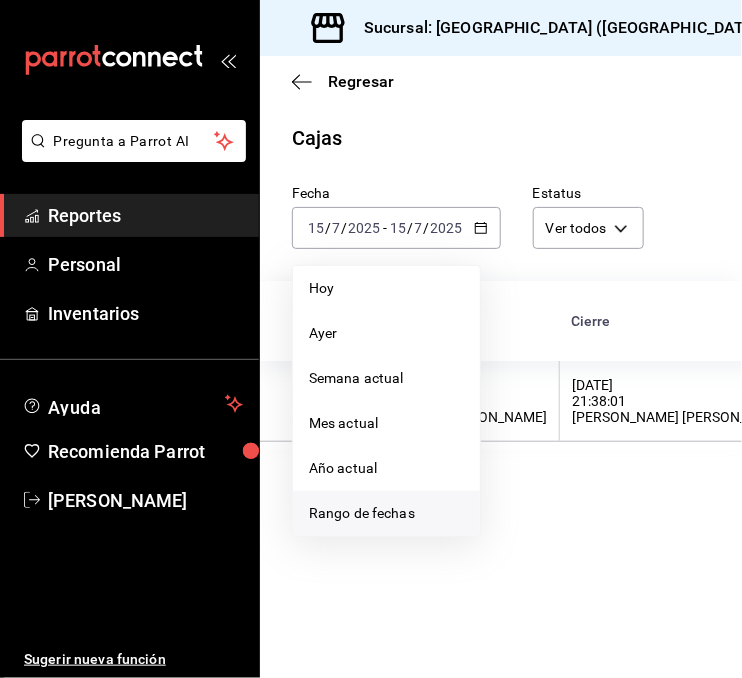 click on "Rango de fechas" at bounding box center [386, 513] 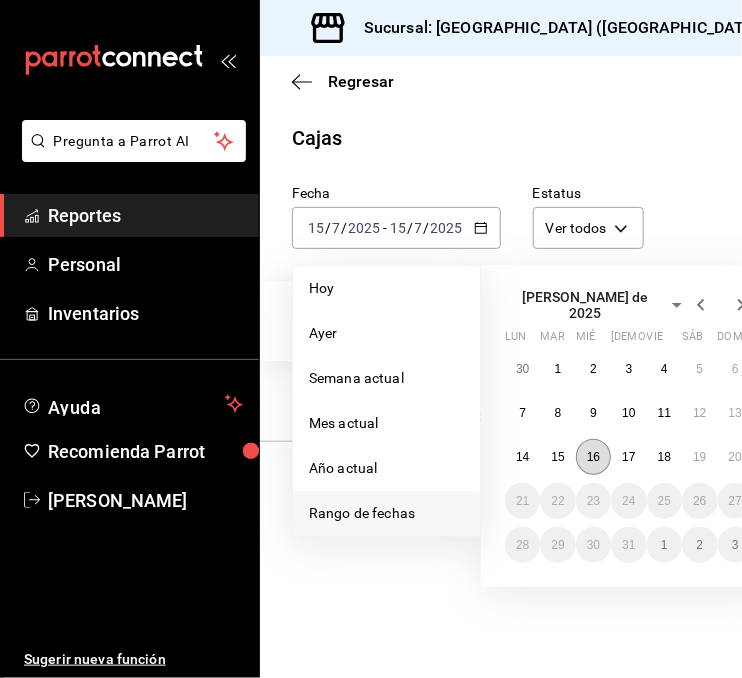click on "16" at bounding box center [593, 457] 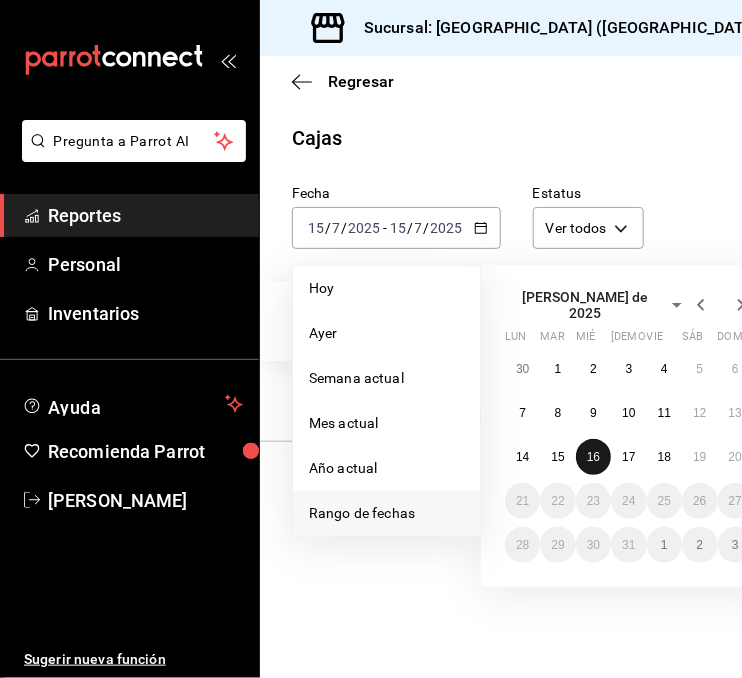 click on "16" at bounding box center (593, 457) 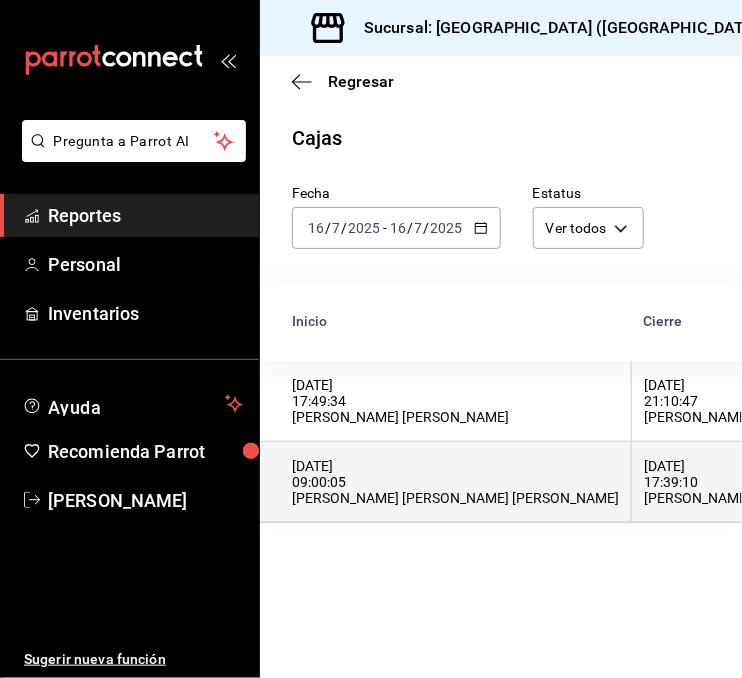 click on "[DATE]
09:00:05
[PERSON_NAME] [PERSON_NAME] [PERSON_NAME]" at bounding box center (455, 482) 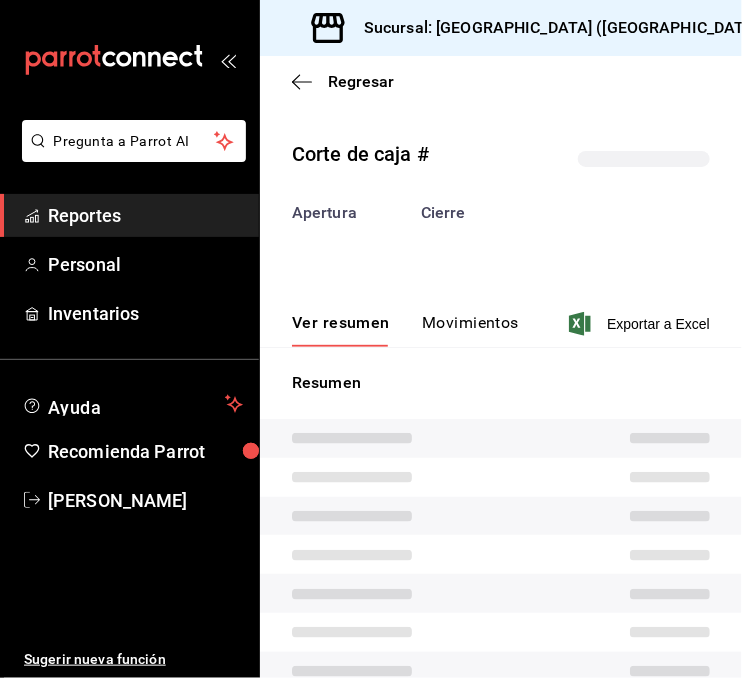 click at bounding box center (501, 516) 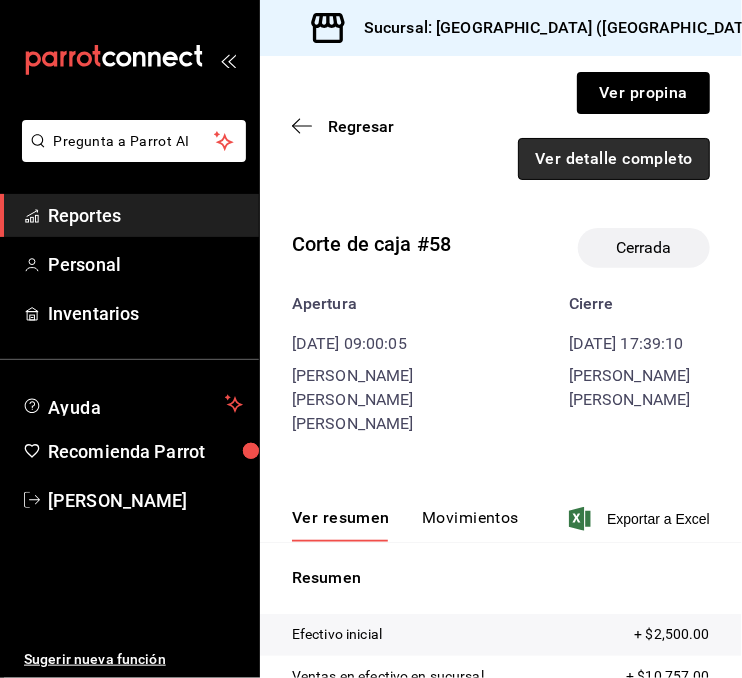 click on "Ver detalle completo" at bounding box center [614, 159] 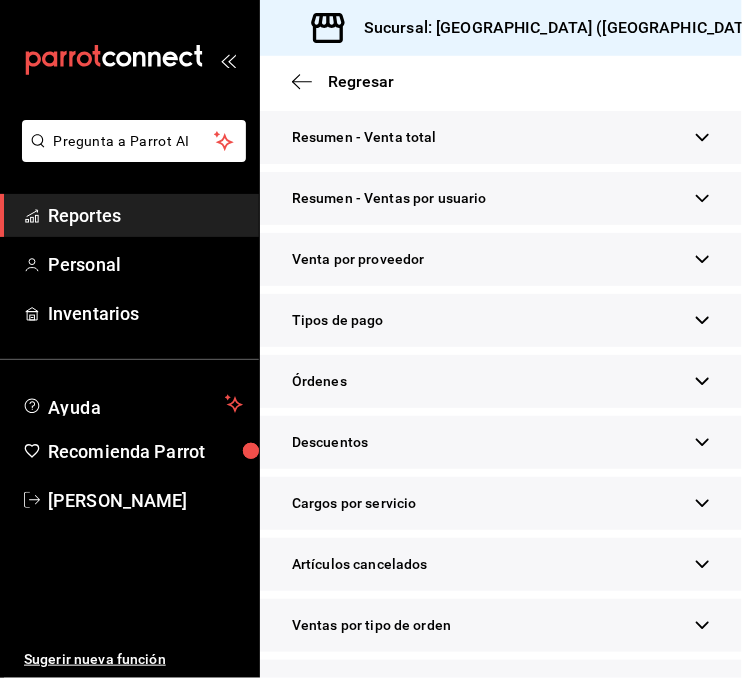 scroll, scrollTop: 694, scrollLeft: 0, axis: vertical 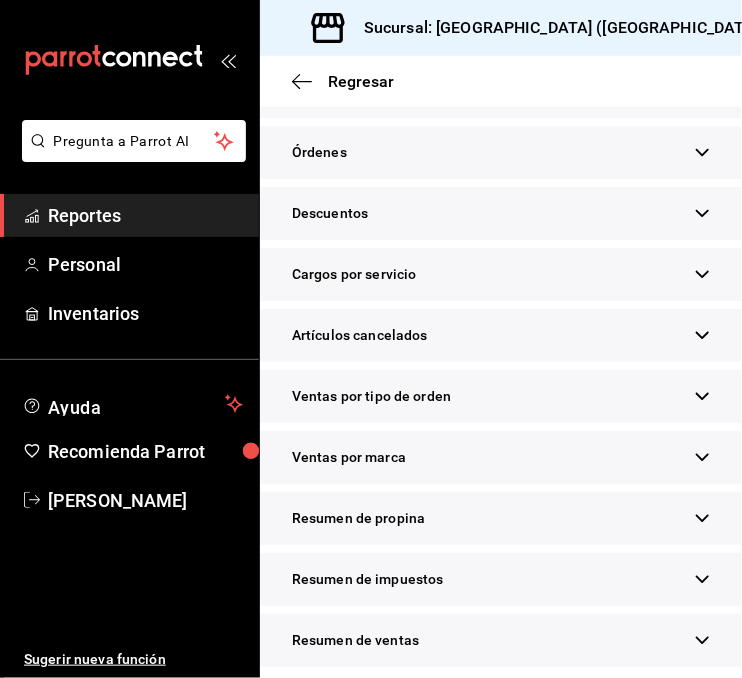 click 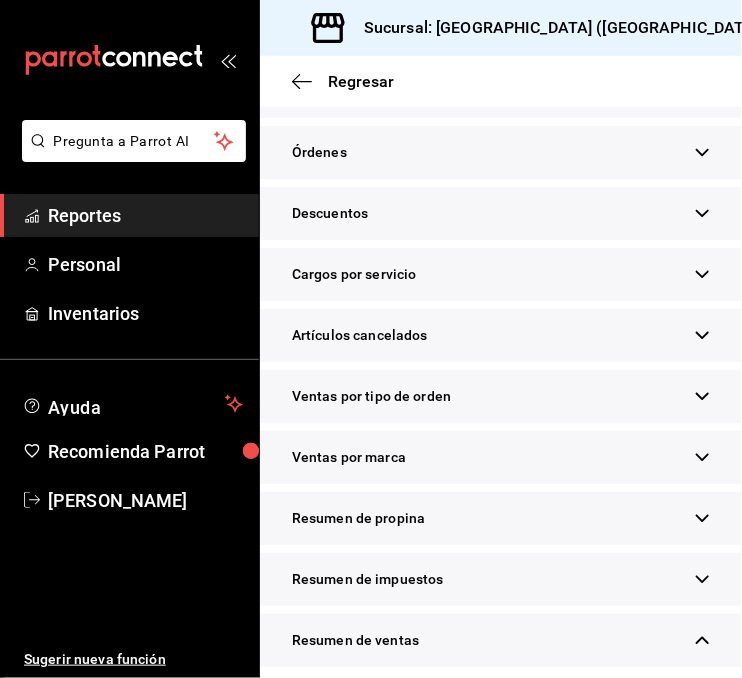 scroll, scrollTop: 1121, scrollLeft: 0, axis: vertical 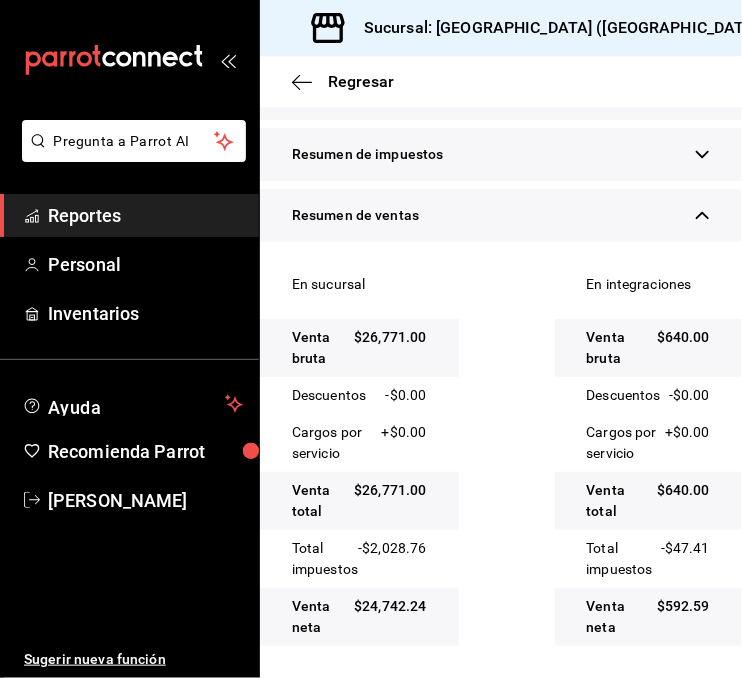 click on "En sucursal Venta bruta $26,771.00 Descuentos - $0.00 Cargos por servicio + $0.00 Venta total $26,771.00 Total impuestos - $2,028.76 Venta [PERSON_NAME] $24,742.24 En integraciones Venta bruta $640.00 Descuentos - $0.00 Cargos por servicio + $0.00 Venta total $640.00 Total impuestos - $47.41 Venta [PERSON_NAME] $592.59" at bounding box center (501, 456) 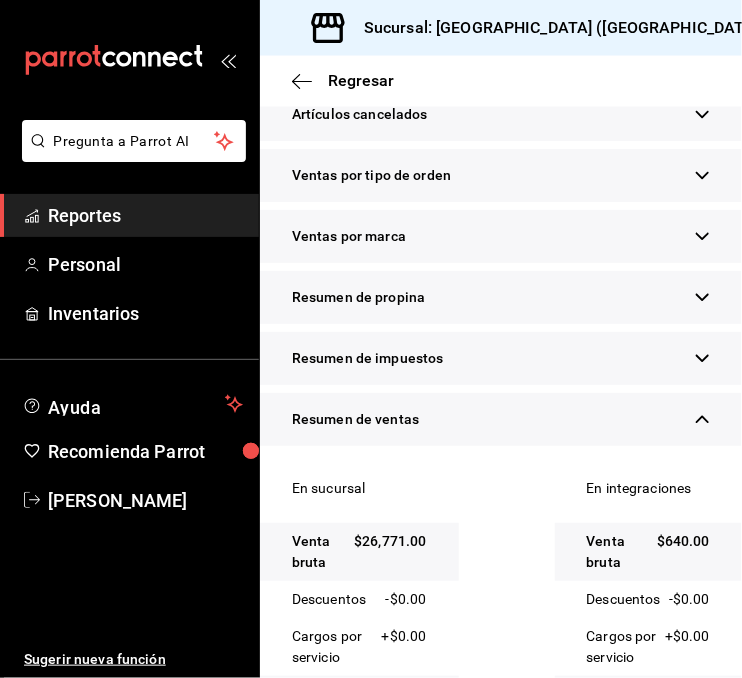 scroll, scrollTop: 903, scrollLeft: 0, axis: vertical 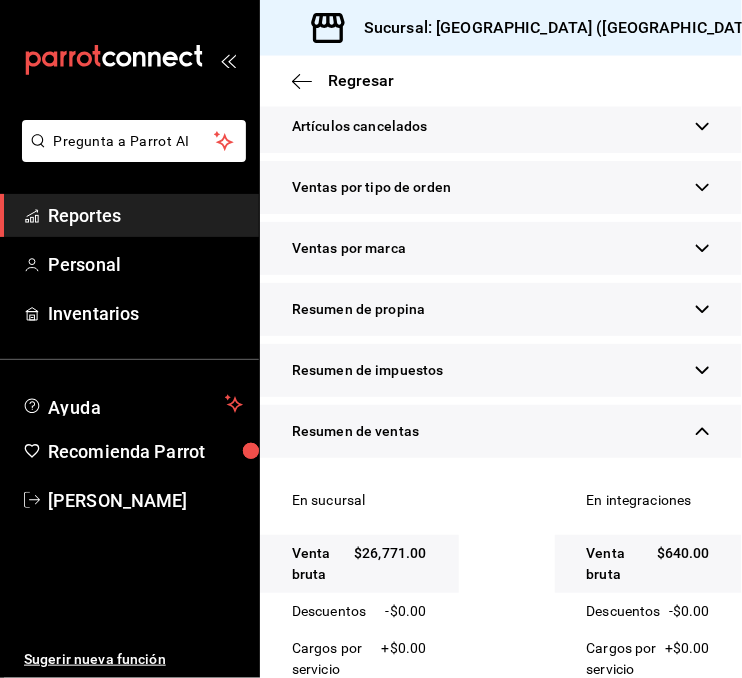 click on "Resumen de propina" at bounding box center (501, 309) 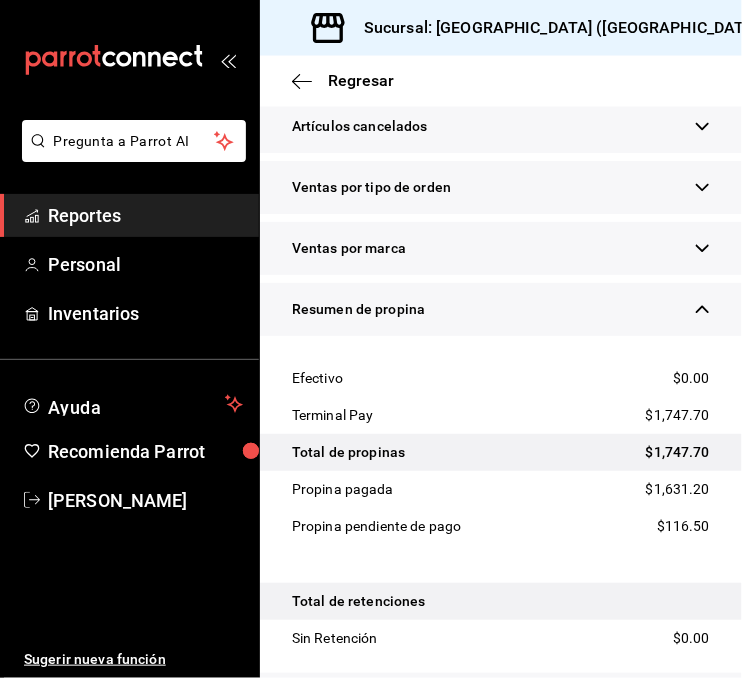 scroll, scrollTop: 372, scrollLeft: 0, axis: vertical 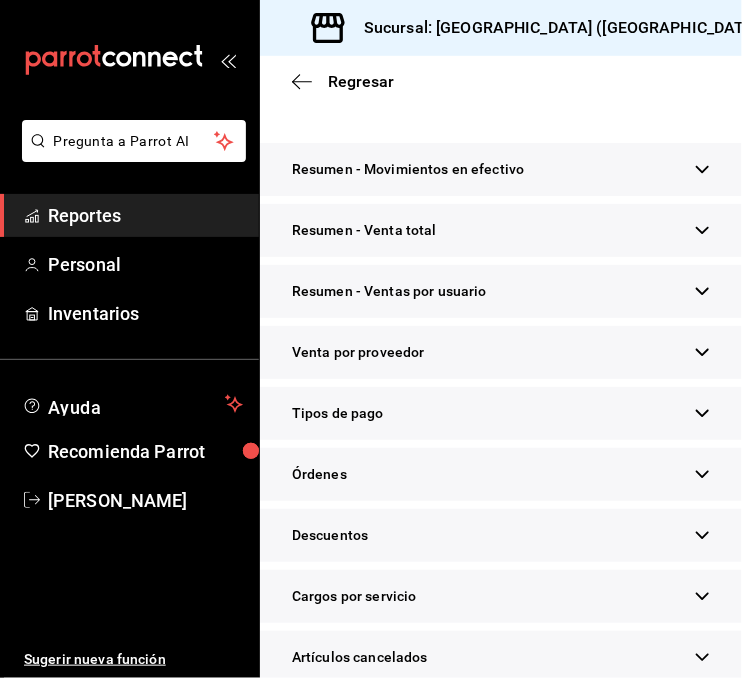 click on "Tipos de pago" at bounding box center [501, 413] 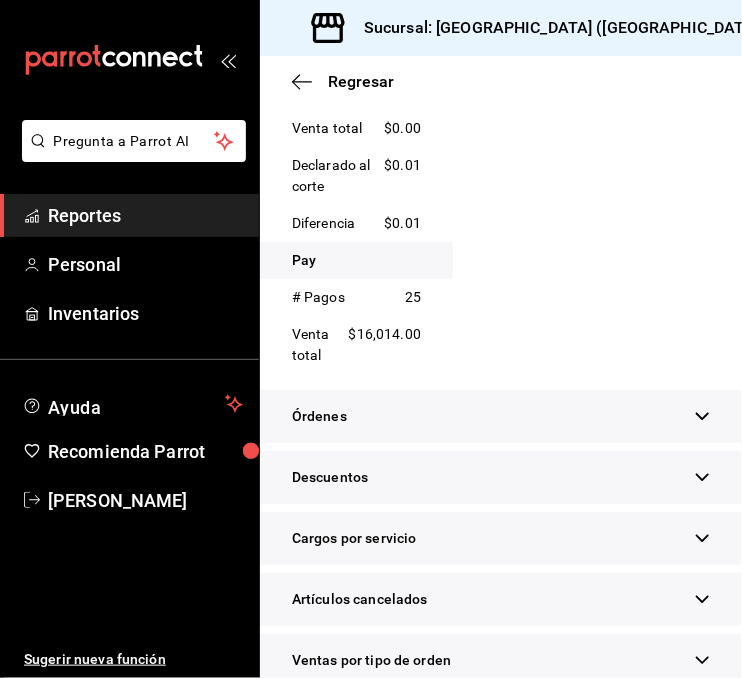 scroll, scrollTop: 1950, scrollLeft: 0, axis: vertical 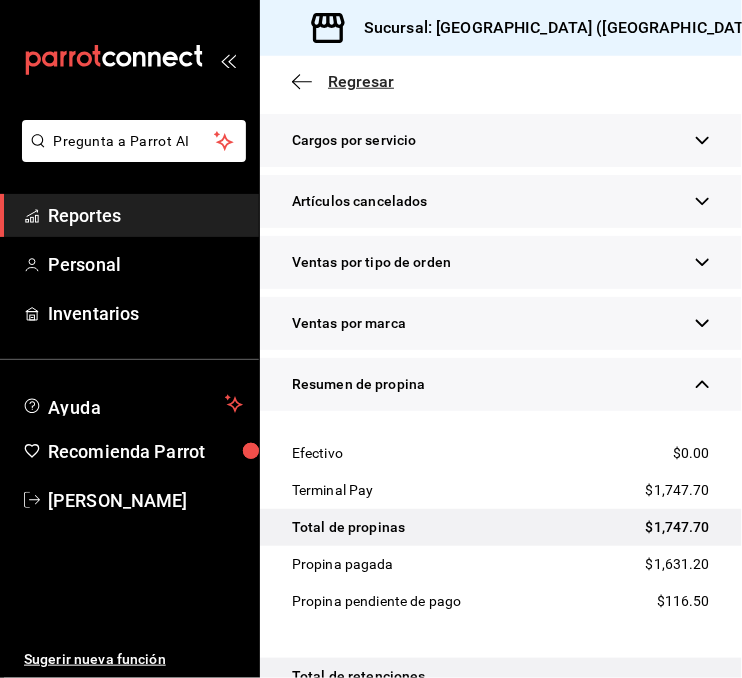 drag, startPoint x: 377, startPoint y: 91, endPoint x: 362, endPoint y: 81, distance: 18.027756 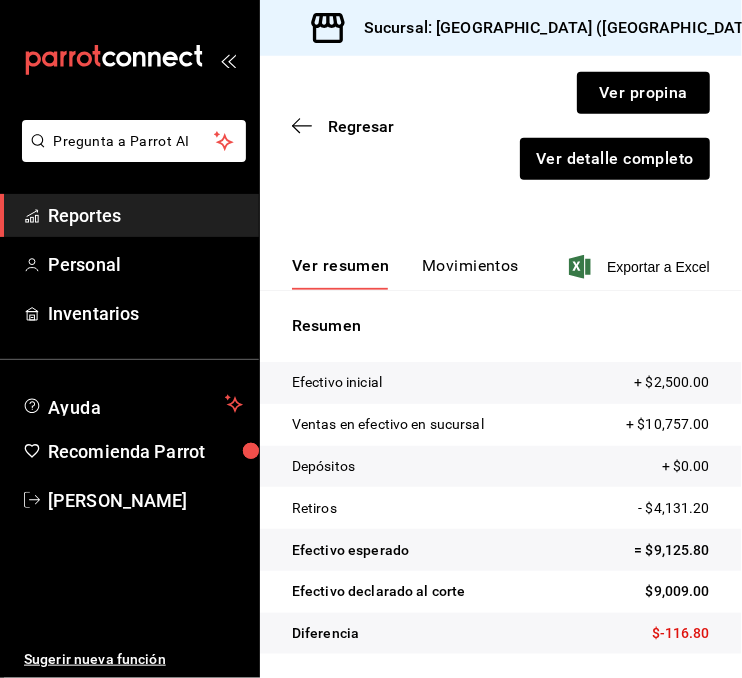 scroll, scrollTop: 252, scrollLeft: 0, axis: vertical 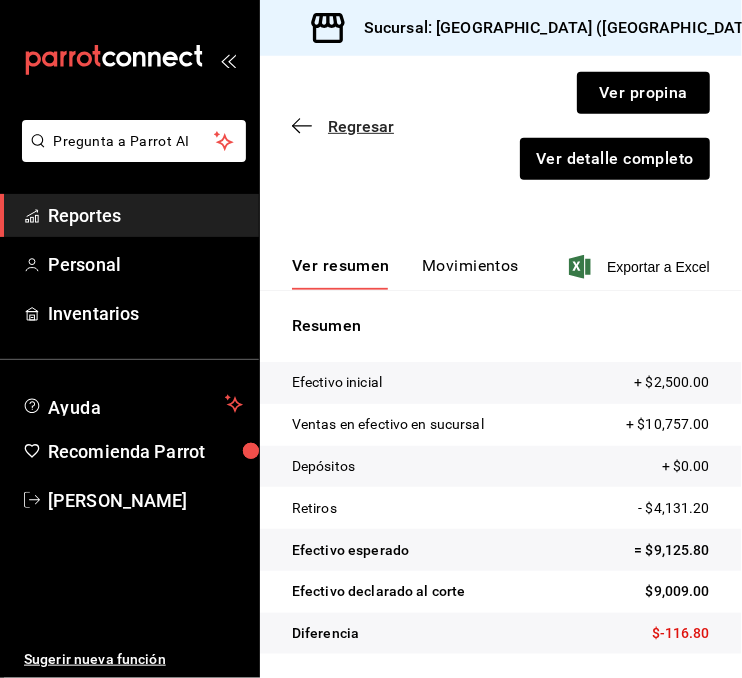 click on "Regresar" at bounding box center (361, 126) 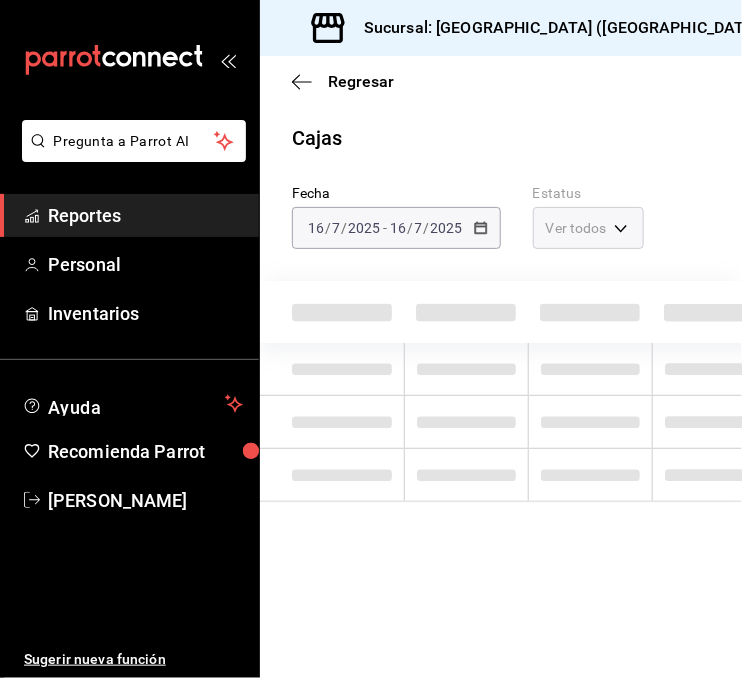 scroll, scrollTop: 0, scrollLeft: 0, axis: both 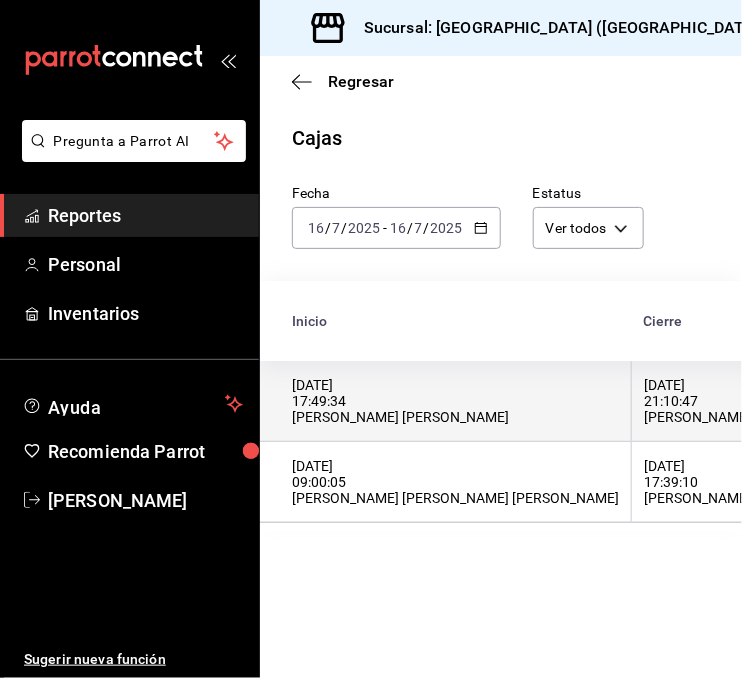 click on "[DATE]
17:49:34
[PERSON_NAME] [PERSON_NAME]" at bounding box center (455, 401) 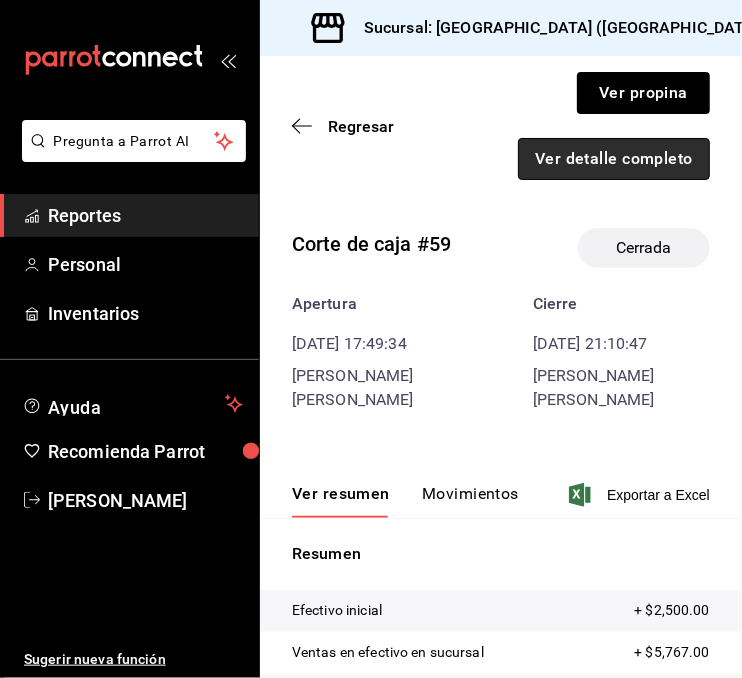 click on "Ver detalle completo" at bounding box center [614, 159] 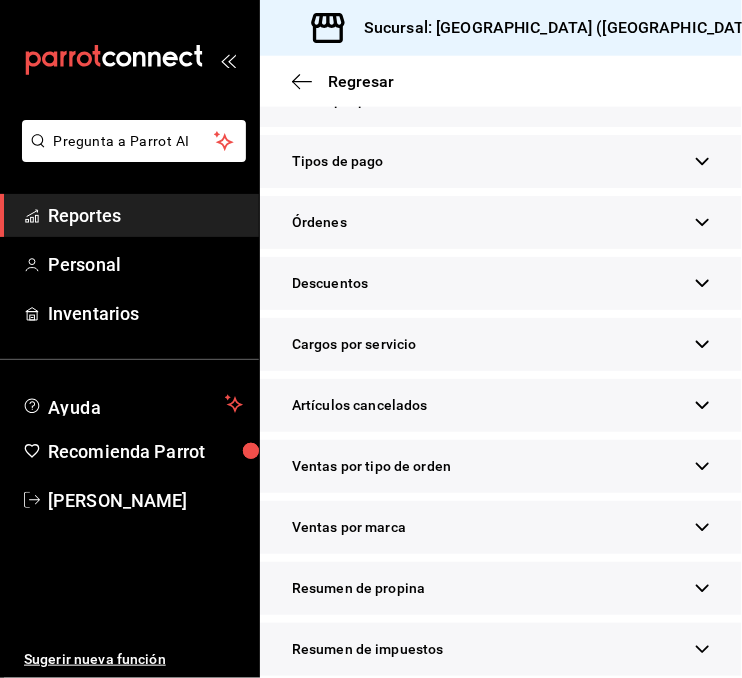 scroll, scrollTop: 694, scrollLeft: 0, axis: vertical 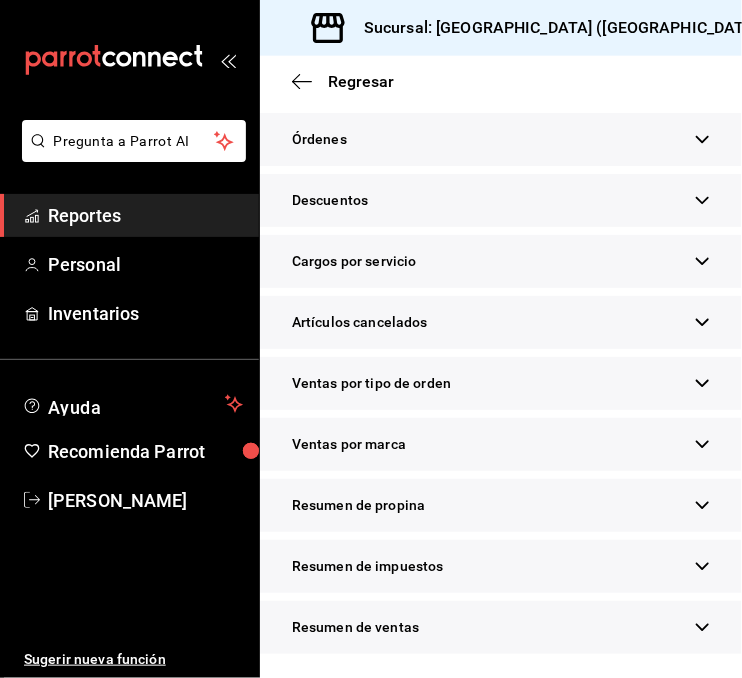 click 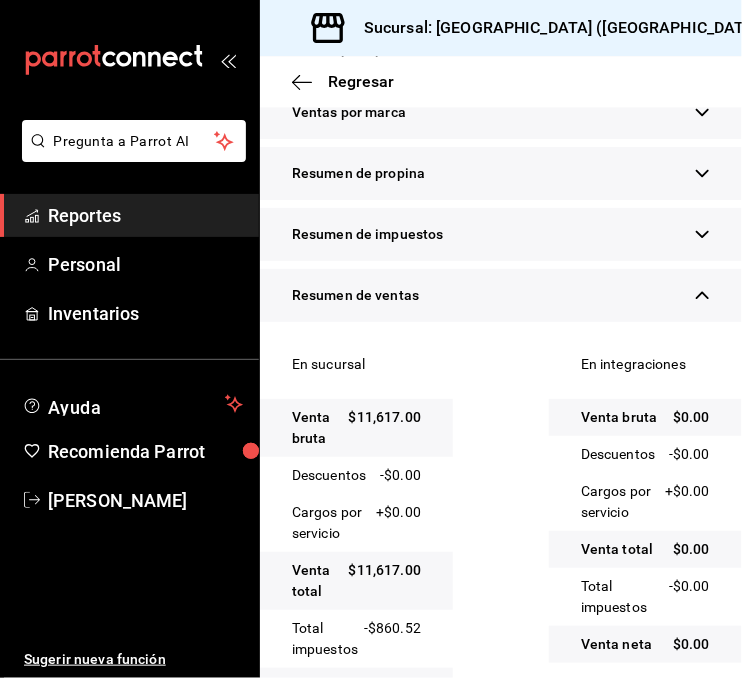 scroll, scrollTop: 1106, scrollLeft: 0, axis: vertical 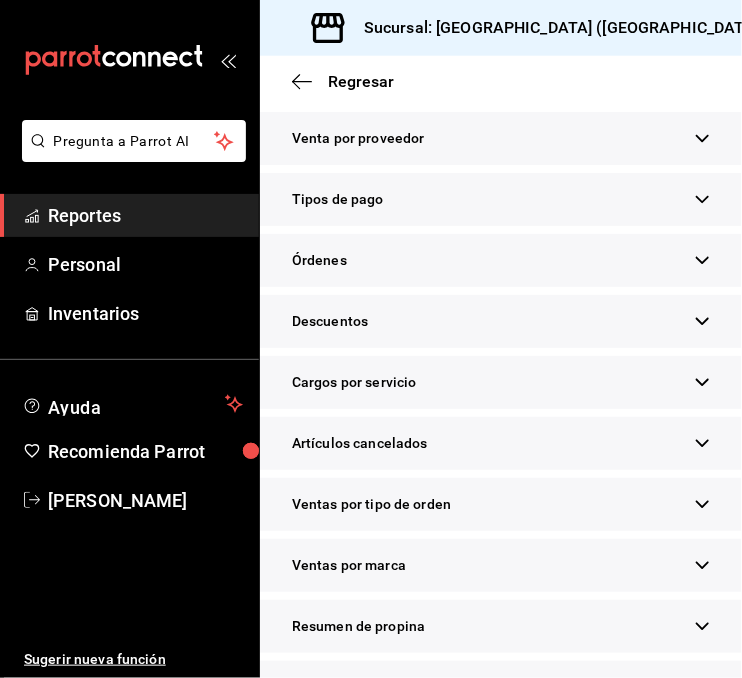 click on "Resumen de propina" at bounding box center (501, 626) 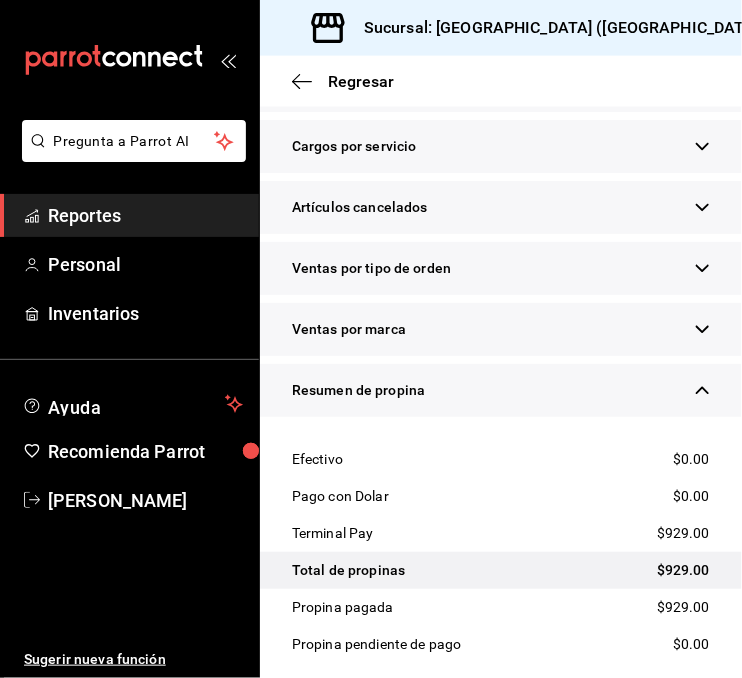 scroll, scrollTop: 818, scrollLeft: 0, axis: vertical 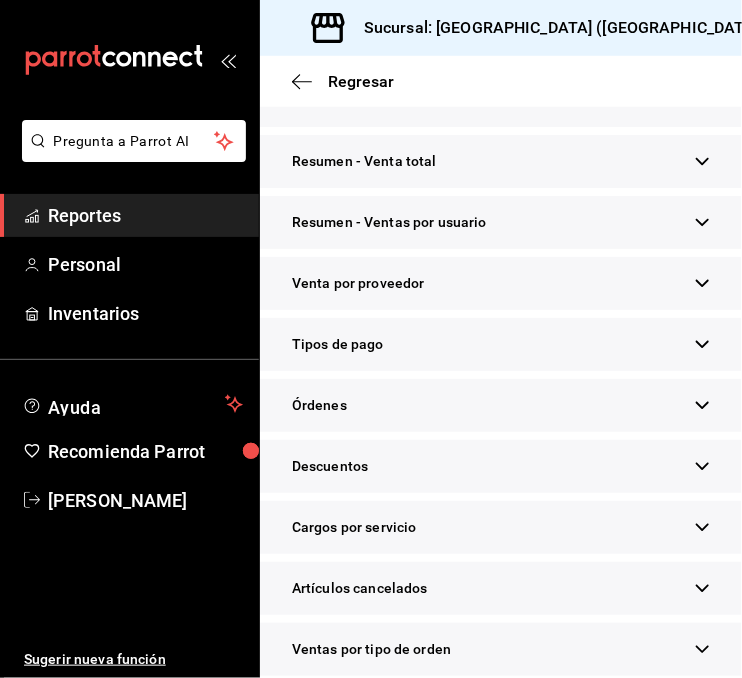 click on "Tipos de pago" at bounding box center [501, 344] 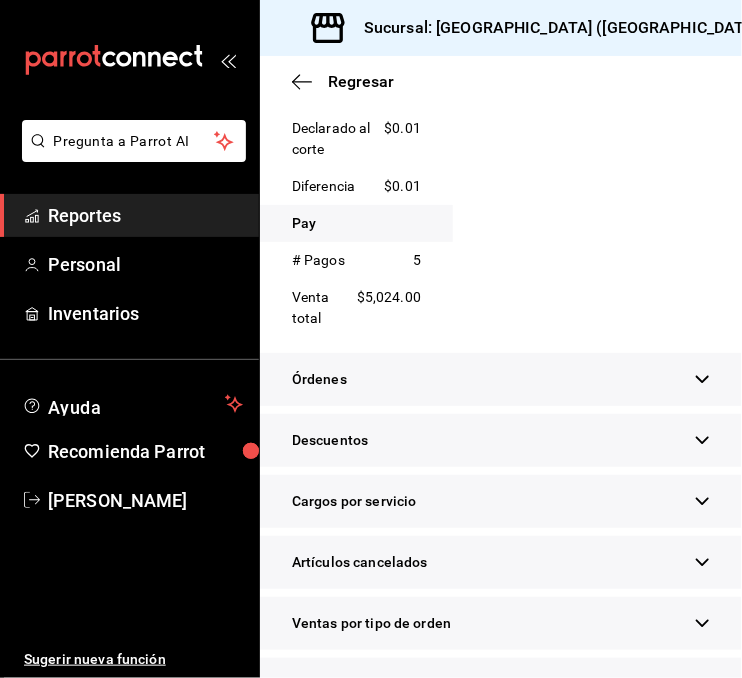 scroll, scrollTop: 1984, scrollLeft: 0, axis: vertical 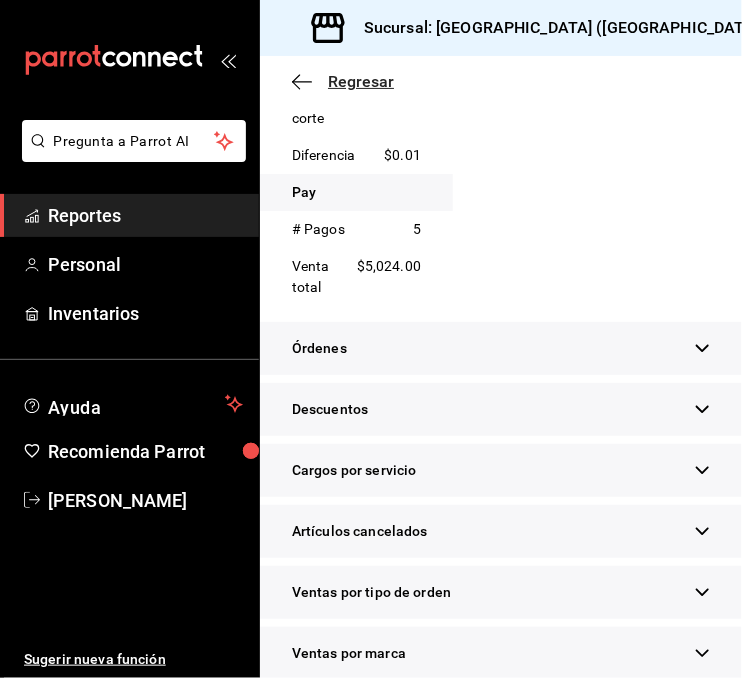 click on "Regresar" at bounding box center (361, 81) 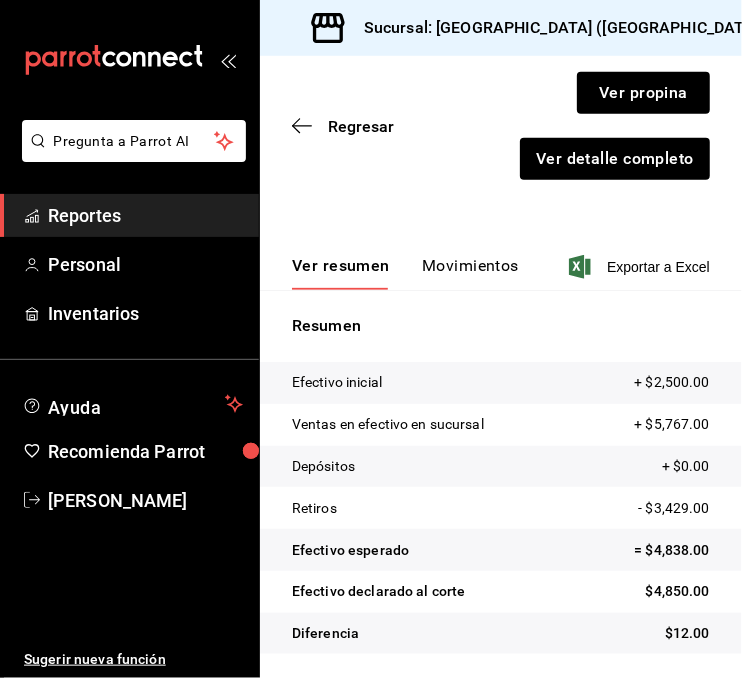 scroll, scrollTop: 228, scrollLeft: 0, axis: vertical 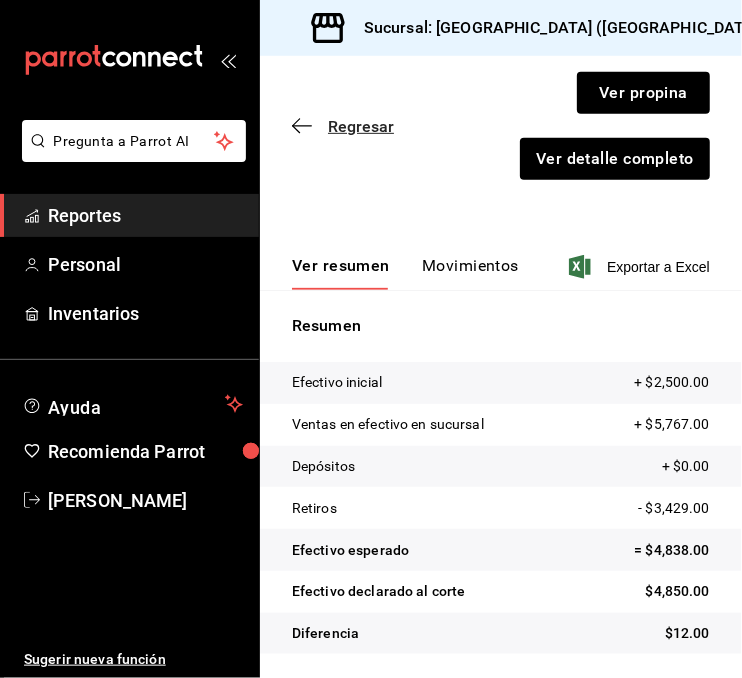 click on "Regresar" at bounding box center [361, 126] 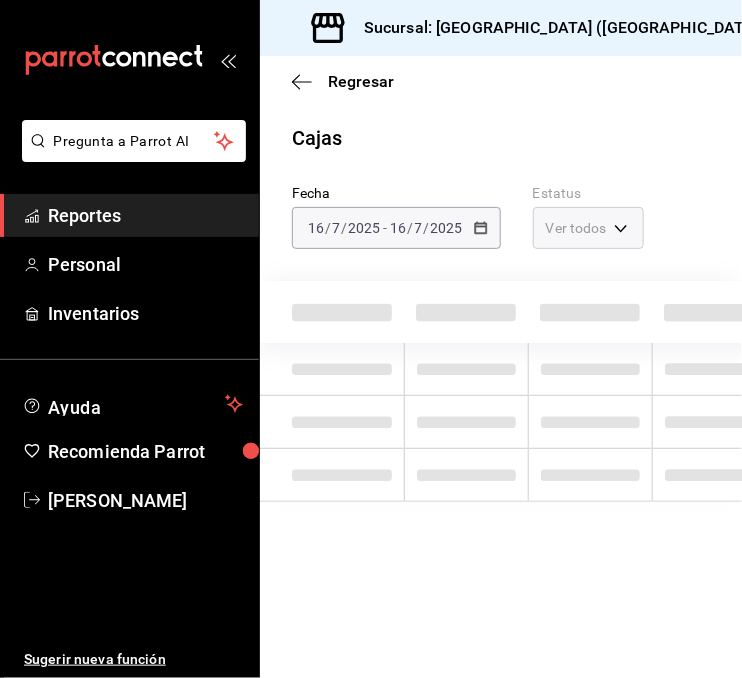 scroll, scrollTop: 0, scrollLeft: 0, axis: both 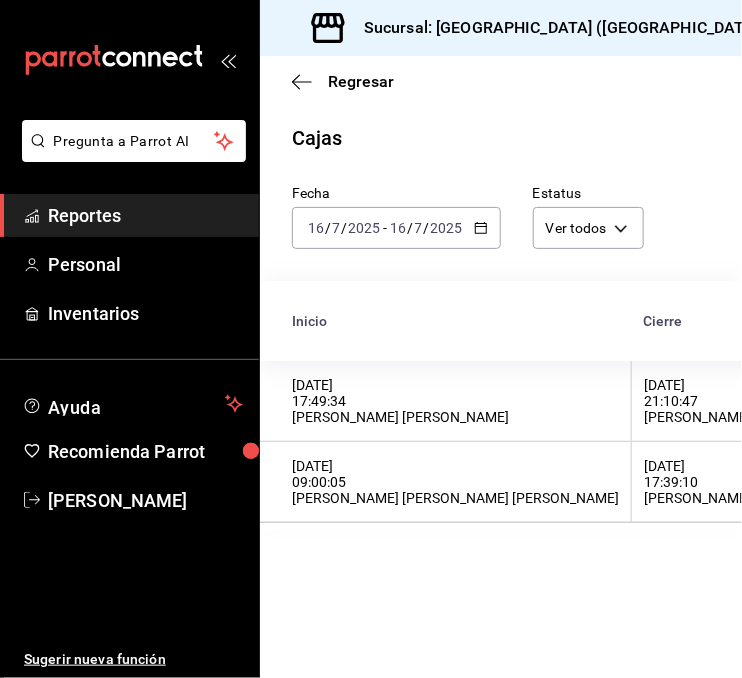 click 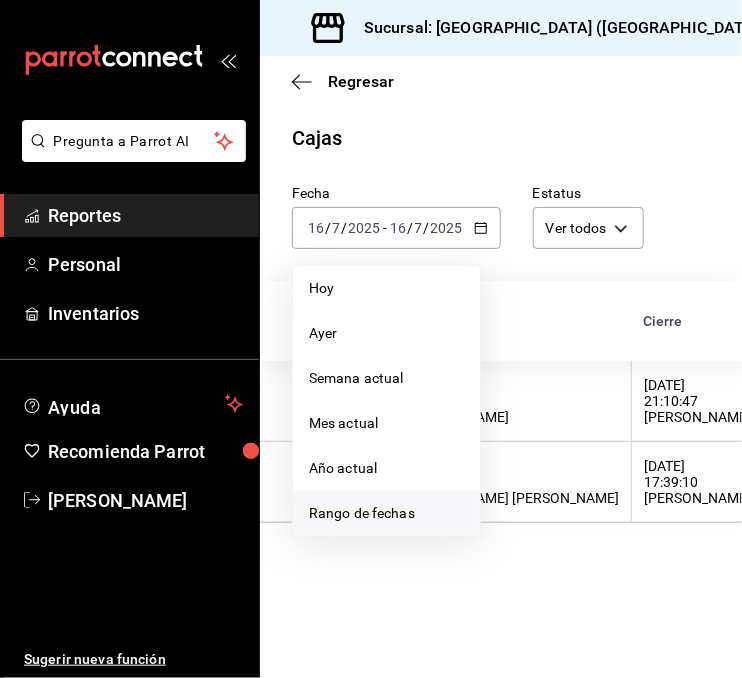 click on "Rango de fechas" at bounding box center (386, 513) 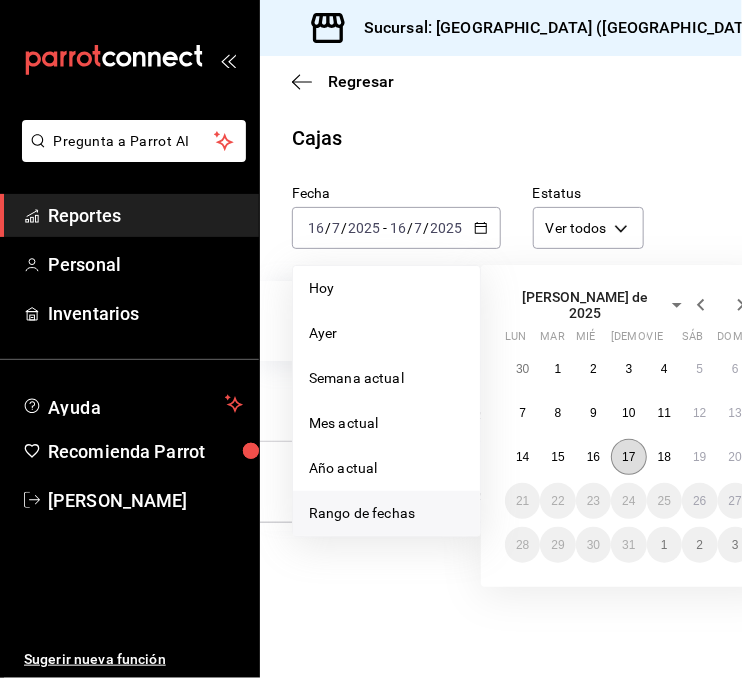 click on "17" at bounding box center (628, 457) 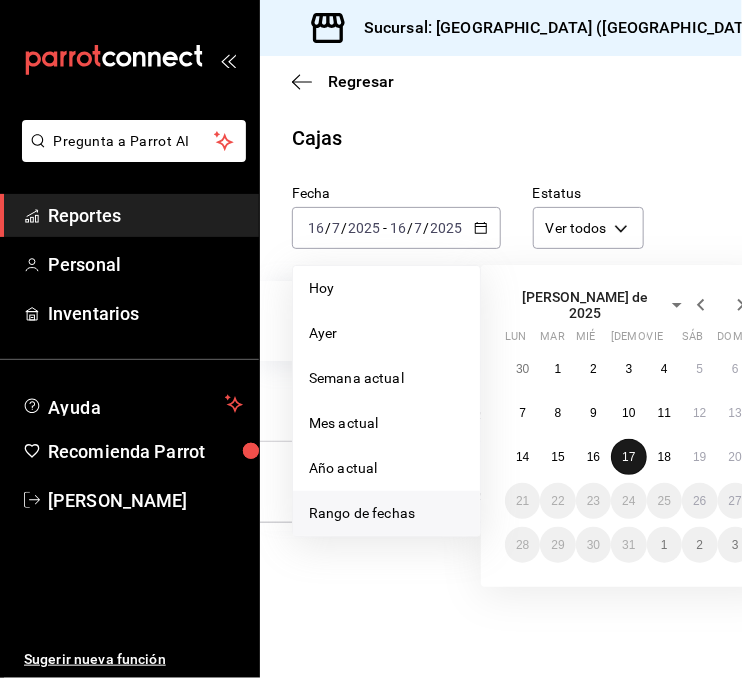 click on "17" at bounding box center (628, 457) 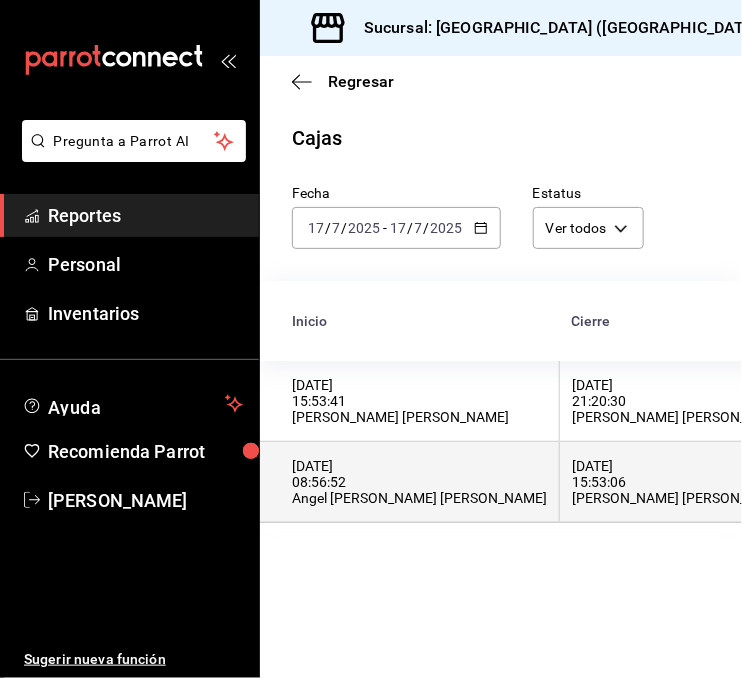 click on "[DATE]
15:53:06
[PERSON_NAME] [PERSON_NAME]" at bounding box center [680, 482] 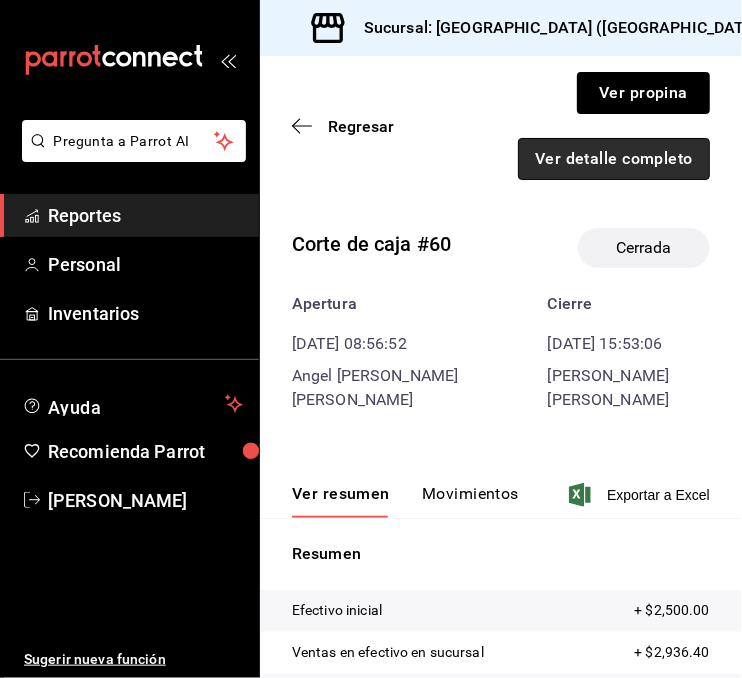 click on "Ver detalle completo" at bounding box center [614, 159] 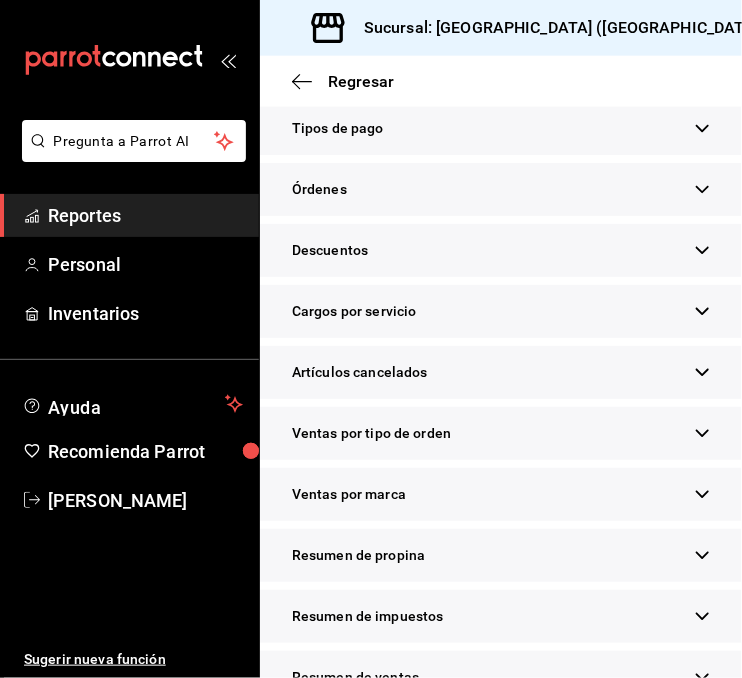 scroll, scrollTop: 694, scrollLeft: 0, axis: vertical 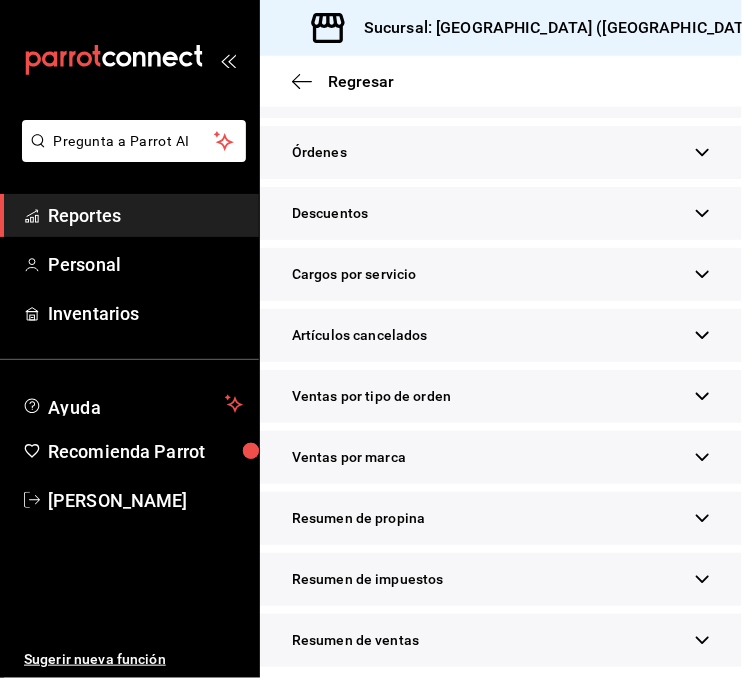 click 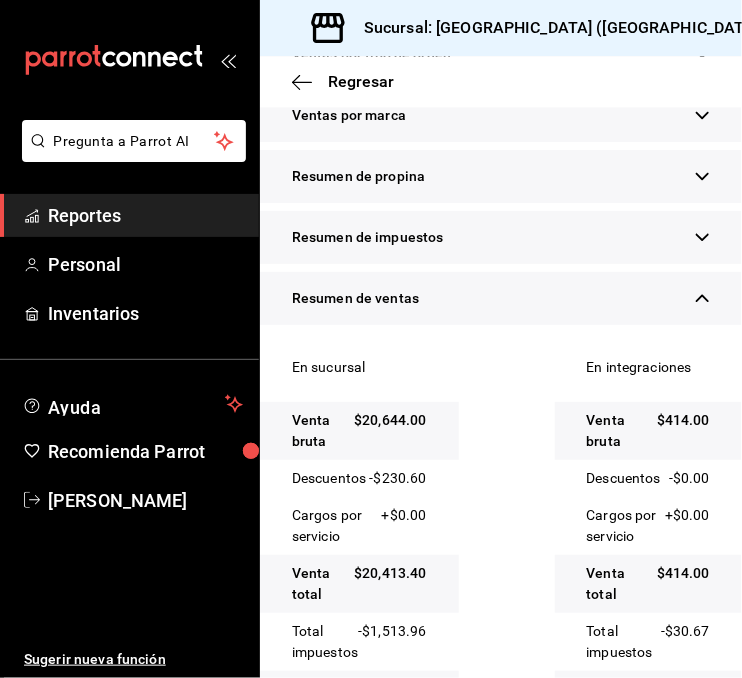scroll, scrollTop: 1121, scrollLeft: 0, axis: vertical 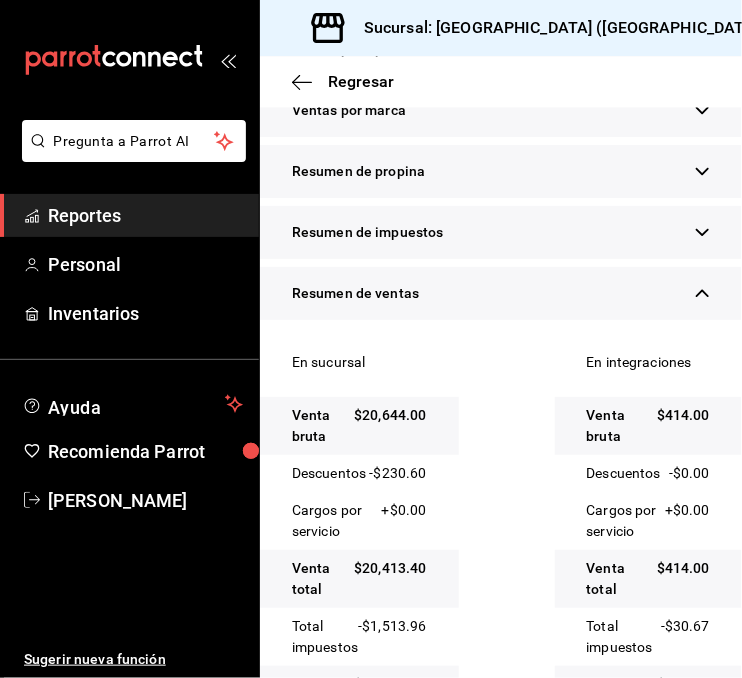 click on "Resumen de propina" at bounding box center (501, 171) 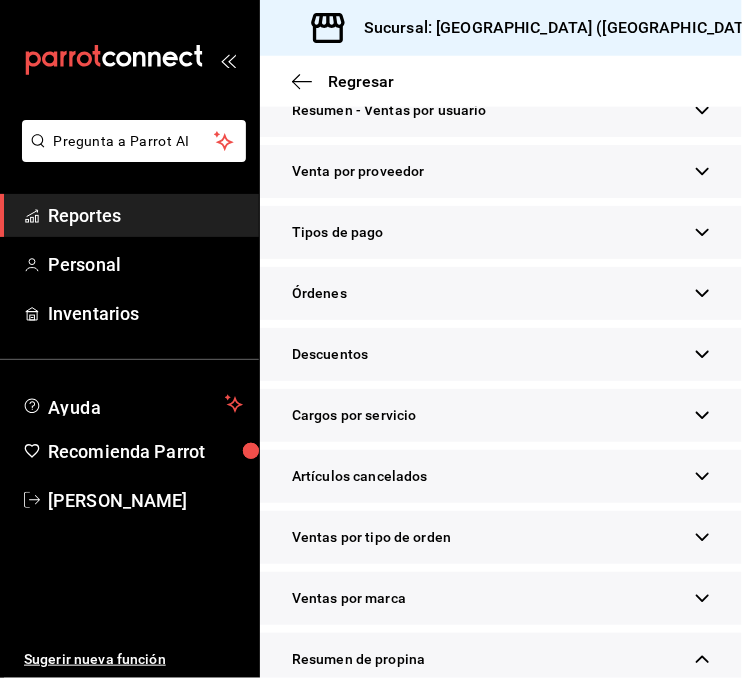 scroll, scrollTop: 536, scrollLeft: 0, axis: vertical 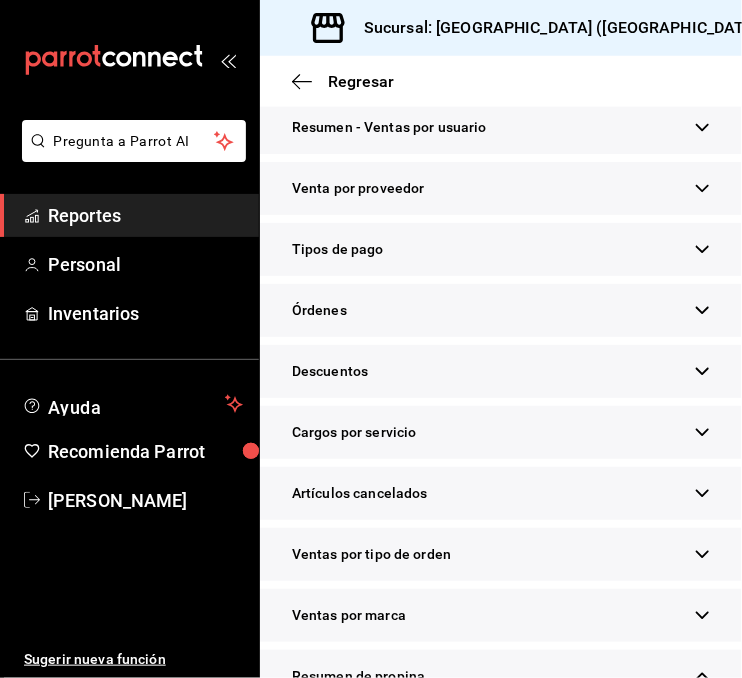 click on "Tipos de pago" at bounding box center (501, 249) 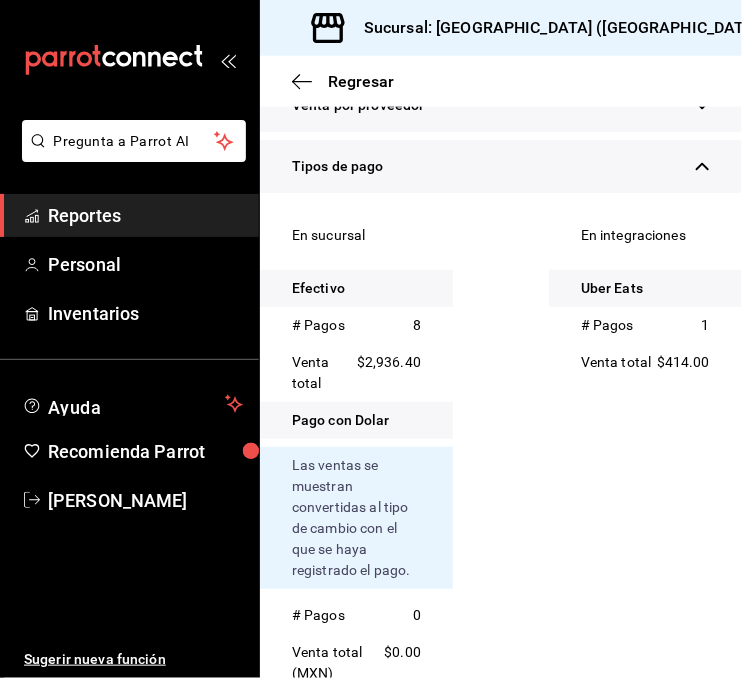 scroll, scrollTop: 614, scrollLeft: 0, axis: vertical 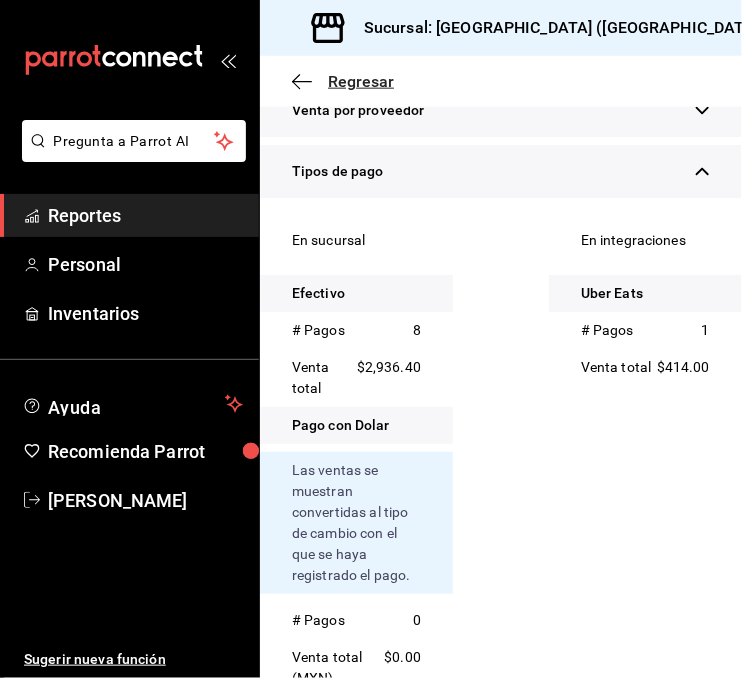 click on "Regresar" at bounding box center (361, 81) 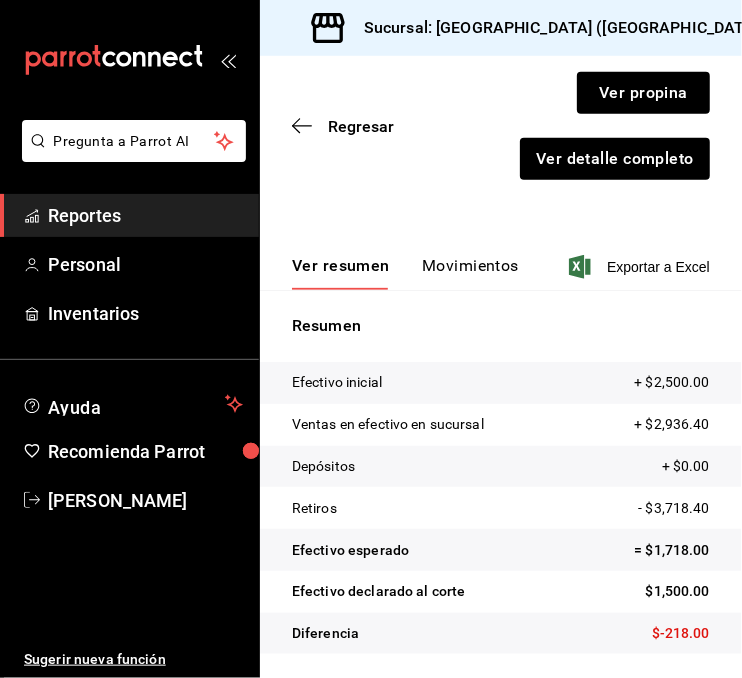 scroll, scrollTop: 252, scrollLeft: 0, axis: vertical 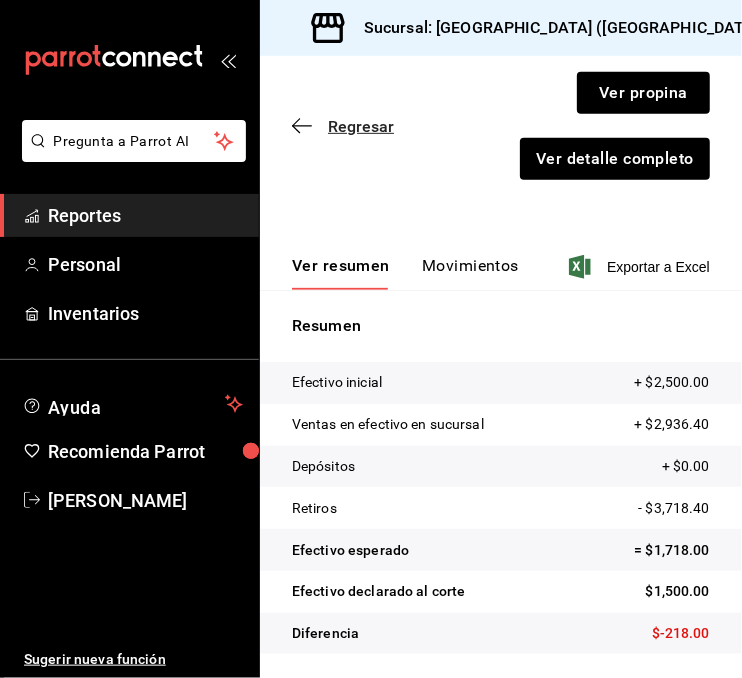 click on "Regresar" at bounding box center (361, 126) 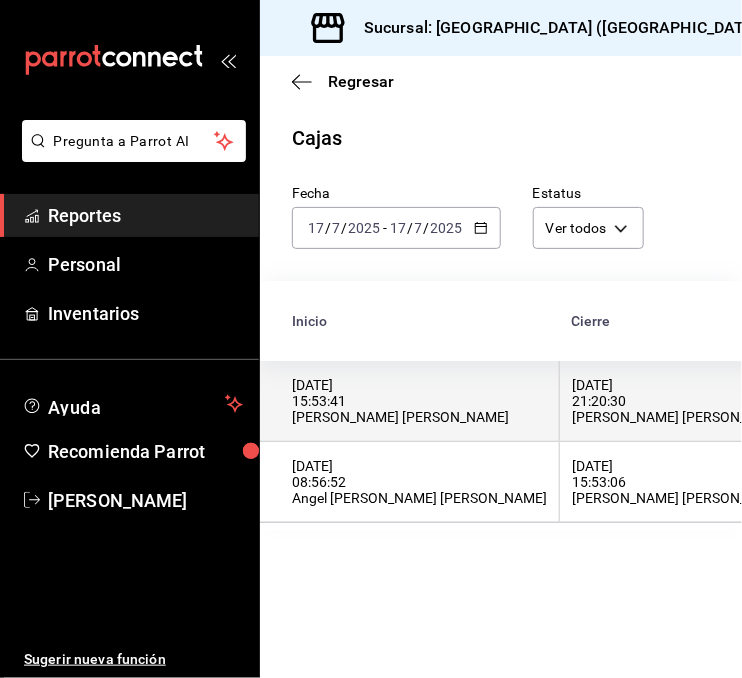 click on "[DATE]
15:53:41
[PERSON_NAME] [PERSON_NAME]" at bounding box center [419, 401] 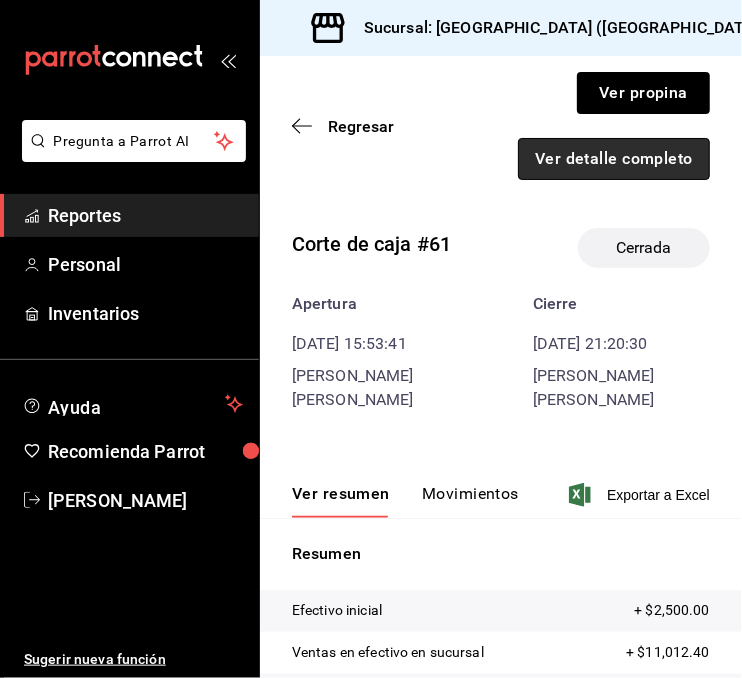 click on "Ver detalle completo" at bounding box center [614, 159] 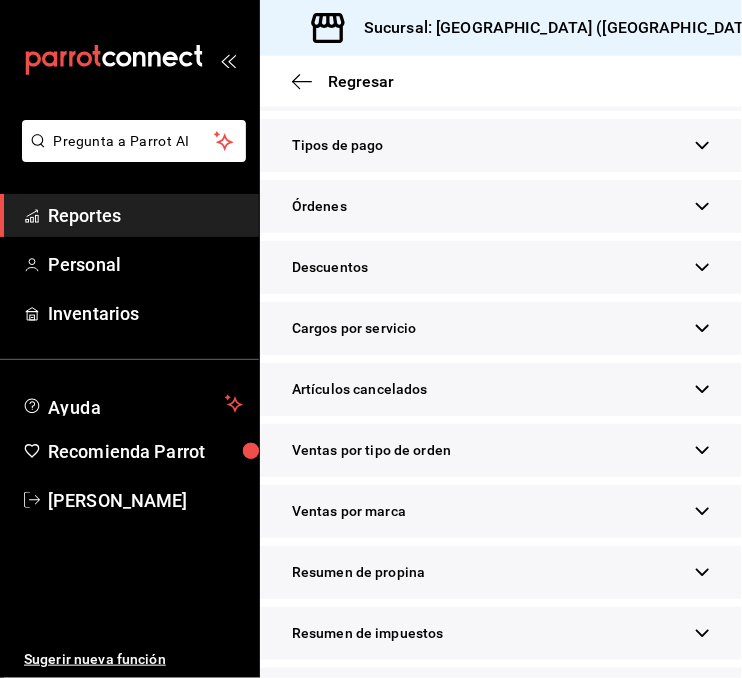 scroll, scrollTop: 694, scrollLeft: 0, axis: vertical 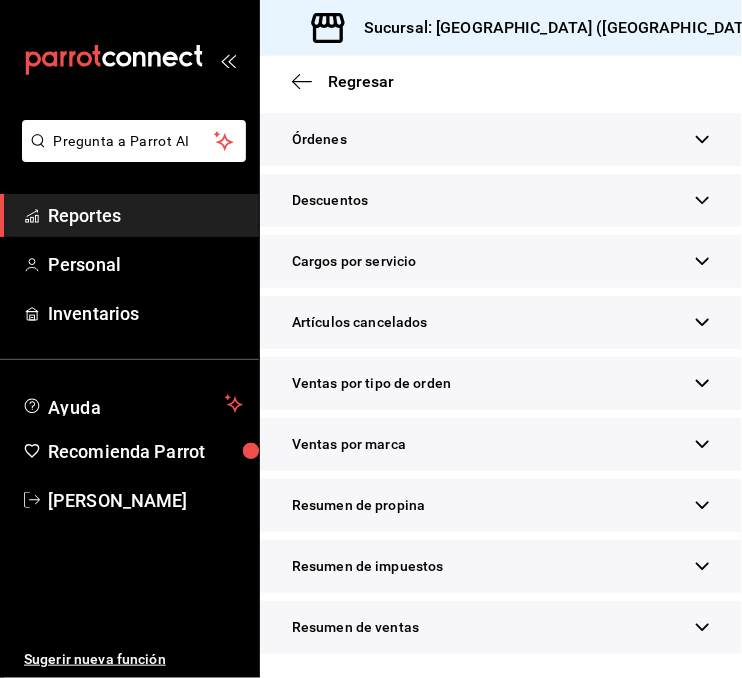 click on "Resumen de ventas" at bounding box center (501, 627) 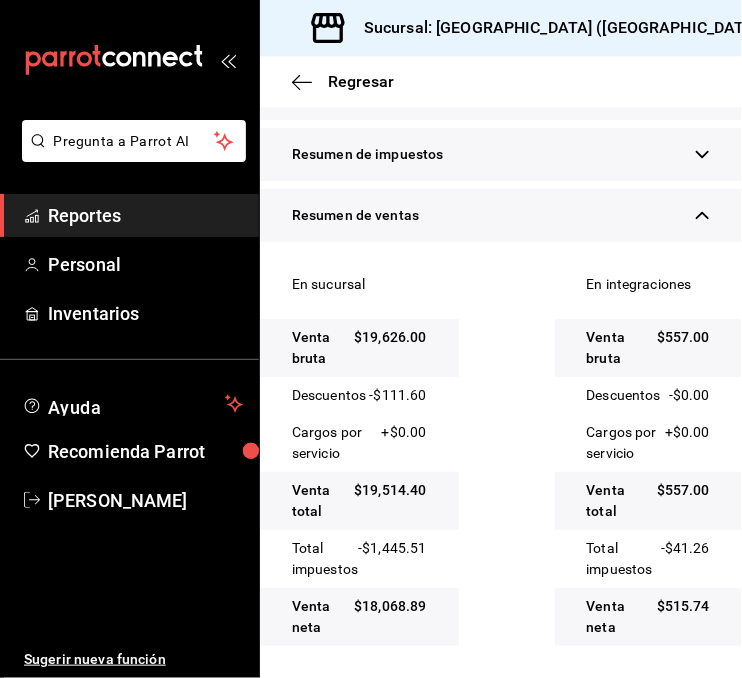 scroll, scrollTop: 1121, scrollLeft: 0, axis: vertical 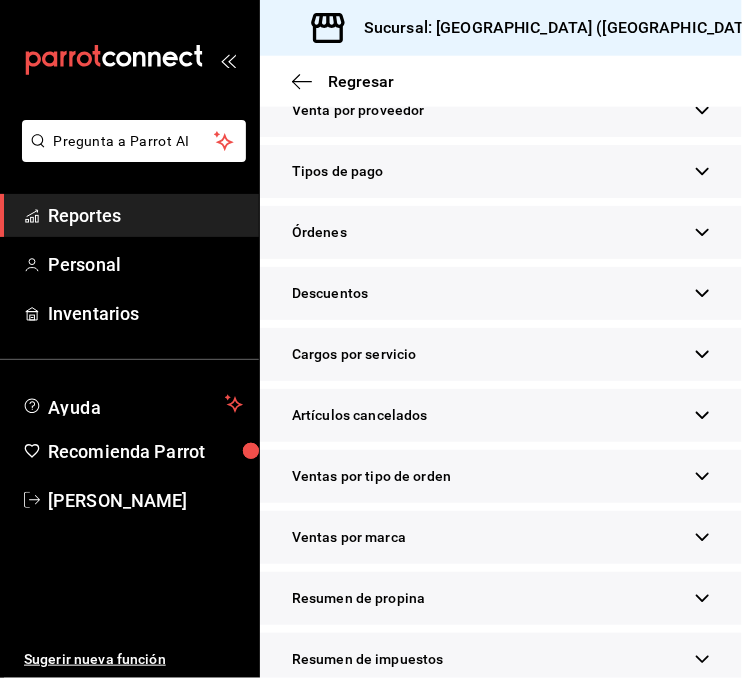 click on "Resumen de propina" at bounding box center (501, 598) 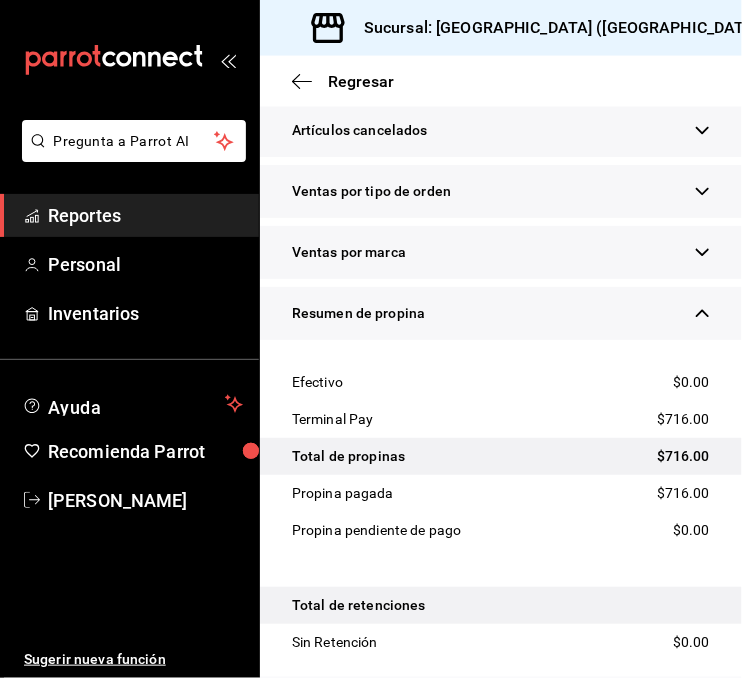 scroll, scrollTop: 895, scrollLeft: 0, axis: vertical 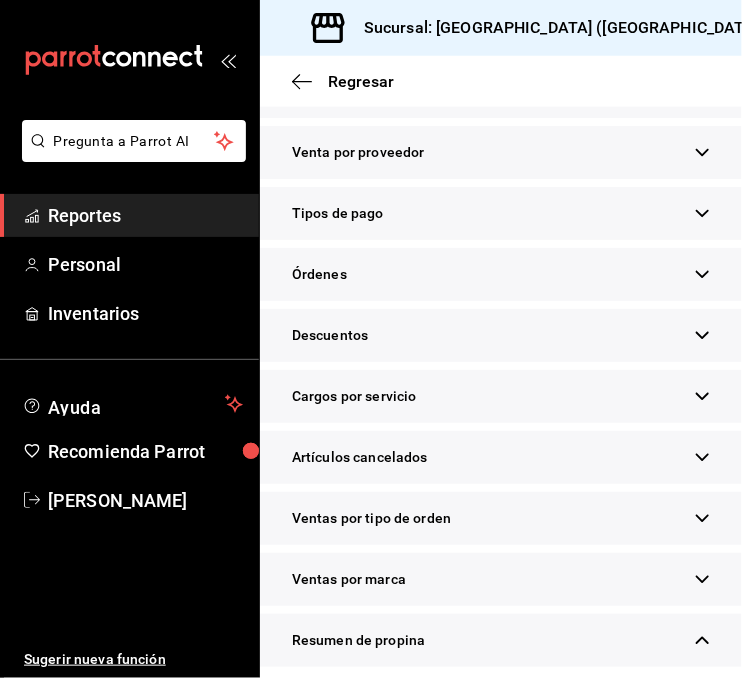 click on "Tipos de pago" at bounding box center [501, 213] 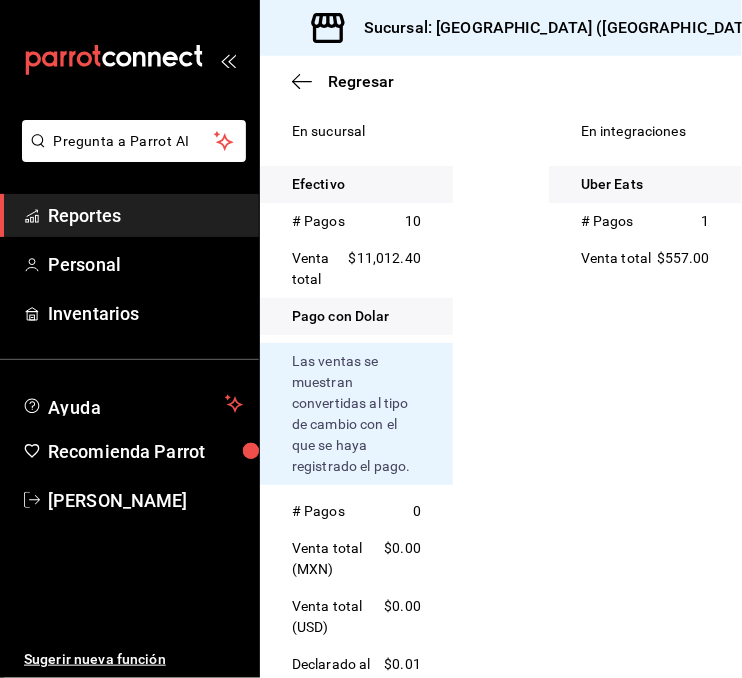 scroll, scrollTop: 709, scrollLeft: 0, axis: vertical 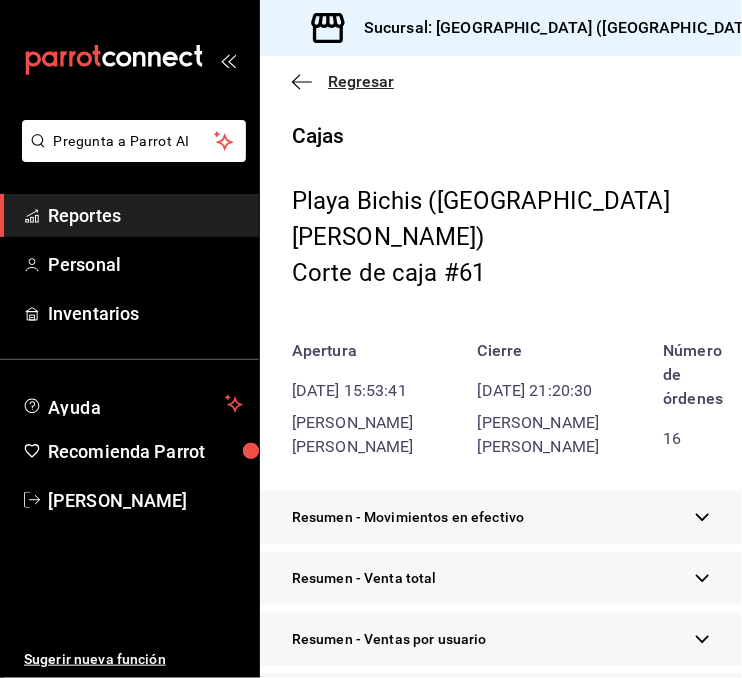 click on "Regresar" at bounding box center (361, 81) 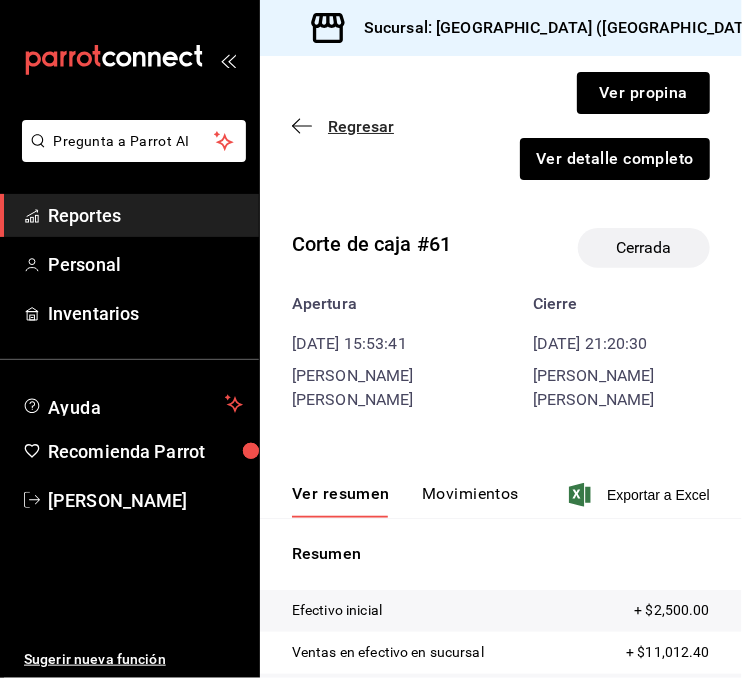click on "Regresar" at bounding box center [361, 126] 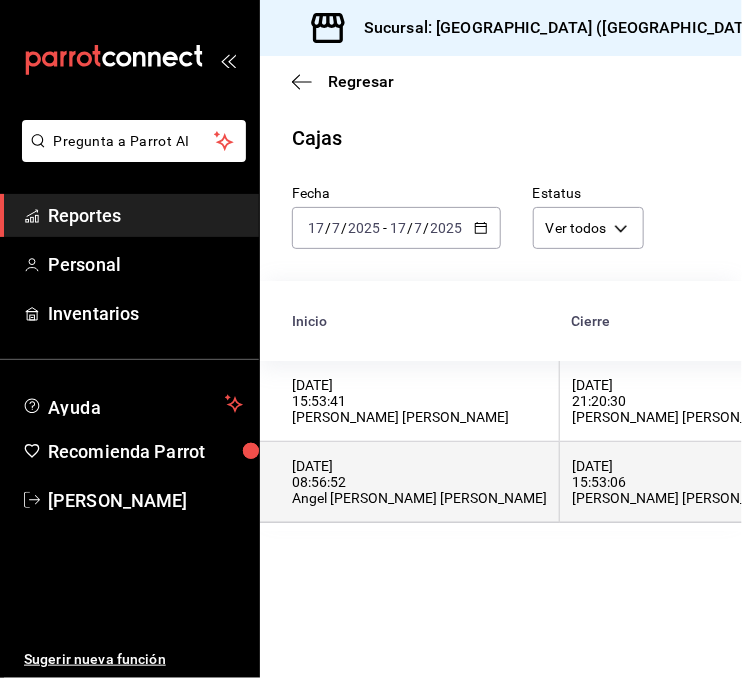 click on "[DATE]
15:53:06
[PERSON_NAME] [PERSON_NAME]" at bounding box center (680, 482) 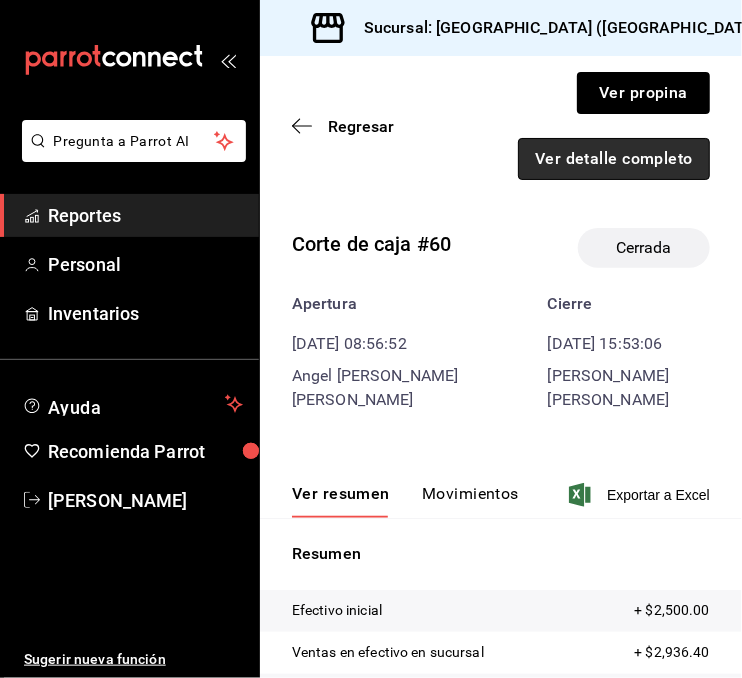 click on "Ver detalle completo" at bounding box center (614, 159) 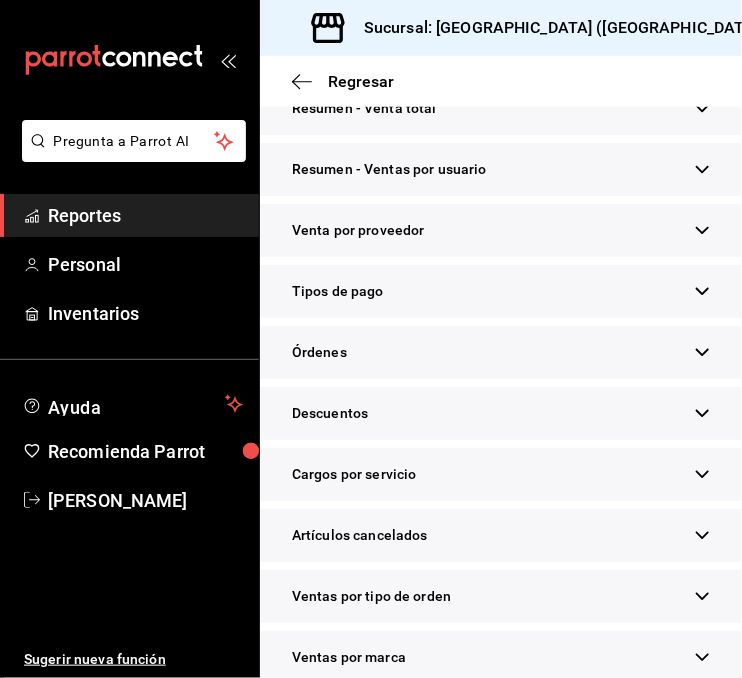 scroll, scrollTop: 694, scrollLeft: 0, axis: vertical 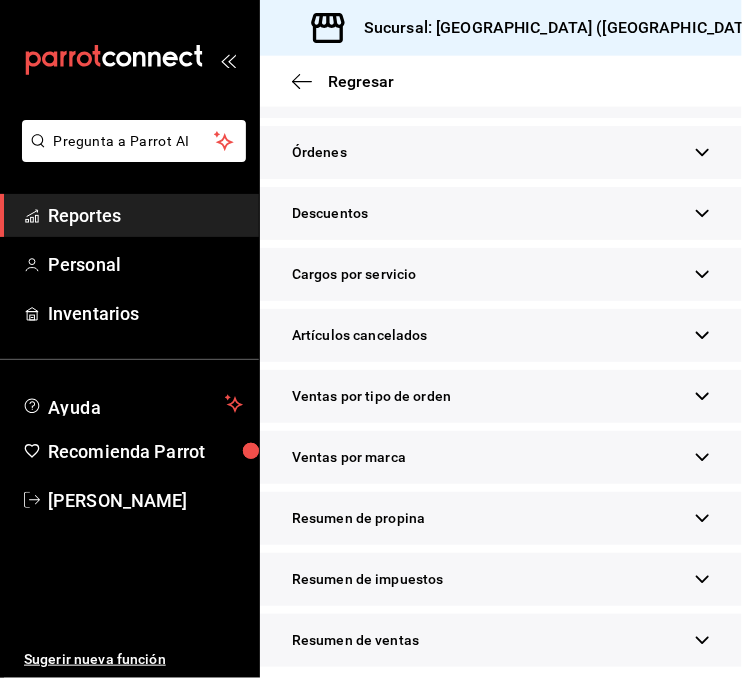 click on "Resumen de ventas" at bounding box center (501, 640) 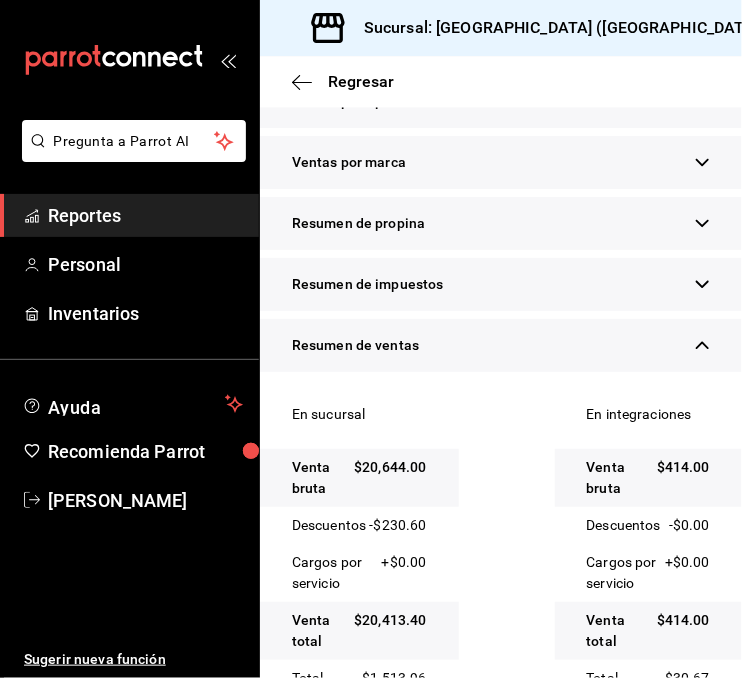 scroll, scrollTop: 1121, scrollLeft: 0, axis: vertical 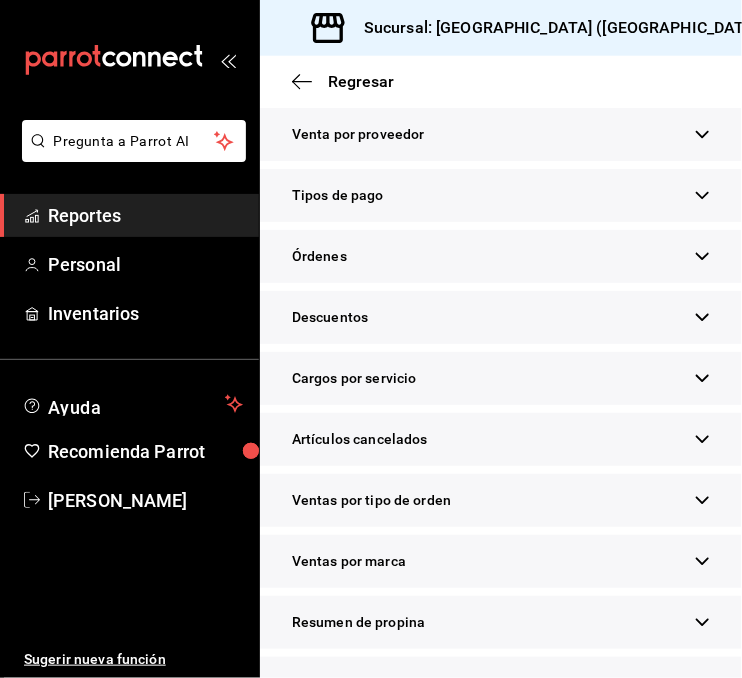 click on "Resumen de propina" at bounding box center (501, 622) 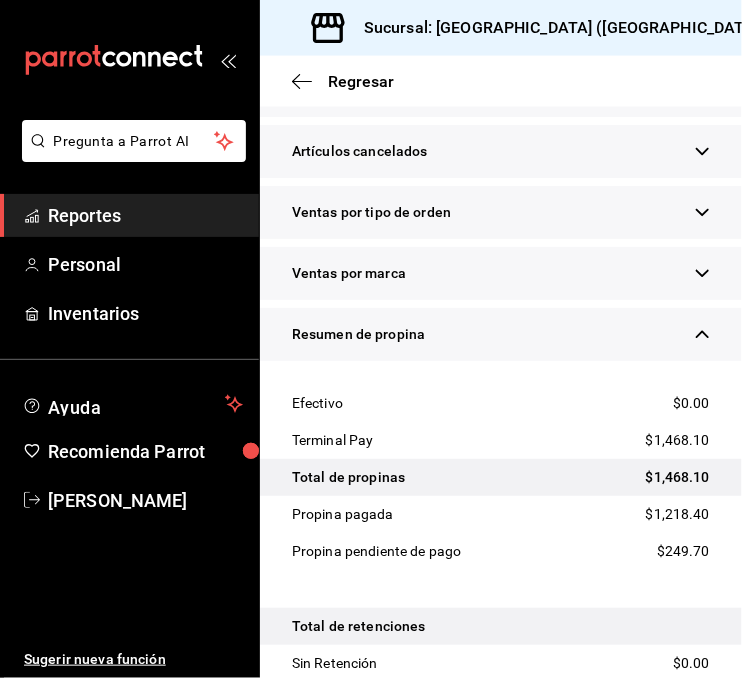 scroll, scrollTop: 880, scrollLeft: 0, axis: vertical 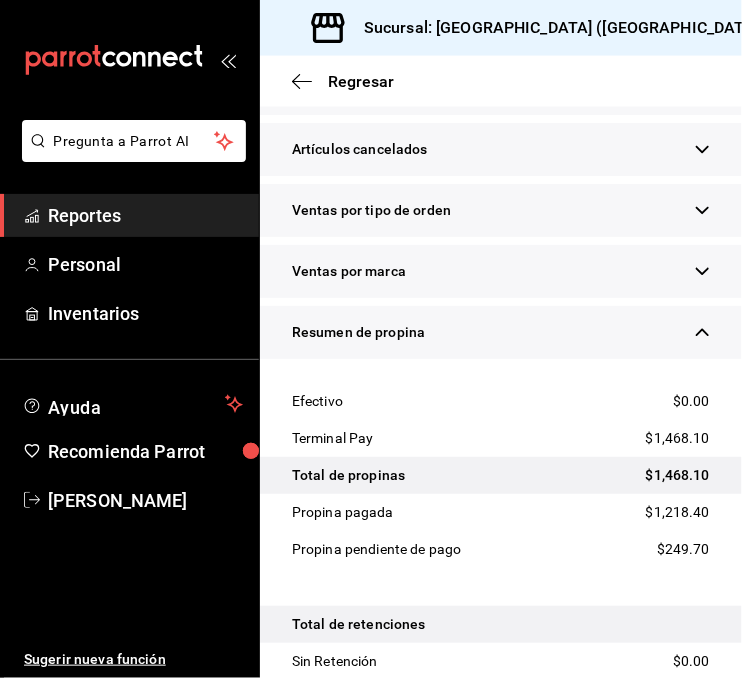 drag, startPoint x: 725, startPoint y: 421, endPoint x: 724, endPoint y: 410, distance: 11.045361 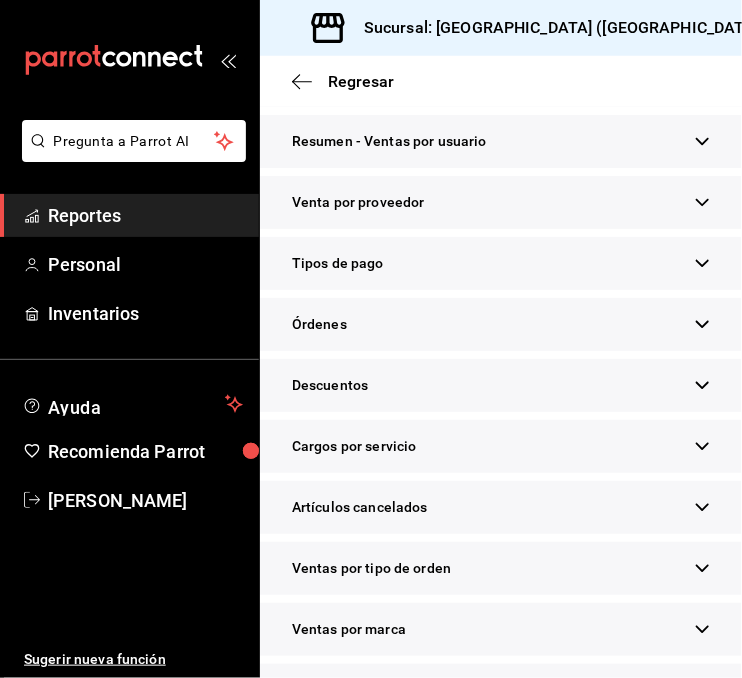 scroll, scrollTop: 516, scrollLeft: 0, axis: vertical 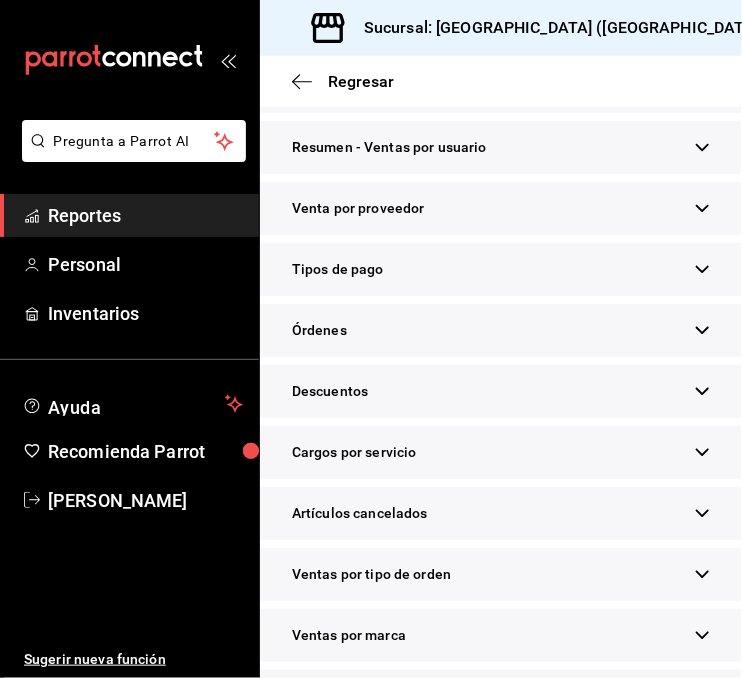 click on "Tipos de pago" at bounding box center [501, 269] 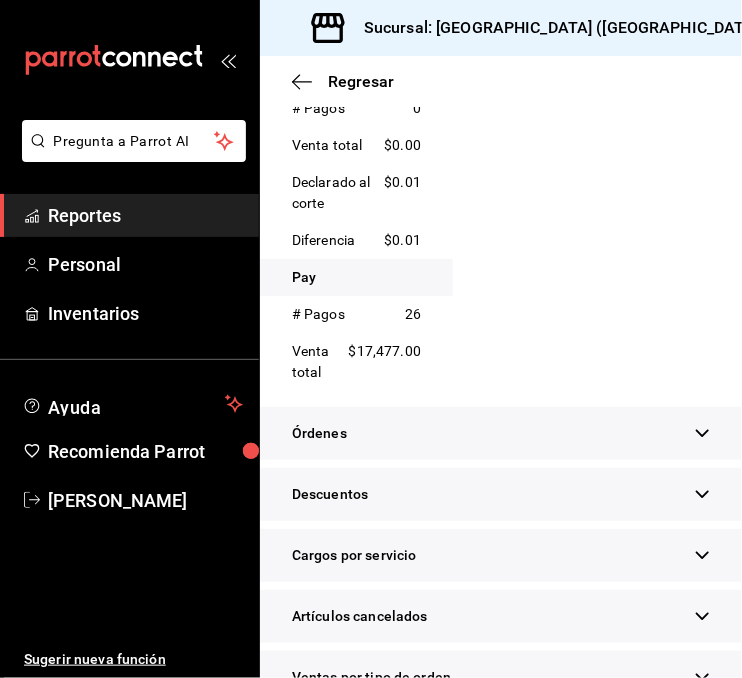 scroll, scrollTop: 1928, scrollLeft: 0, axis: vertical 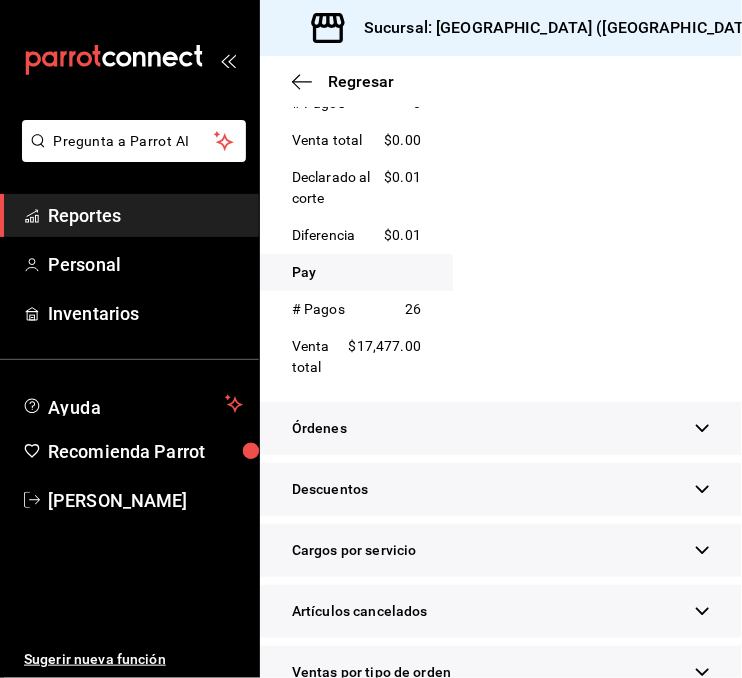 click on "Reportes" at bounding box center (145, 215) 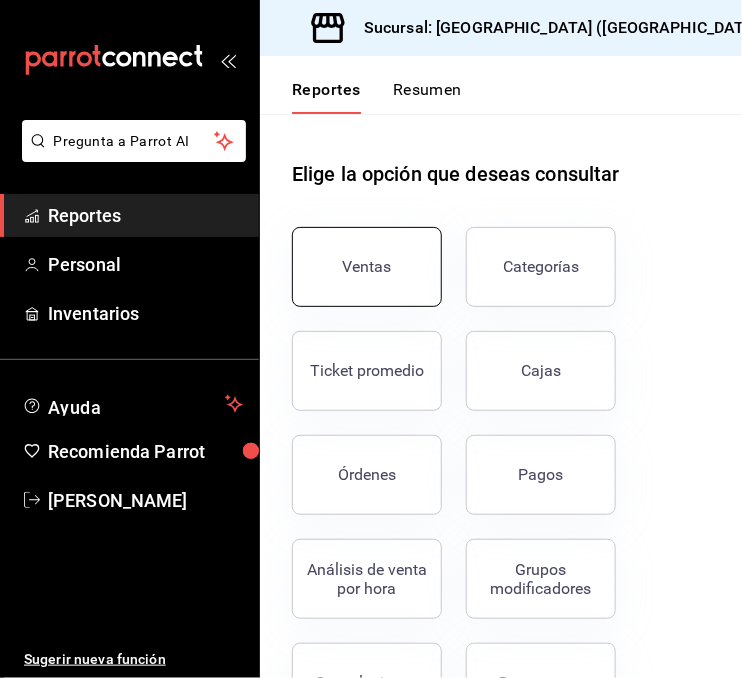 click on "Ventas" at bounding box center [367, 266] 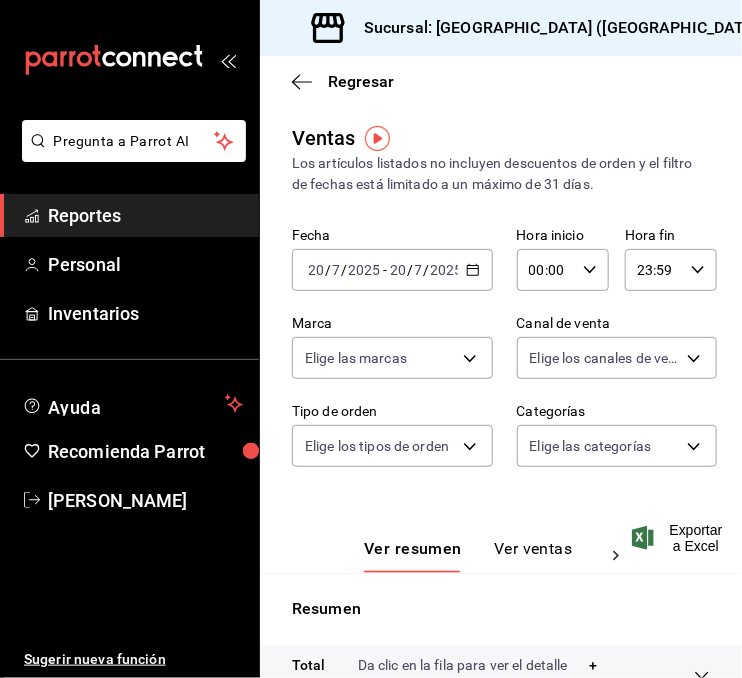 click 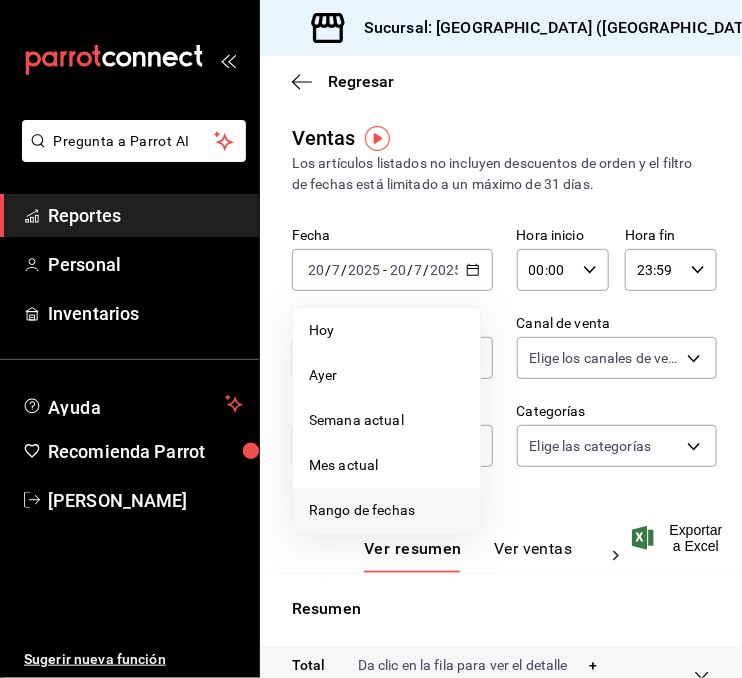 click on "Rango de fechas" at bounding box center [386, 510] 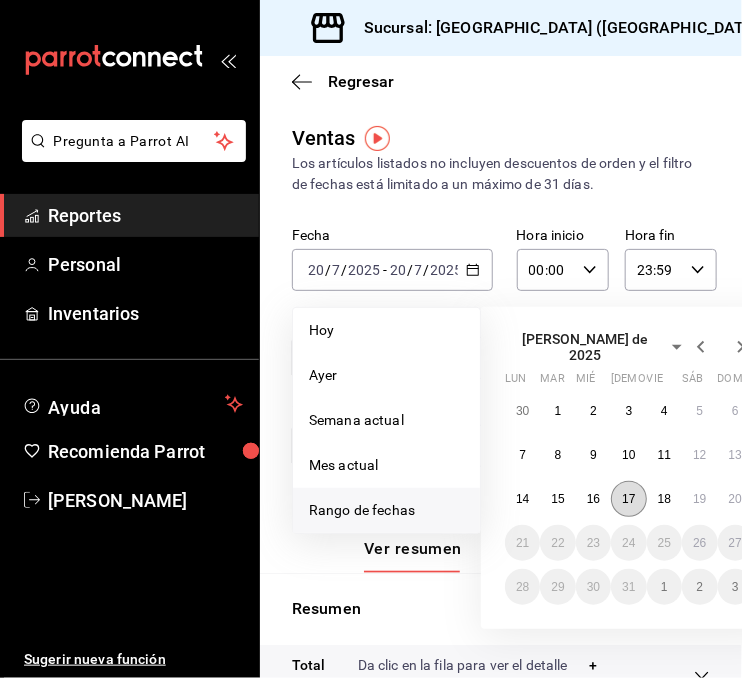 click on "17" at bounding box center (628, 499) 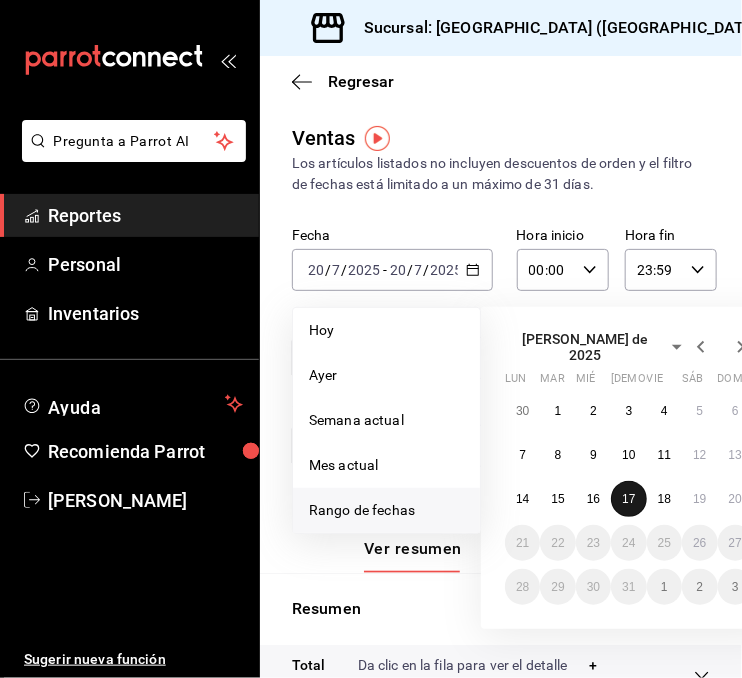 click on "17" at bounding box center [628, 499] 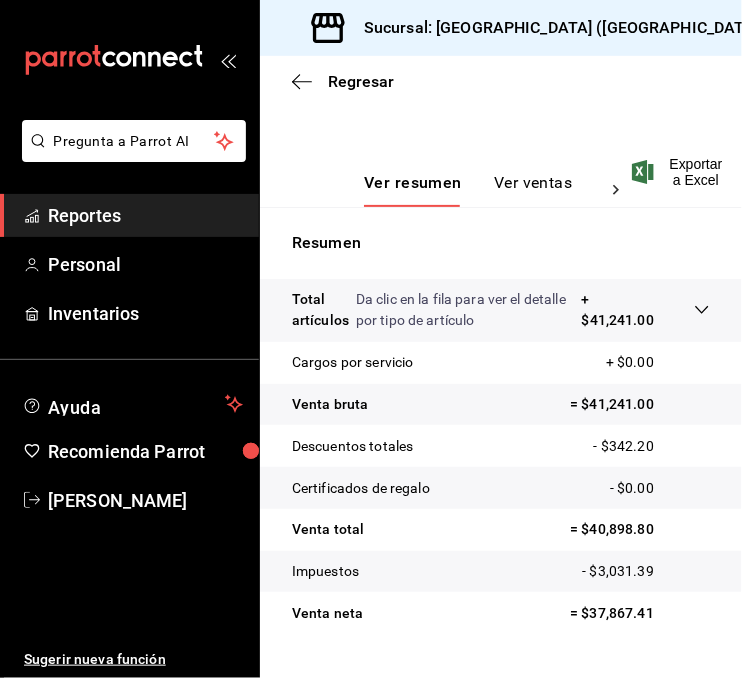 scroll, scrollTop: 385, scrollLeft: 0, axis: vertical 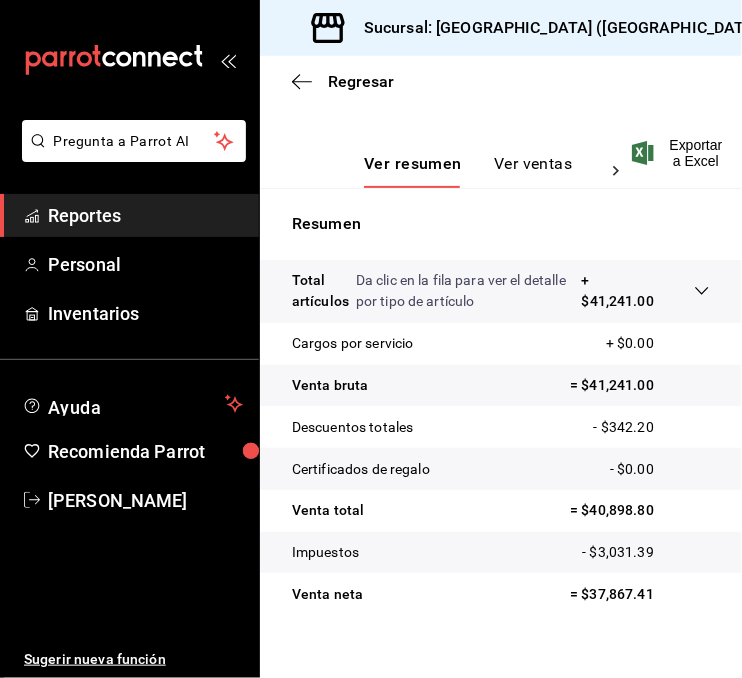 click on "Reportes" at bounding box center [145, 215] 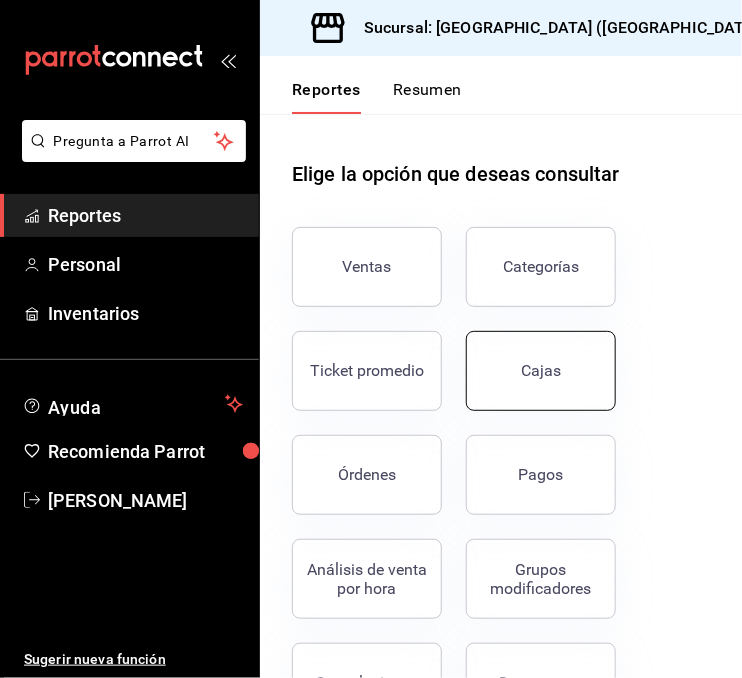 click on "Cajas" at bounding box center [541, 370] 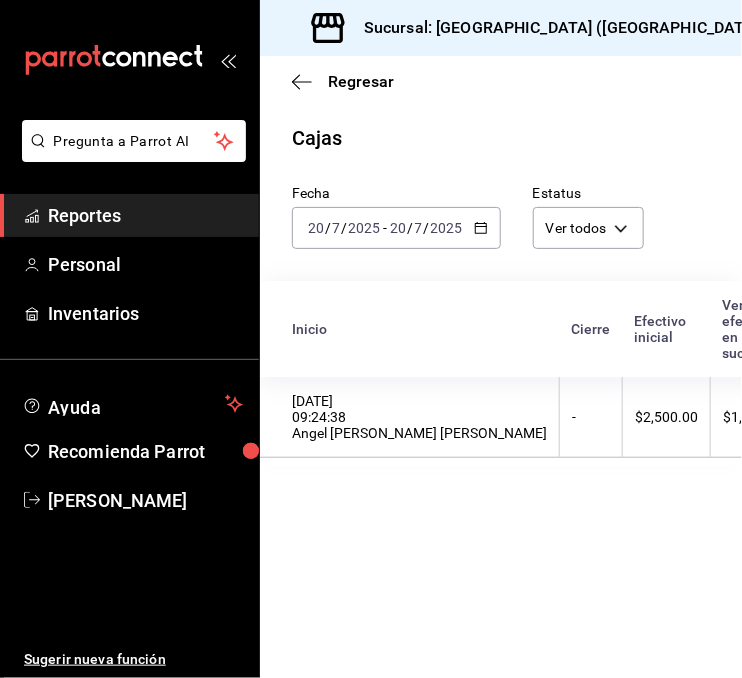 click 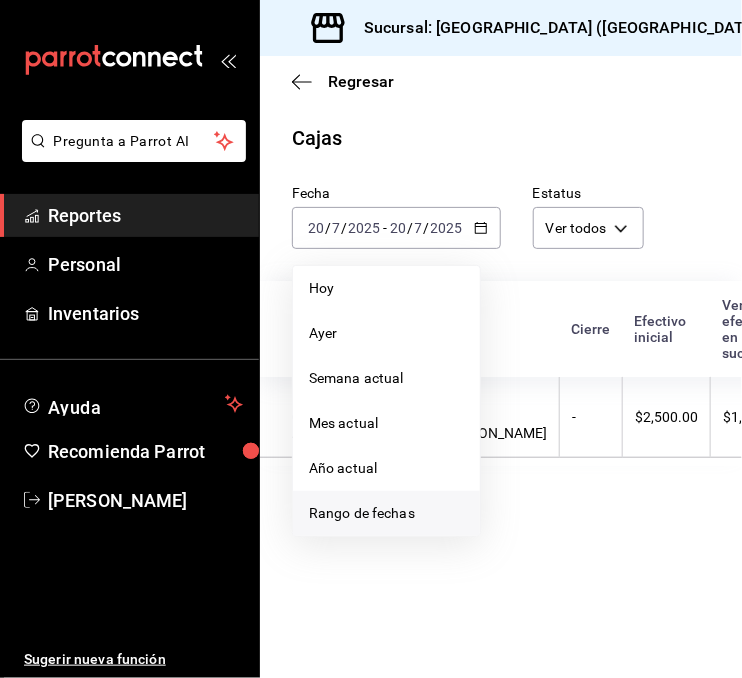 click on "Rango de fechas" at bounding box center [386, 513] 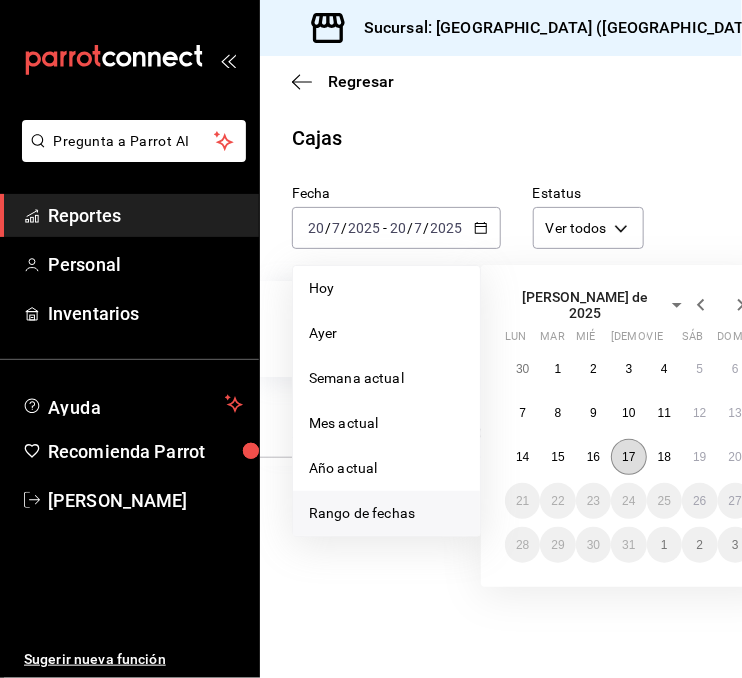 click on "17" at bounding box center [628, 457] 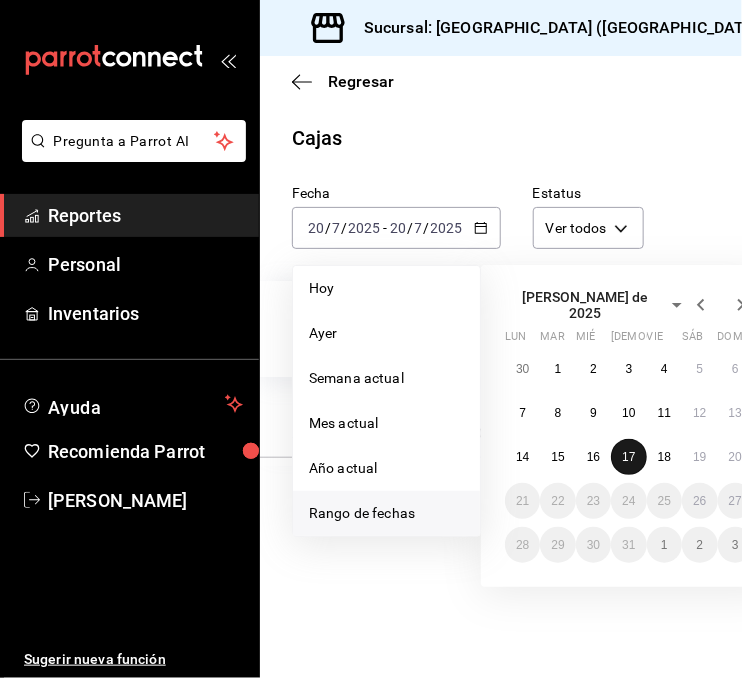 click on "17" at bounding box center [628, 457] 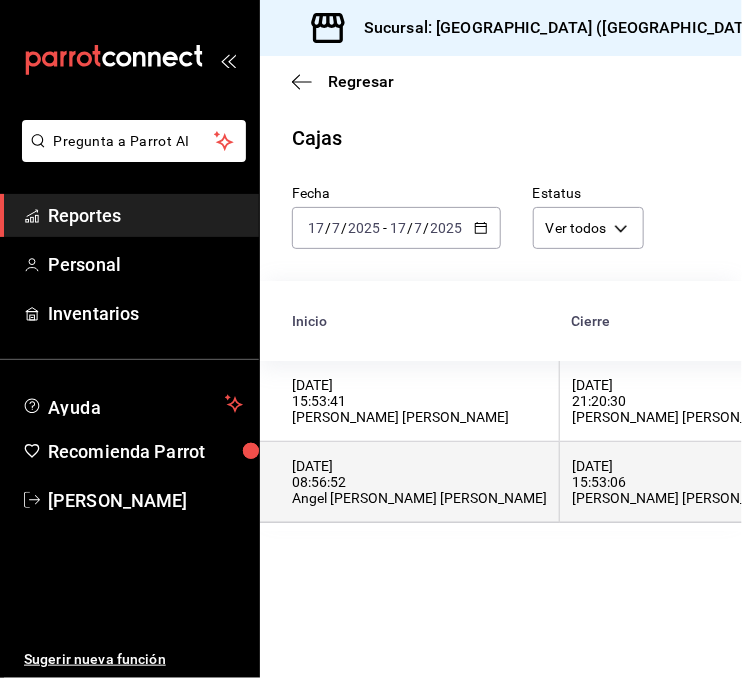 click on "[DATE]
08:56:52
Angel [PERSON_NAME] [PERSON_NAME]" at bounding box center [419, 482] 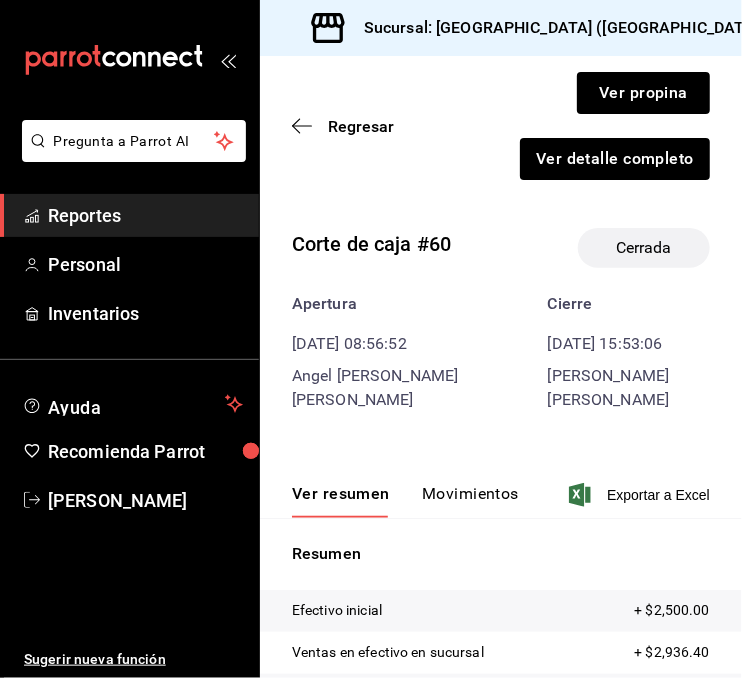 click on "Ver resumen Movimientos Exportar a Excel" at bounding box center (501, 489) 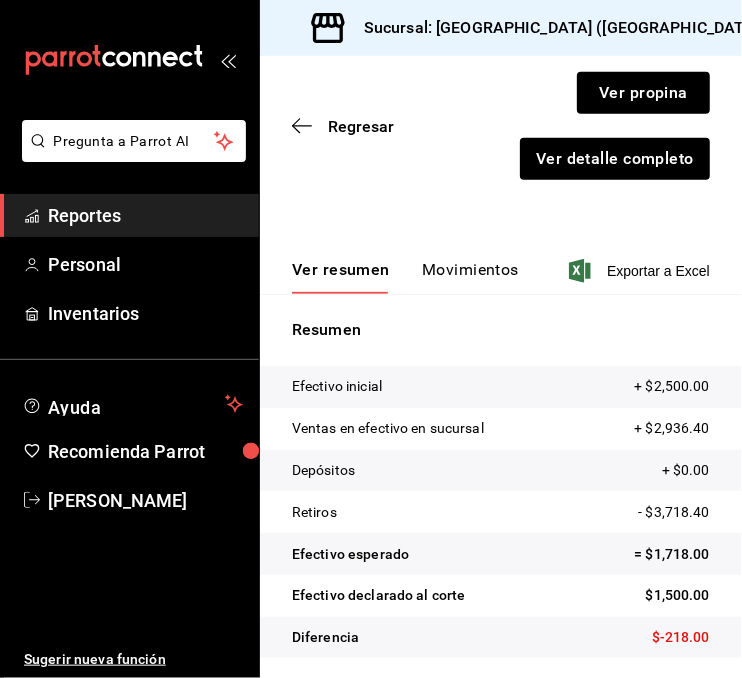scroll, scrollTop: 252, scrollLeft: 0, axis: vertical 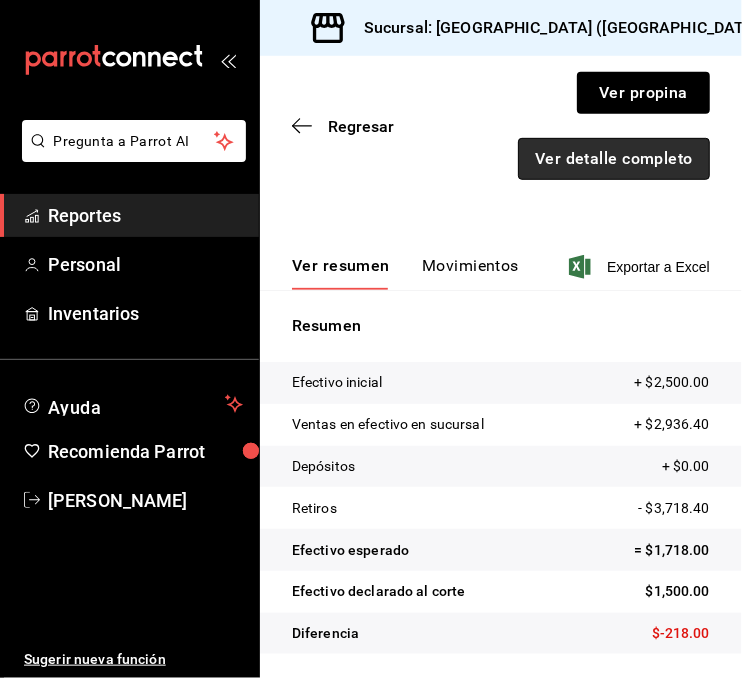 click on "Ver detalle completo" at bounding box center (614, 159) 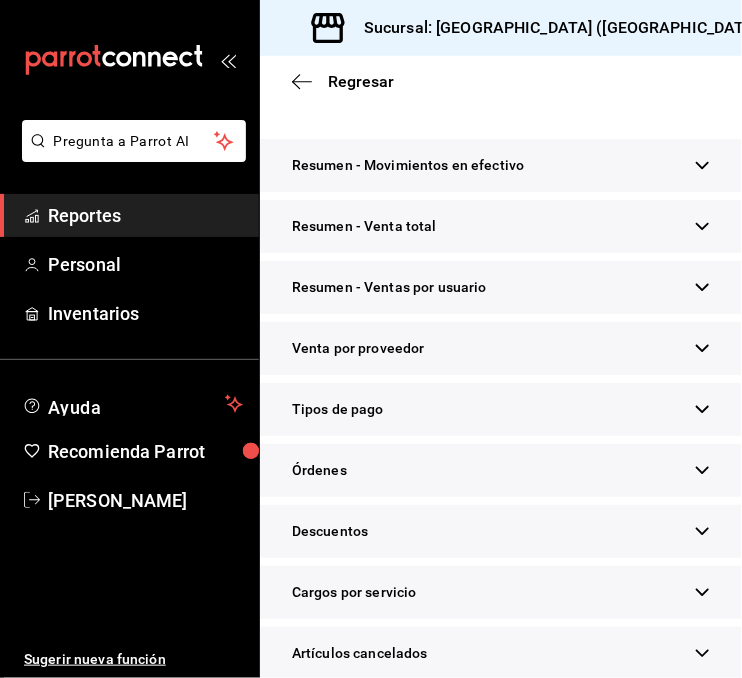 scroll, scrollTop: 416, scrollLeft: 0, axis: vertical 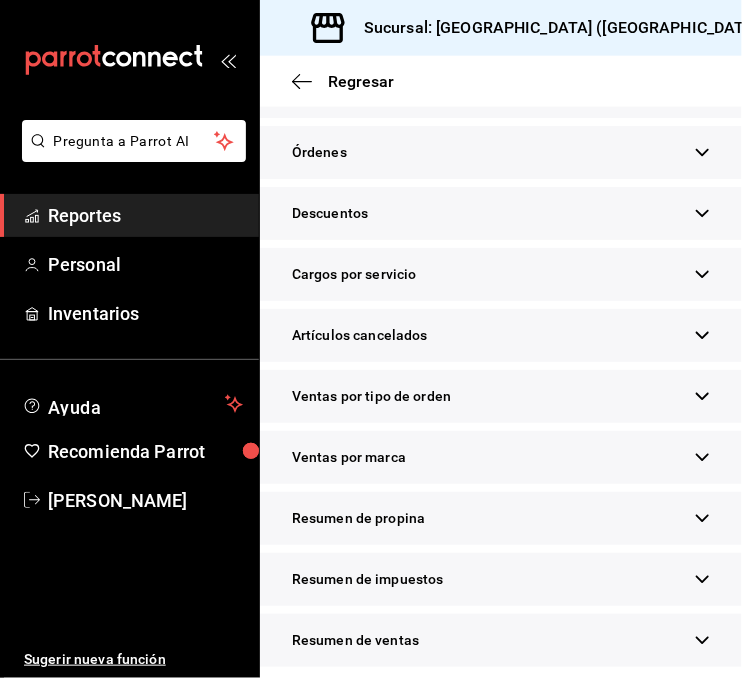 click on "Resumen de ventas" at bounding box center (501, 640) 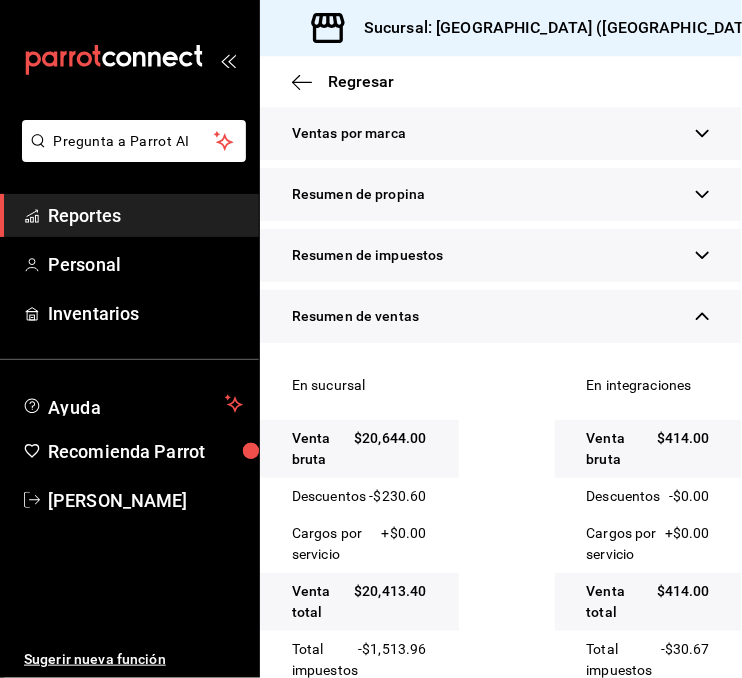 scroll, scrollTop: 1121, scrollLeft: 0, axis: vertical 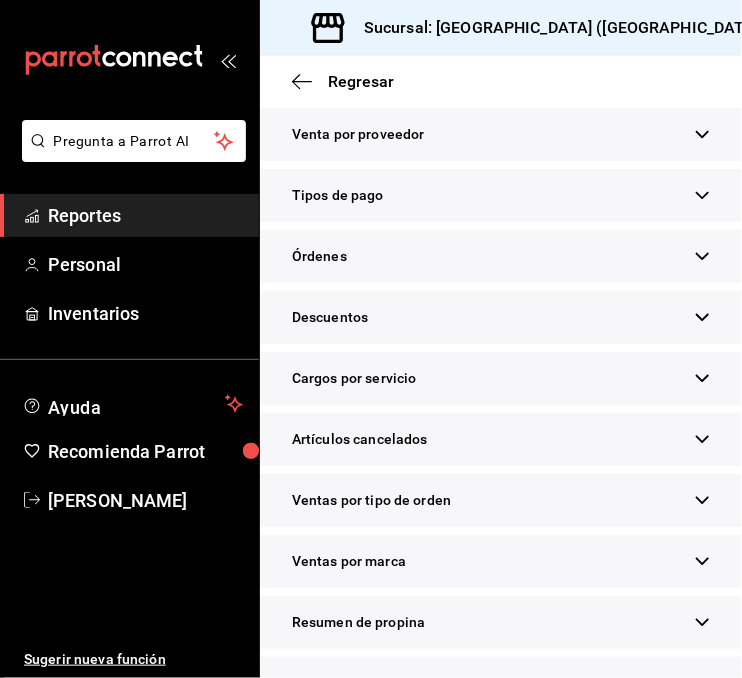click on "Resumen de propina" at bounding box center (501, 622) 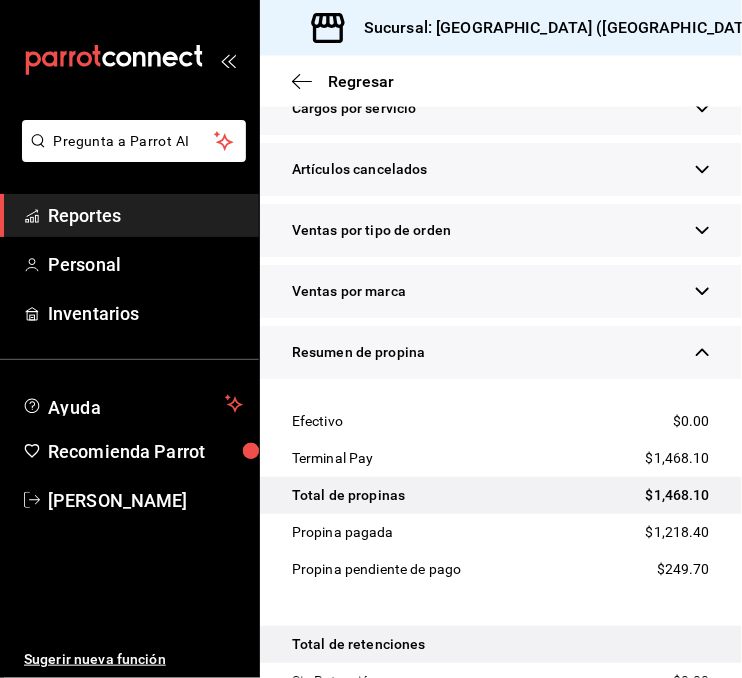 scroll, scrollTop: 927, scrollLeft: 0, axis: vertical 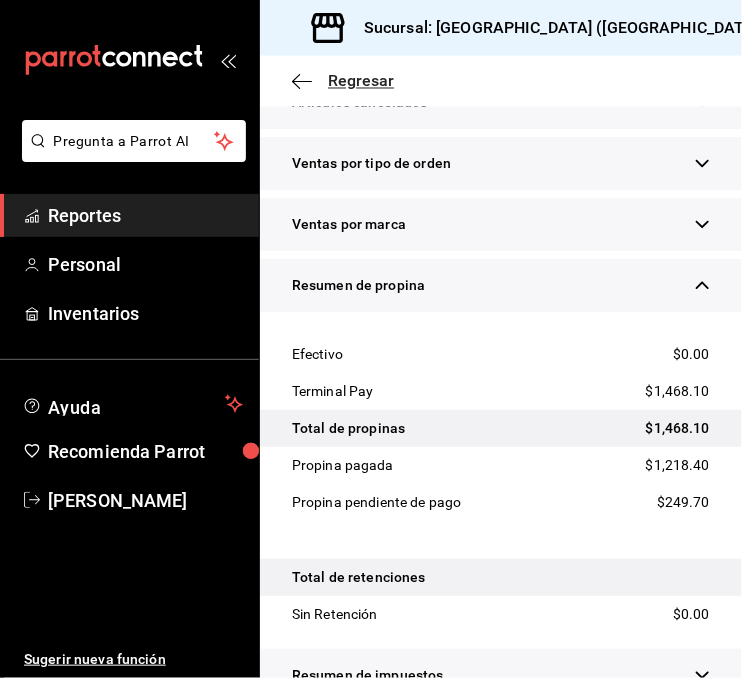 click on "Regresar" at bounding box center (361, 81) 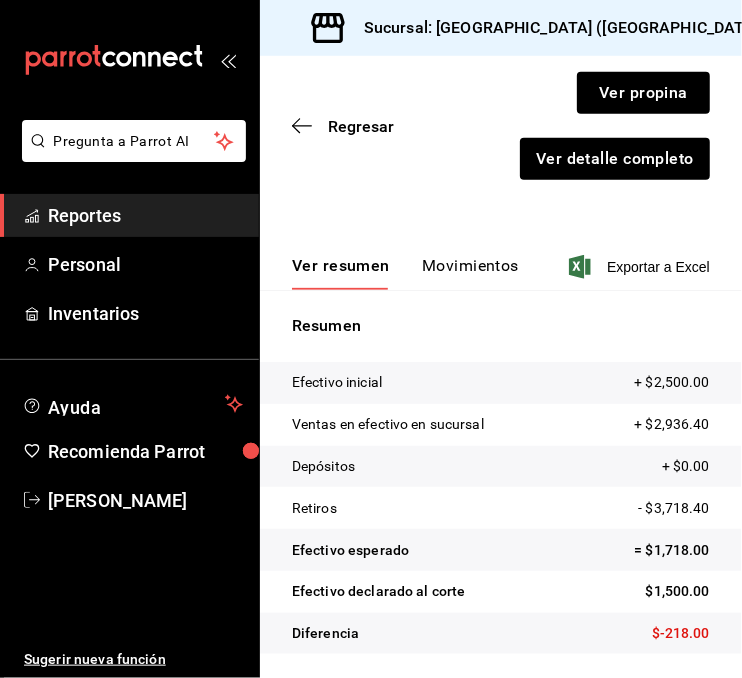 scroll, scrollTop: 252, scrollLeft: 0, axis: vertical 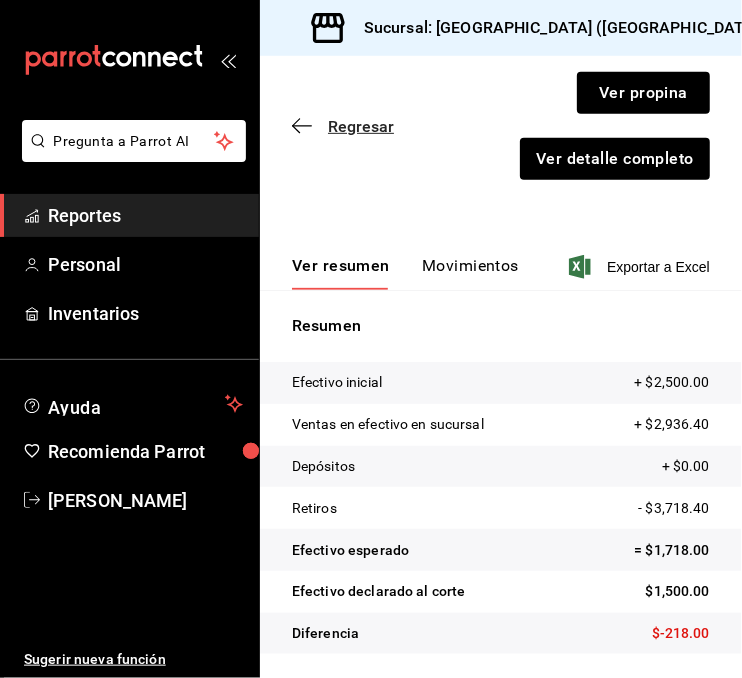 click on "Regresar" at bounding box center [361, 126] 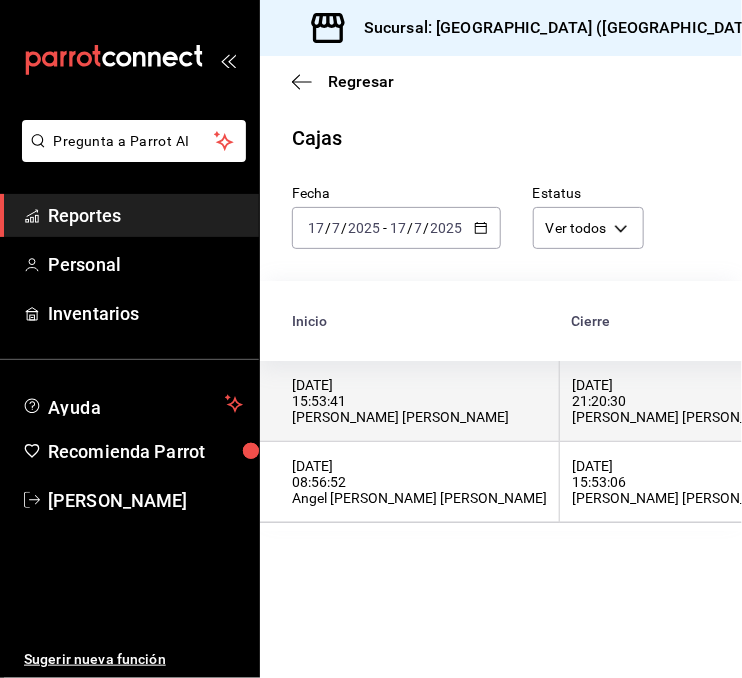 click on "[DATE]
21:20:30
[PERSON_NAME] [PERSON_NAME]" at bounding box center [681, 401] 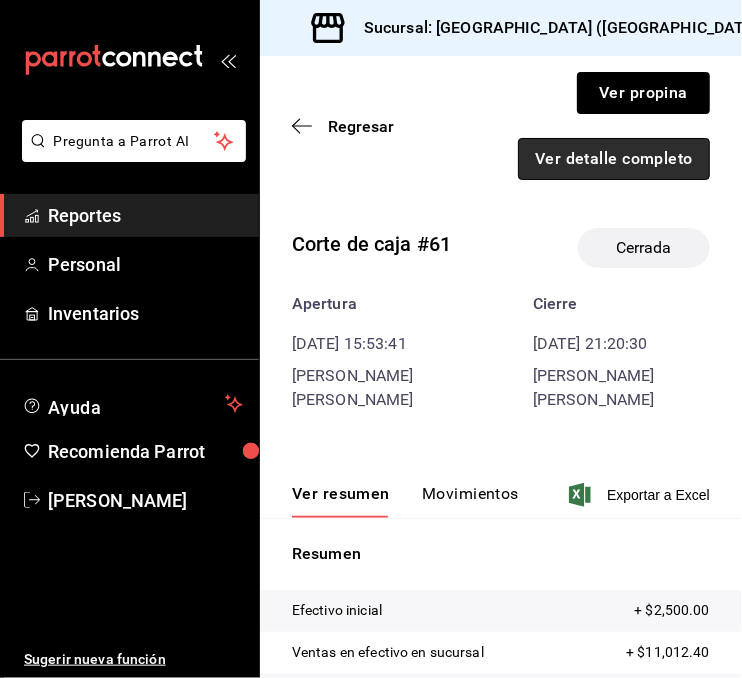 click on "Ver detalle completo" at bounding box center (614, 159) 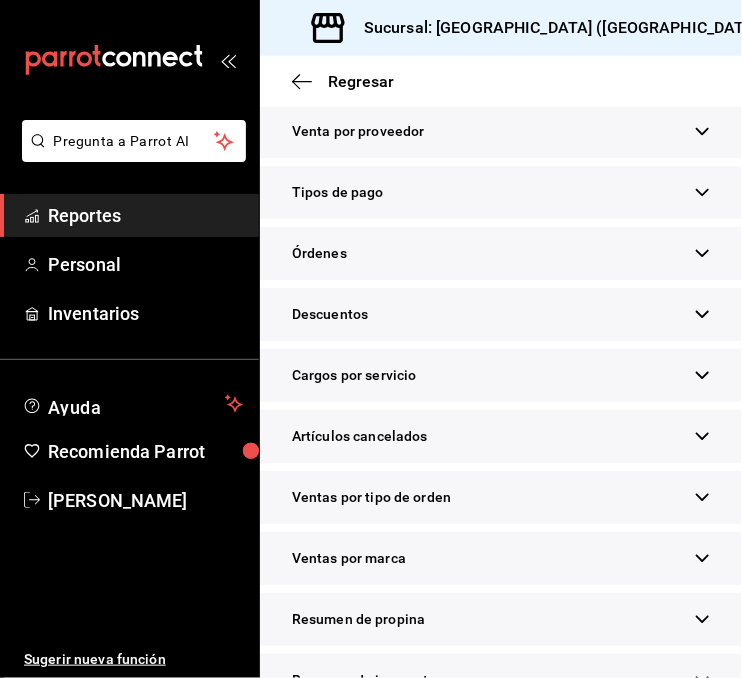 scroll, scrollTop: 694, scrollLeft: 0, axis: vertical 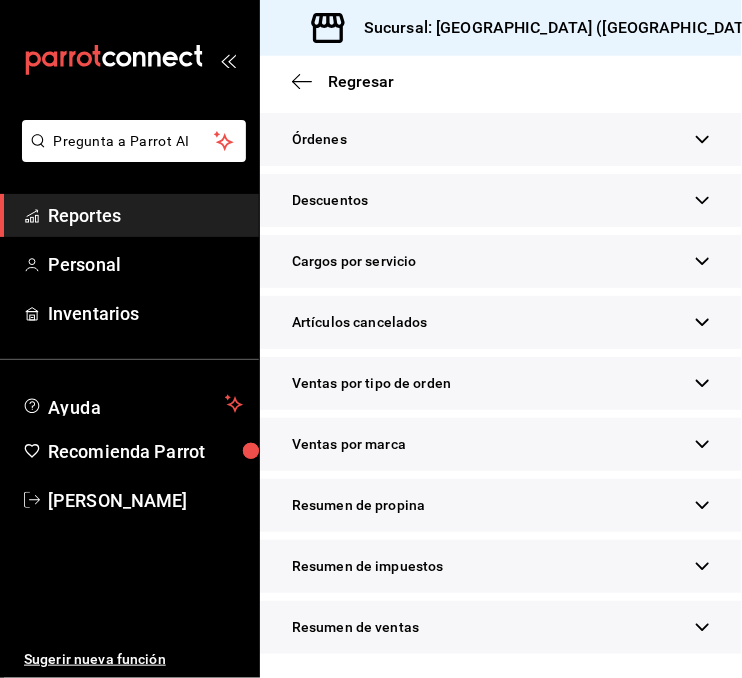 click on "Resumen de ventas" at bounding box center (501, 627) 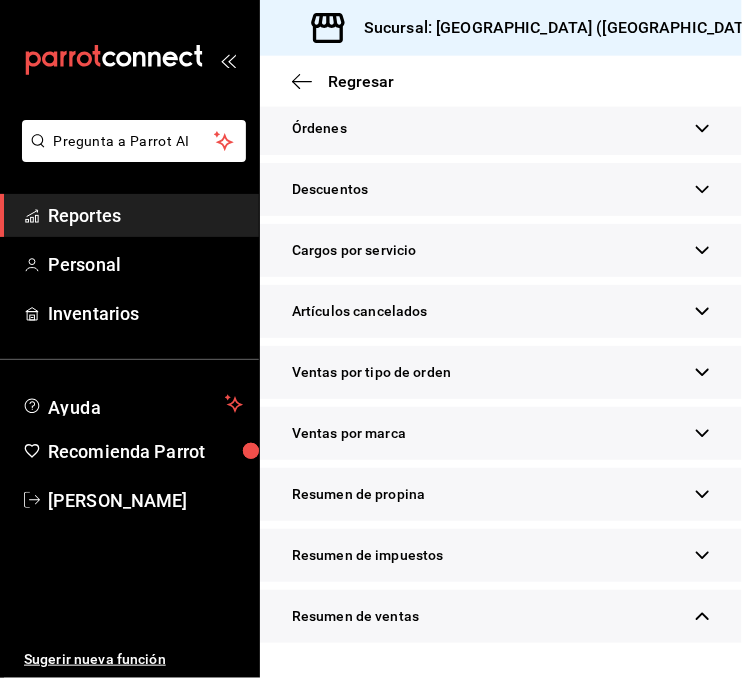 scroll, scrollTop: 1121, scrollLeft: 0, axis: vertical 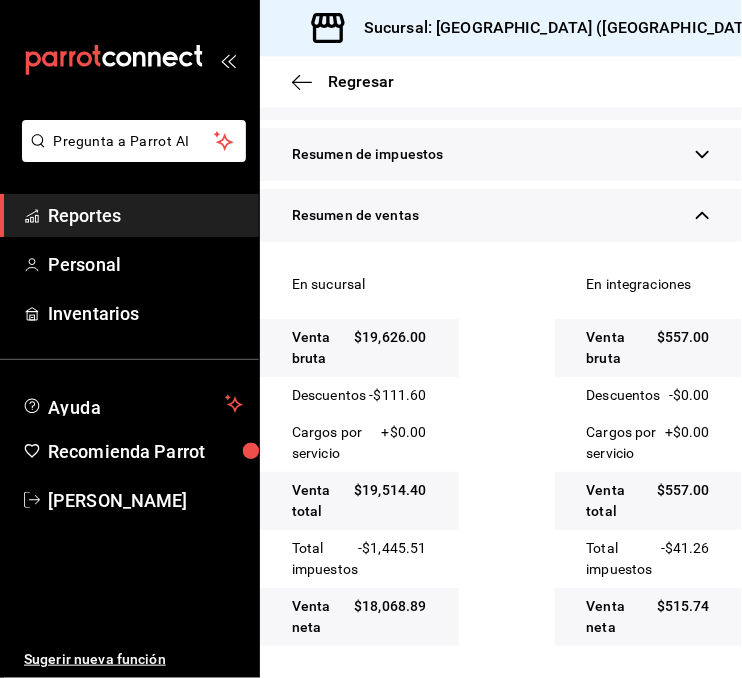 click on "Reportes" at bounding box center (145, 215) 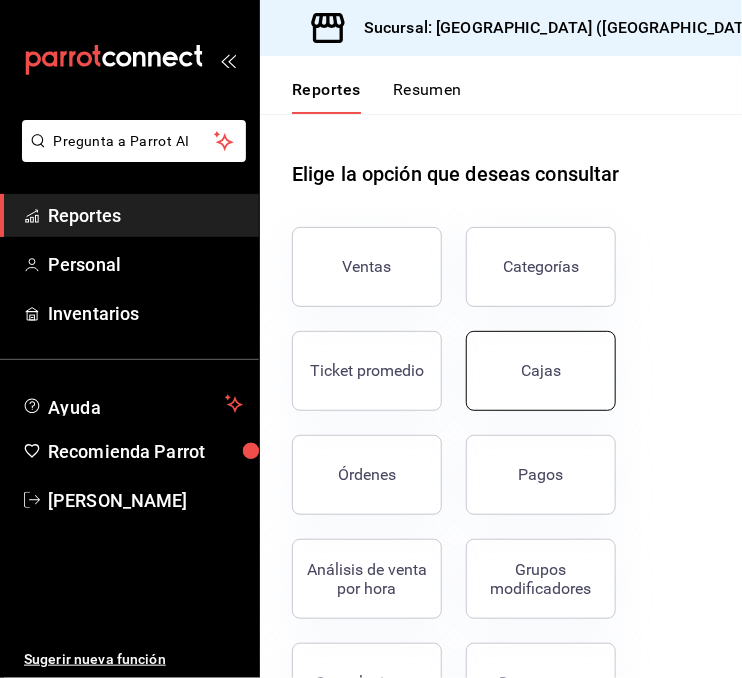 click on "Cajas" at bounding box center (541, 371) 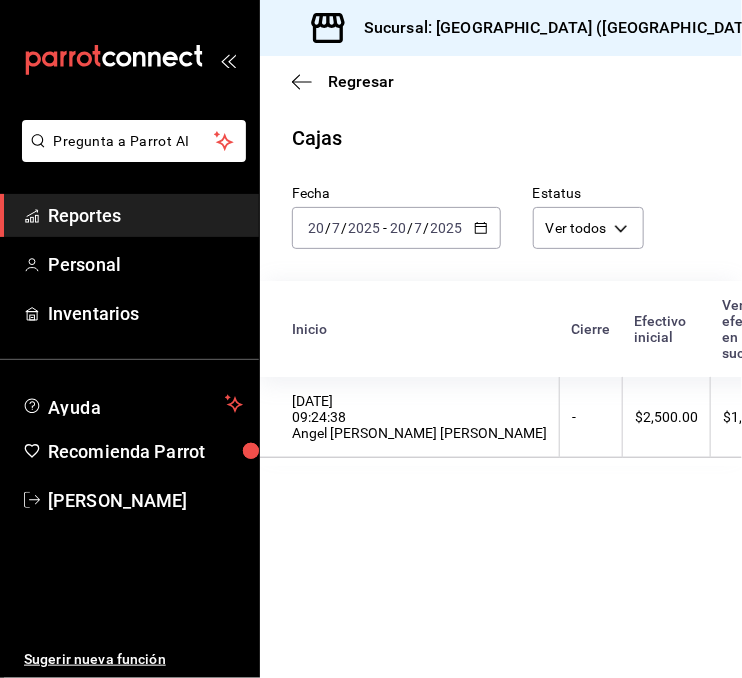 click 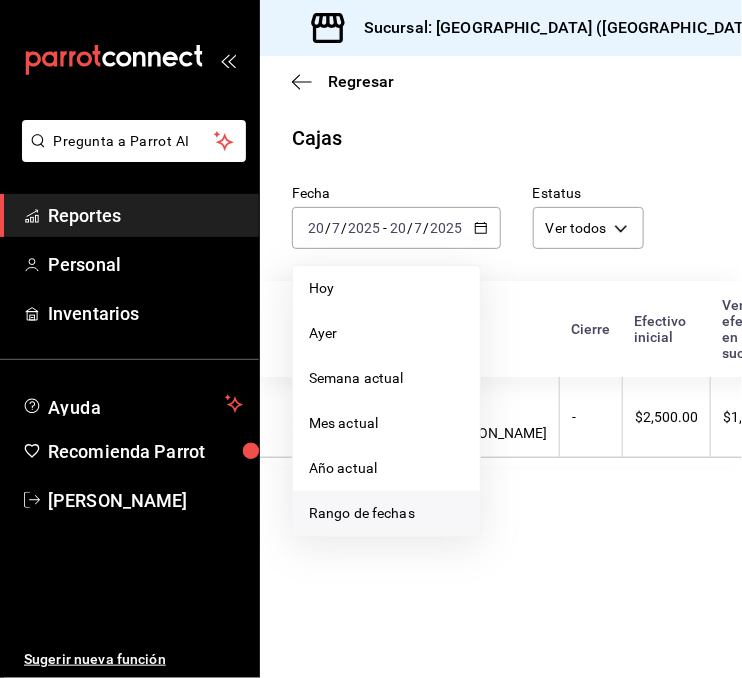 click on "Rango de fechas" at bounding box center [386, 513] 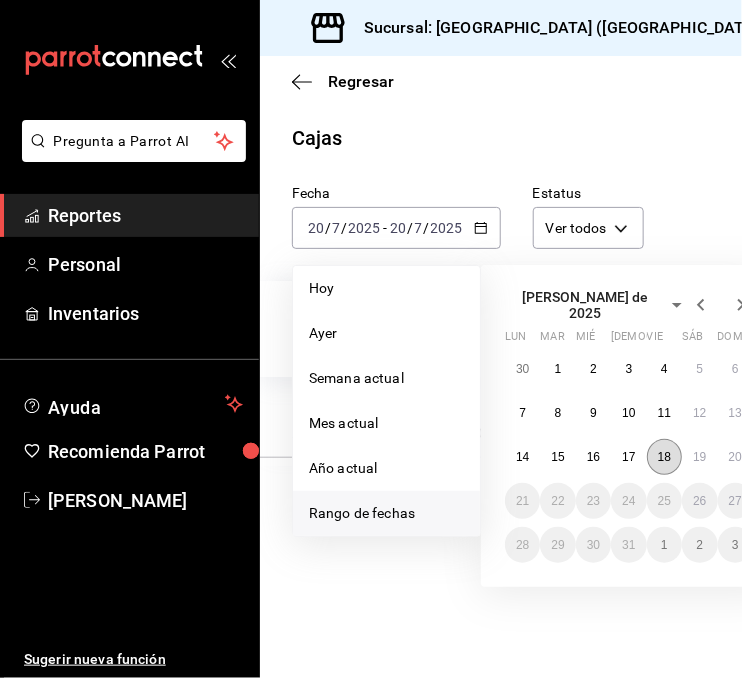 click on "18" at bounding box center (664, 457) 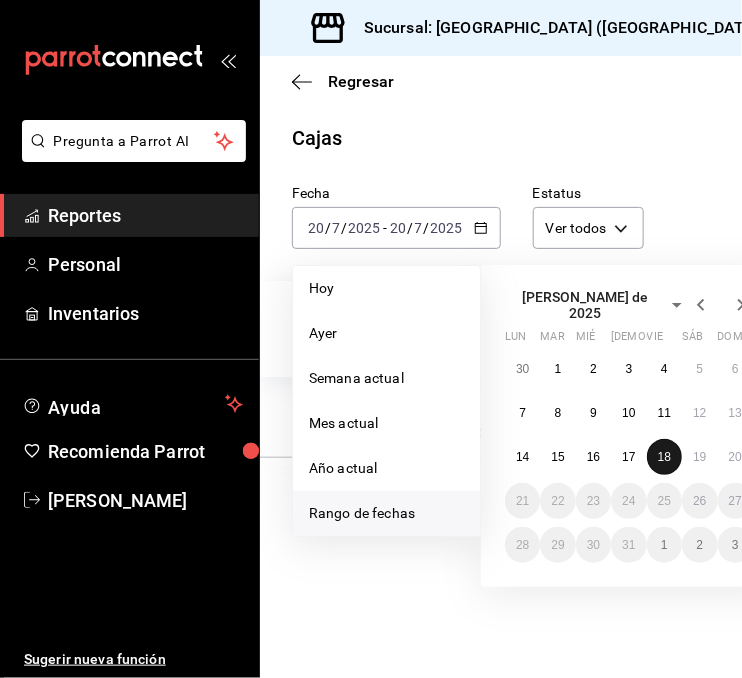 click on "18" at bounding box center (664, 457) 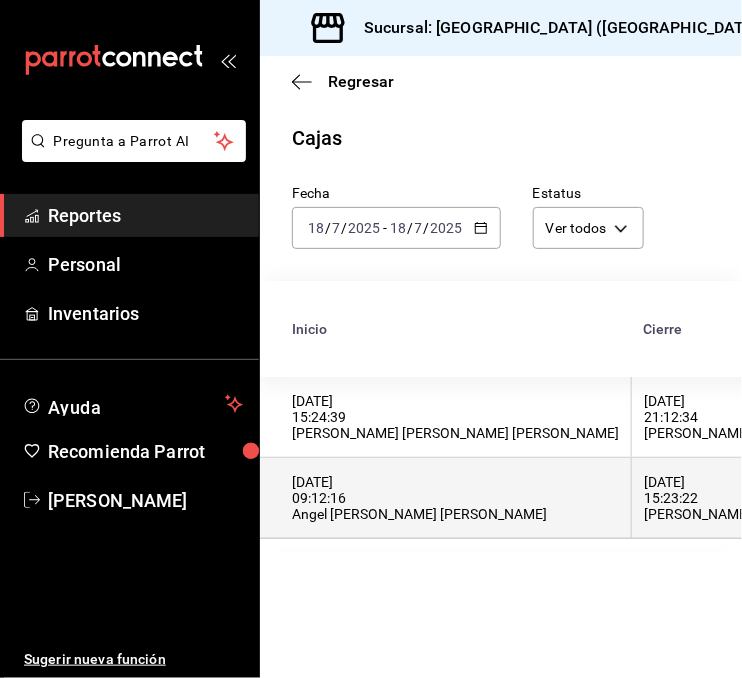 click on "[DATE]
09:12:16
Angel [PERSON_NAME] [PERSON_NAME]" at bounding box center (455, 498) 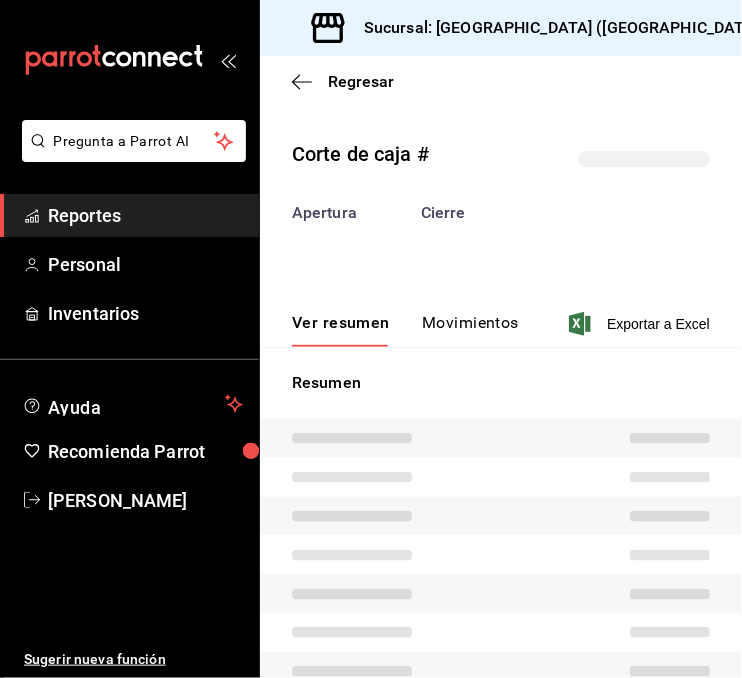 click at bounding box center [501, 516] 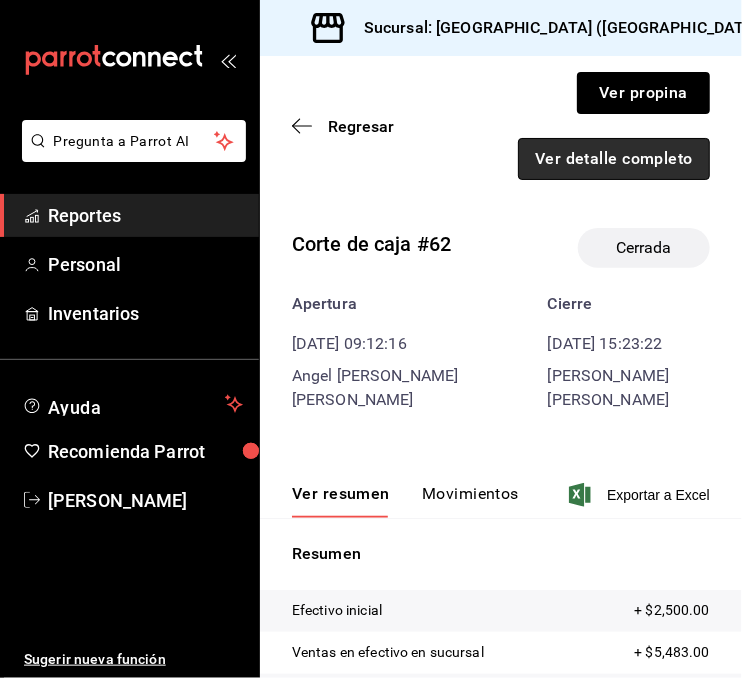 click on "Ver detalle completo" at bounding box center (614, 159) 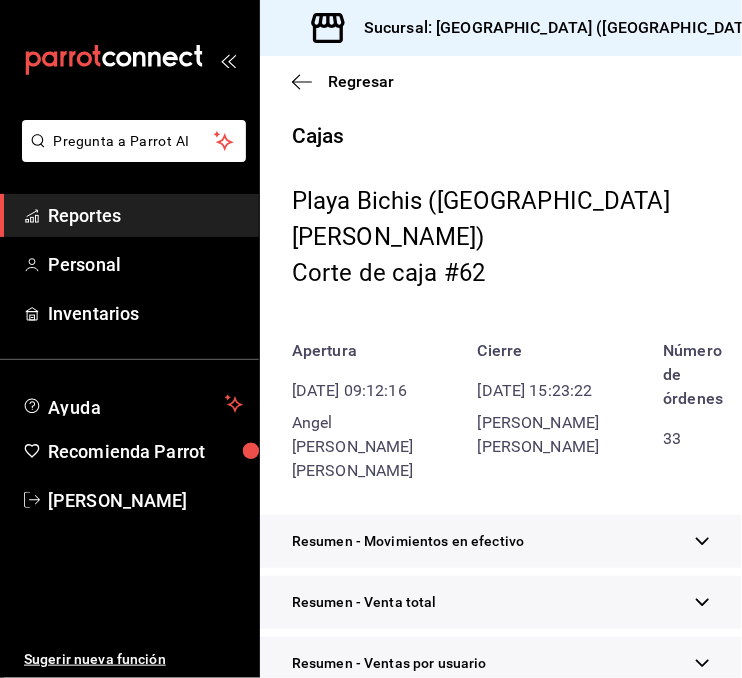 scroll, scrollTop: 694, scrollLeft: 0, axis: vertical 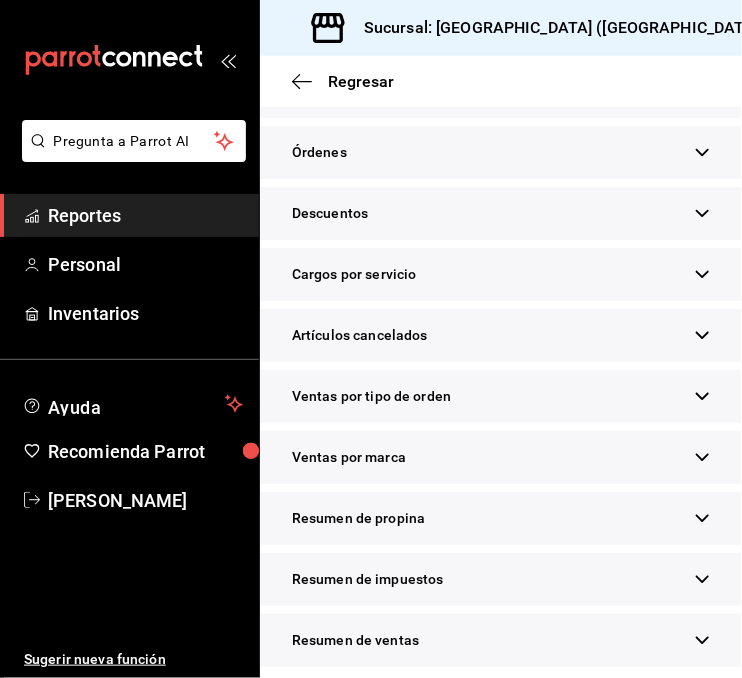 click on "Resumen de ventas" at bounding box center [501, 640] 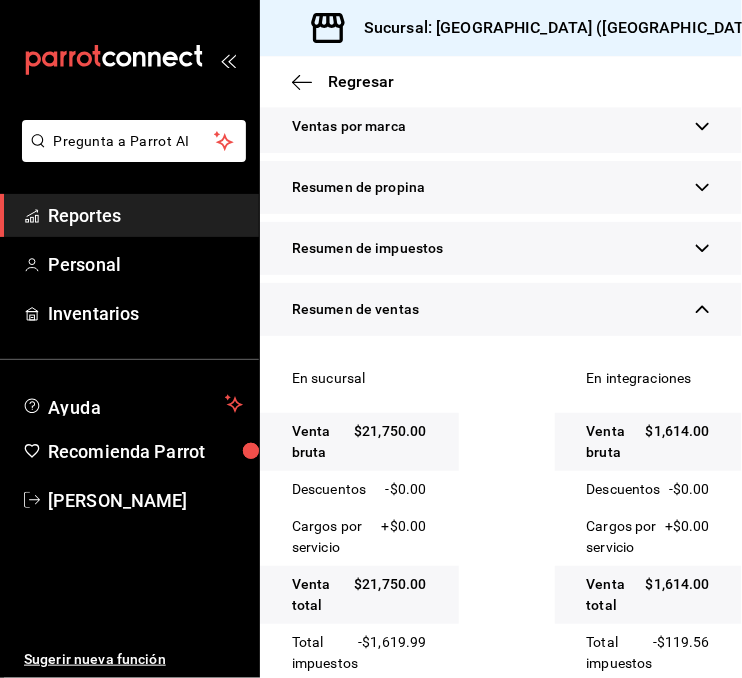 scroll, scrollTop: 1079, scrollLeft: 0, axis: vertical 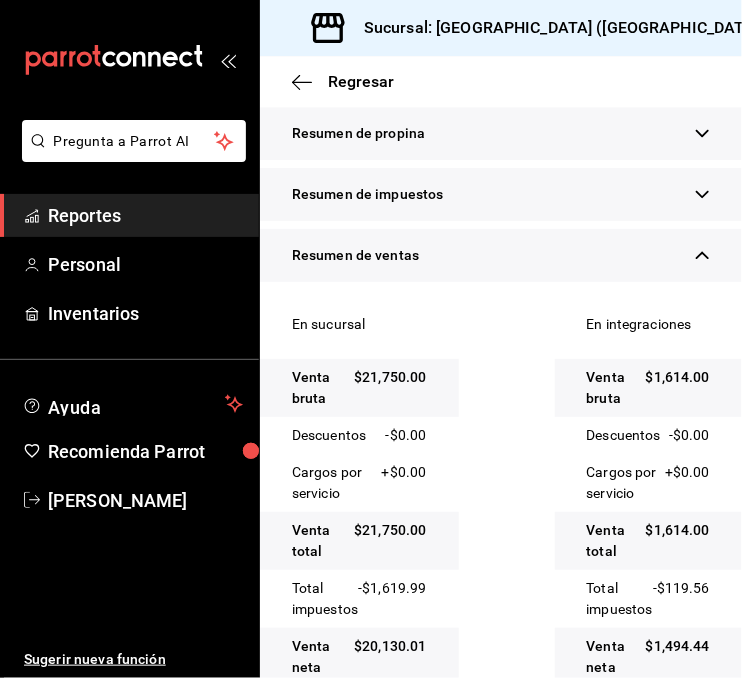 click on "Resumen de propina" at bounding box center (501, 133) 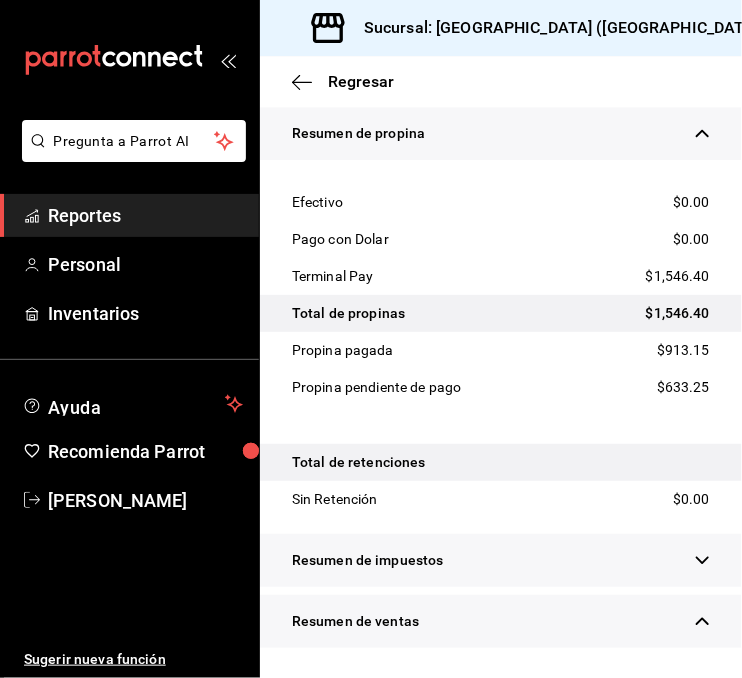 click on "Resumen de impuestos" at bounding box center [501, 560] 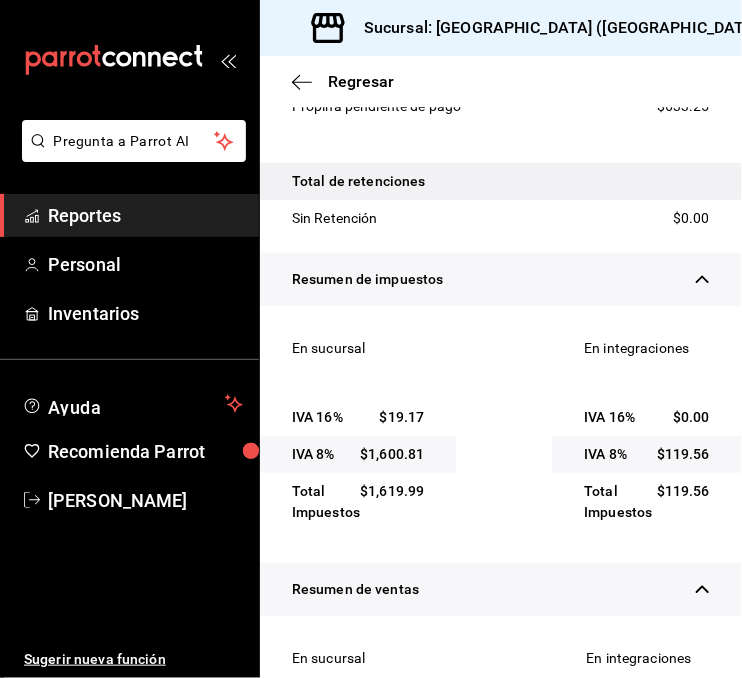 scroll, scrollTop: 1368, scrollLeft: 0, axis: vertical 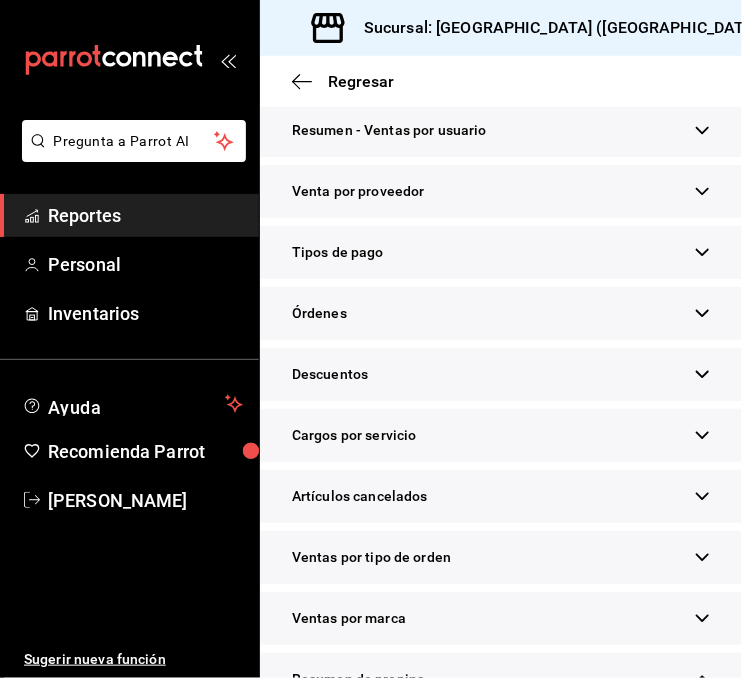 click on "Tipos de pago" at bounding box center (501, 252) 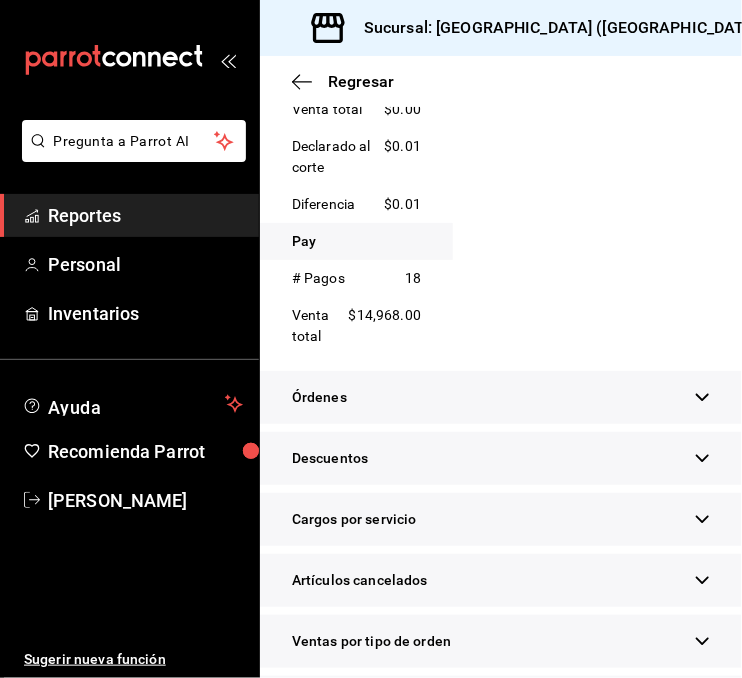 scroll, scrollTop: 1996, scrollLeft: 0, axis: vertical 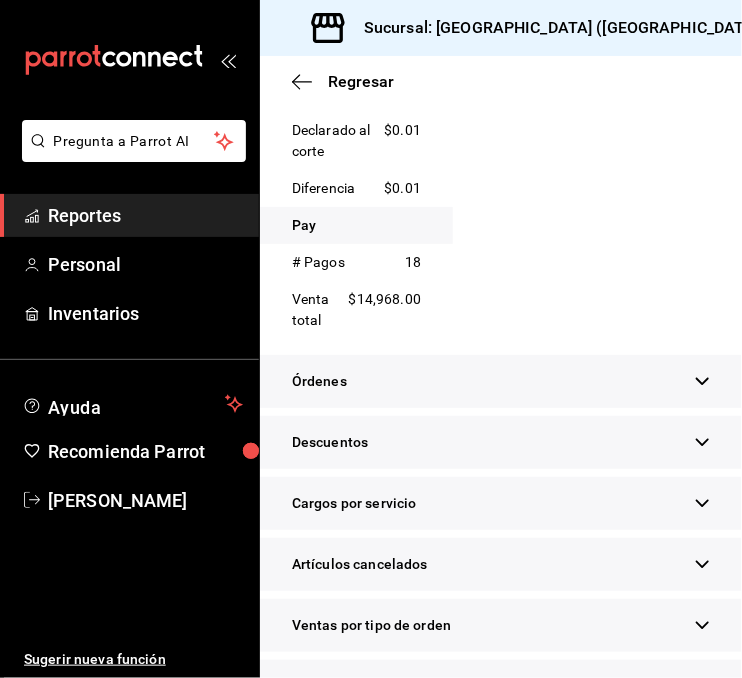 click on "En integraciones Uber Eats # Pagos 3 Venta total $1,614.00" at bounding box center (645, -411) 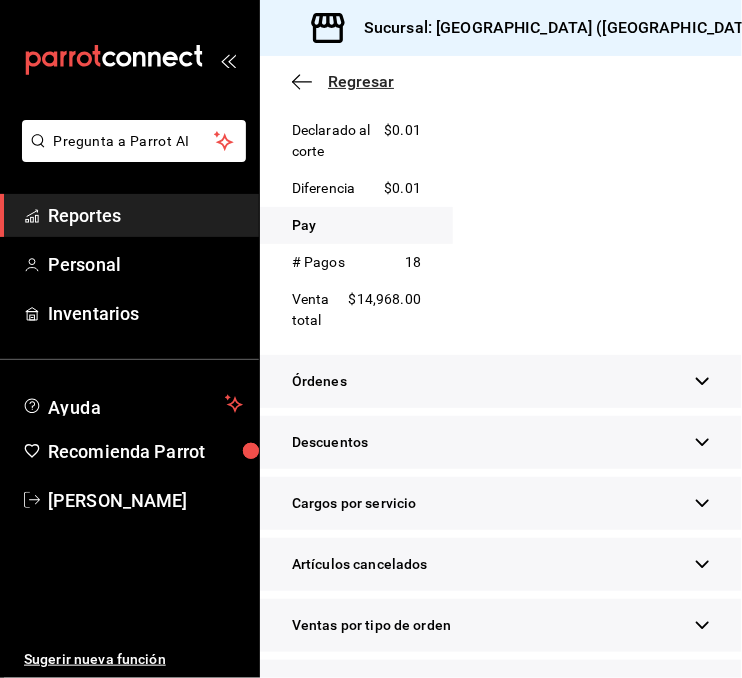 click on "Regresar" at bounding box center [361, 81] 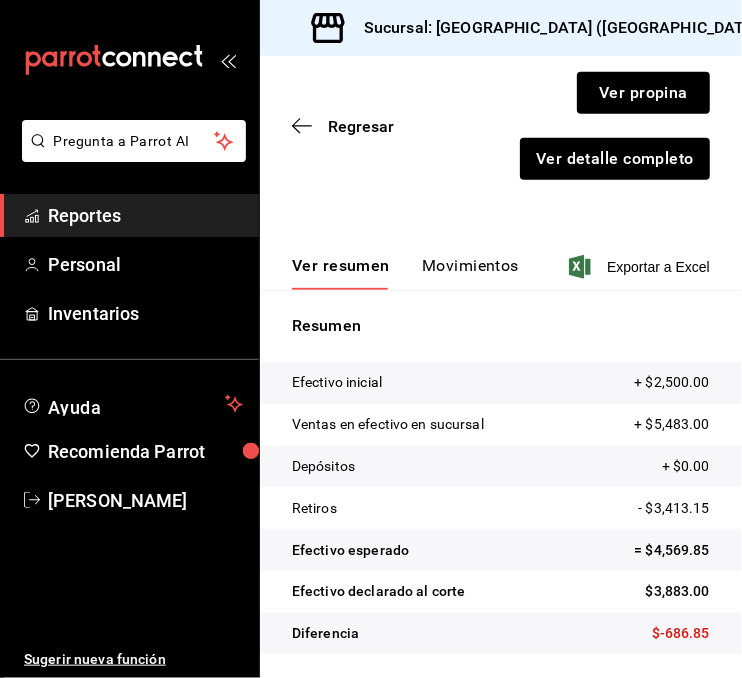 scroll, scrollTop: 252, scrollLeft: 0, axis: vertical 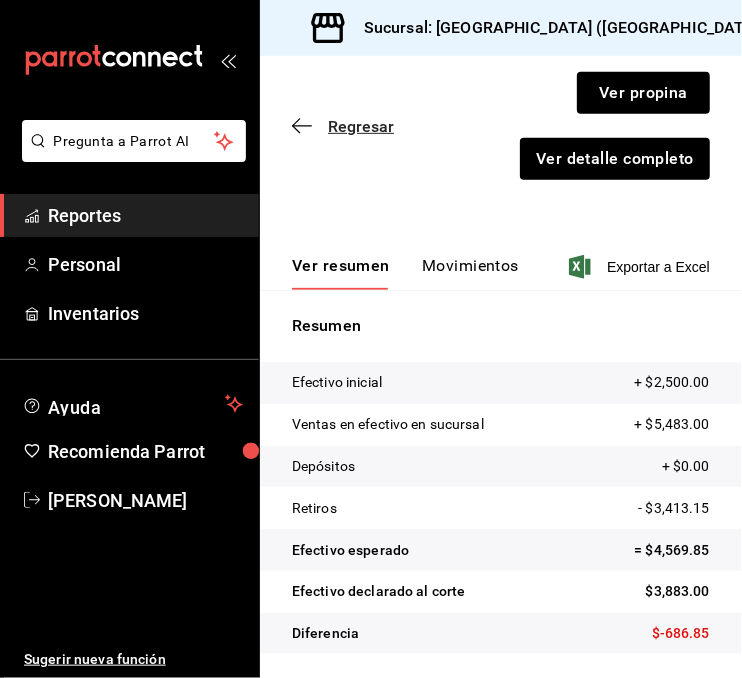 click on "Regresar" at bounding box center (361, 126) 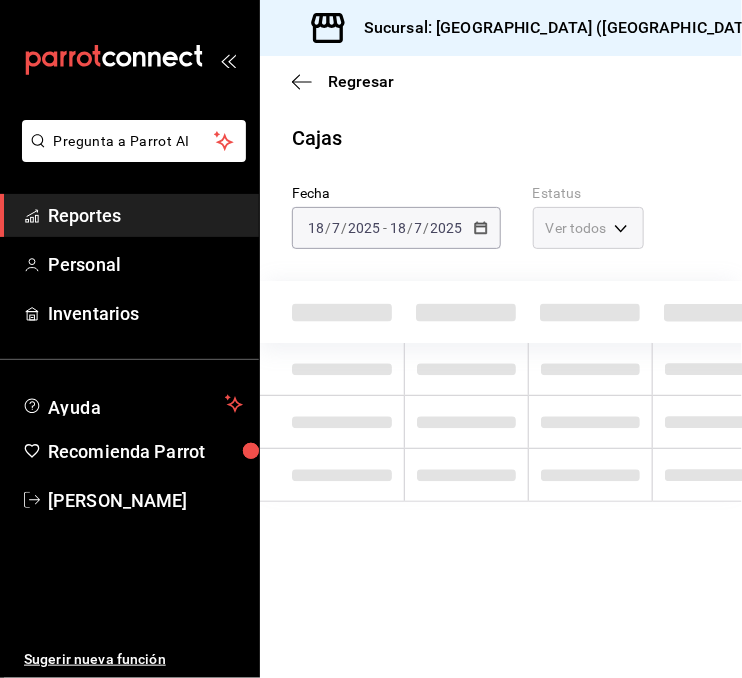 scroll, scrollTop: 0, scrollLeft: 0, axis: both 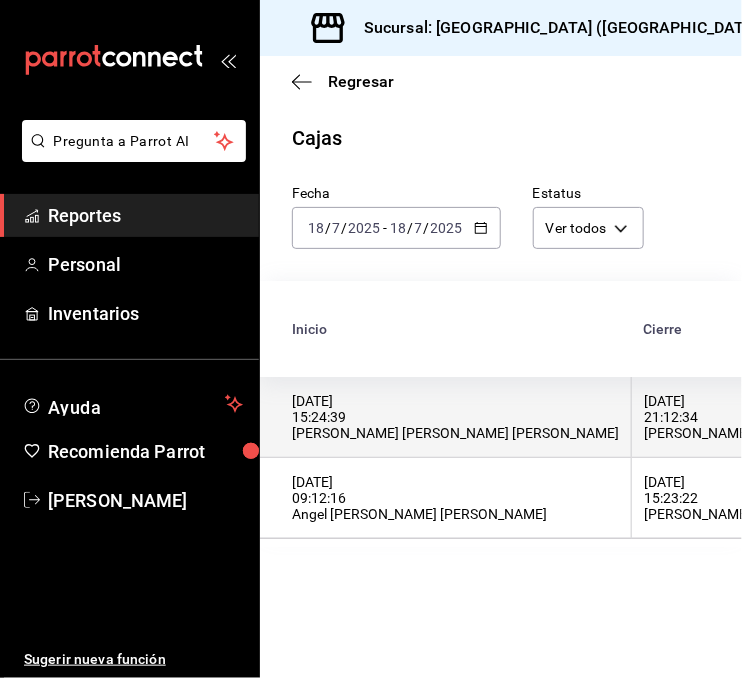 click on "[DATE]
21:12:34
[PERSON_NAME] [PERSON_NAME]" at bounding box center (752, 417) 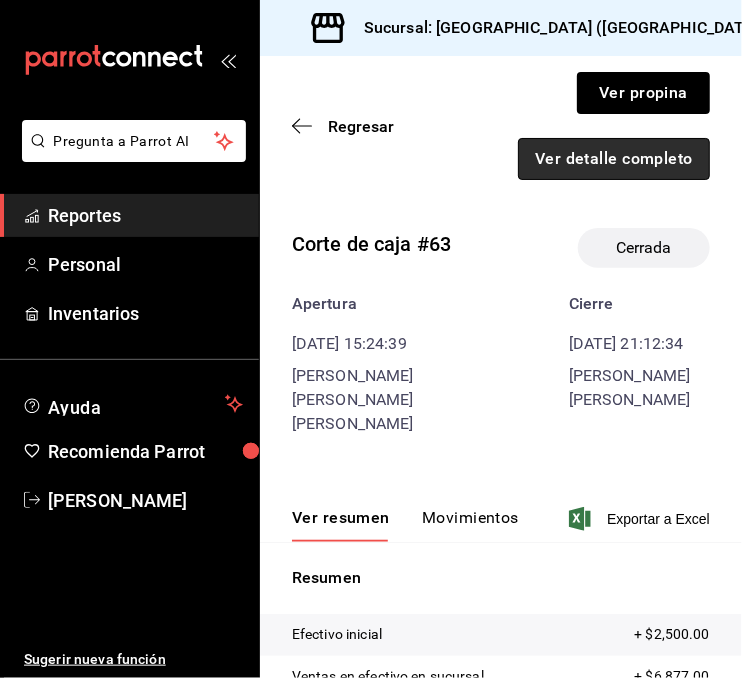 click on "Ver detalle completo" at bounding box center (614, 159) 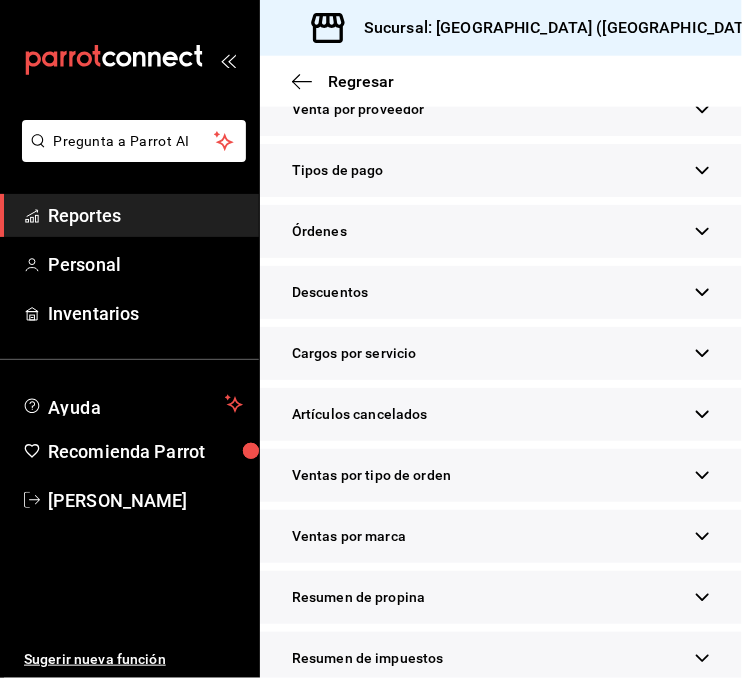 scroll, scrollTop: 718, scrollLeft: 0, axis: vertical 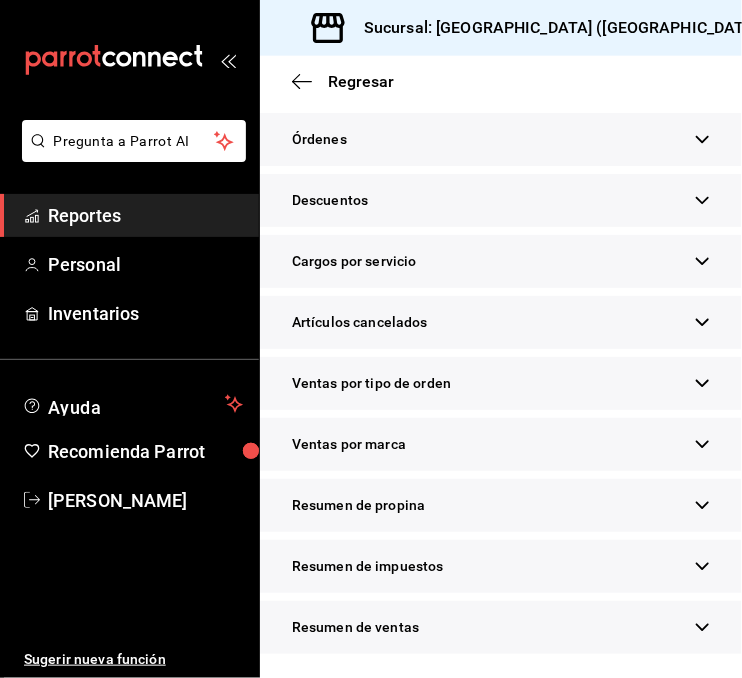 click on "Resumen de ventas" at bounding box center [501, 627] 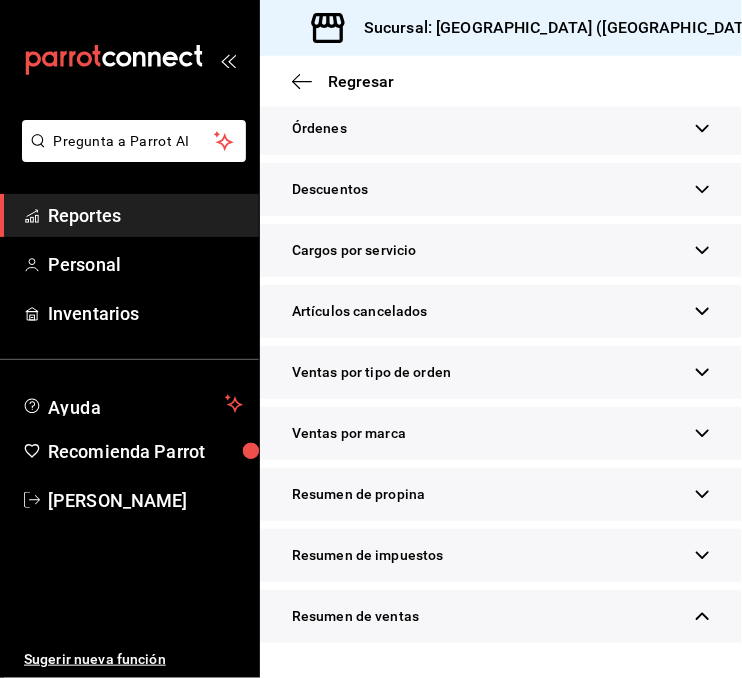 scroll, scrollTop: 1145, scrollLeft: 0, axis: vertical 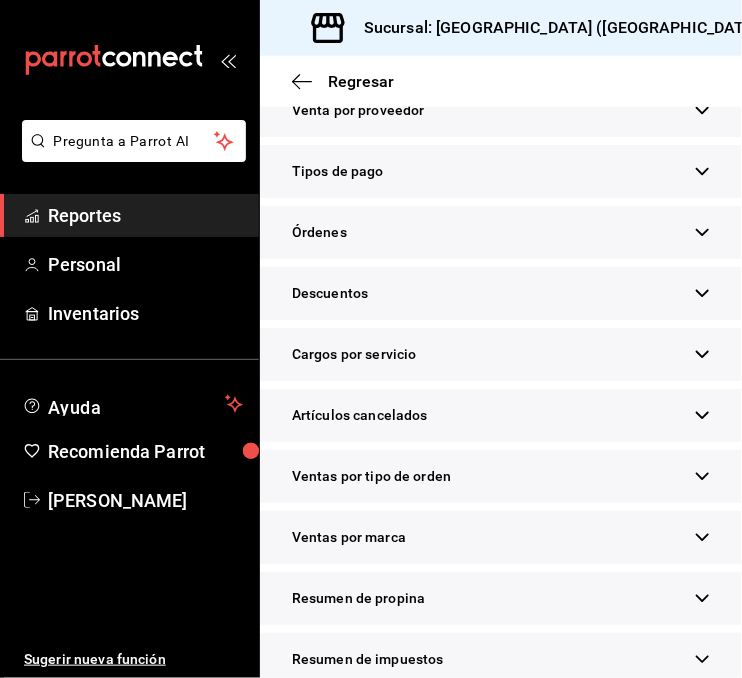 click on "Resumen de propina" at bounding box center [501, 598] 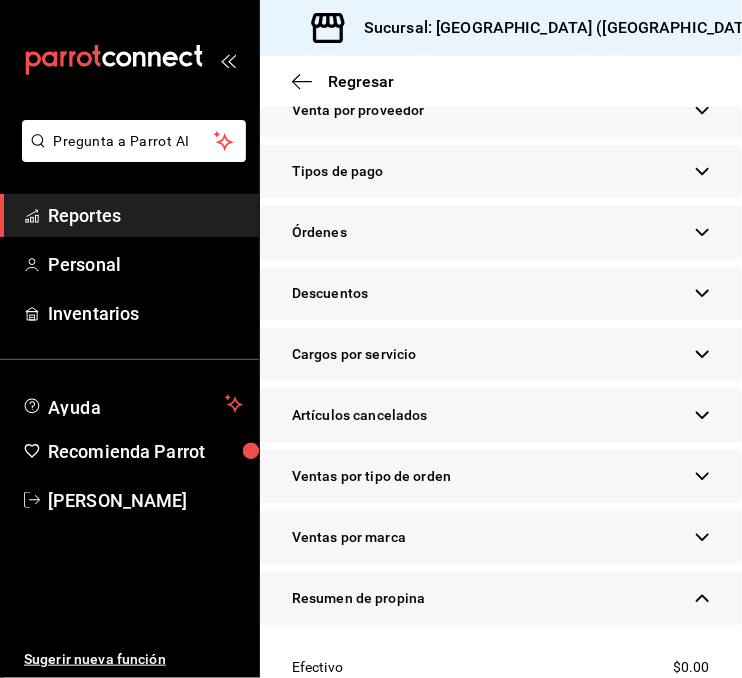 click on "Resumen de propina" at bounding box center (501, 598) 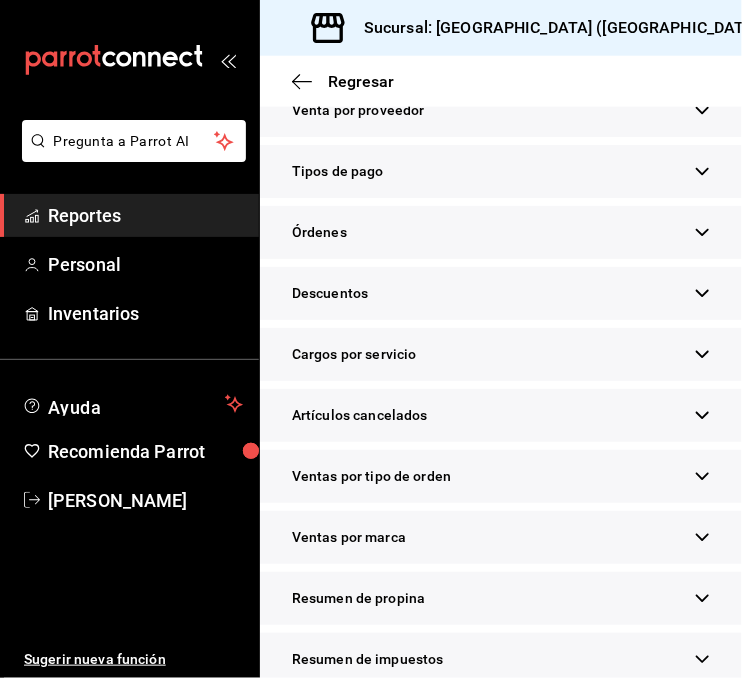 click on "Resumen de propina" at bounding box center [501, 598] 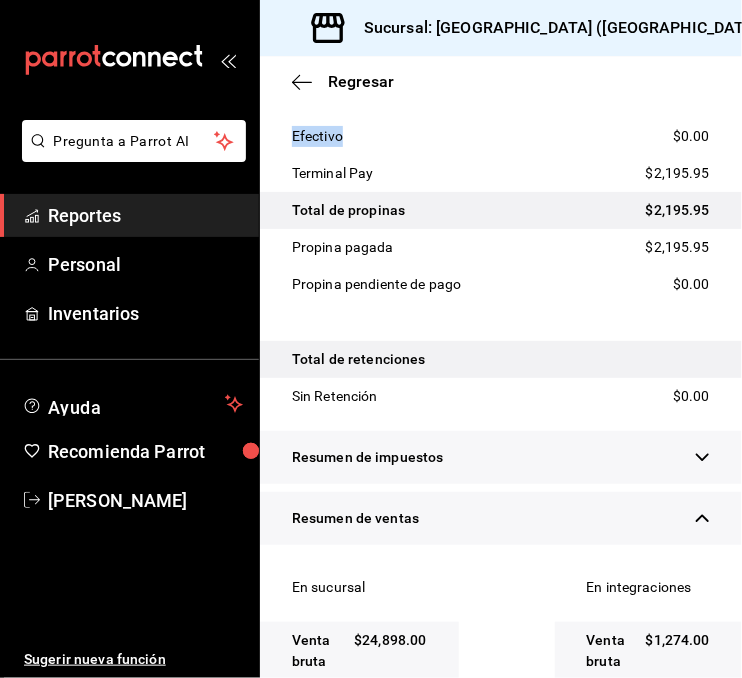 scroll, scrollTop: 614, scrollLeft: 0, axis: vertical 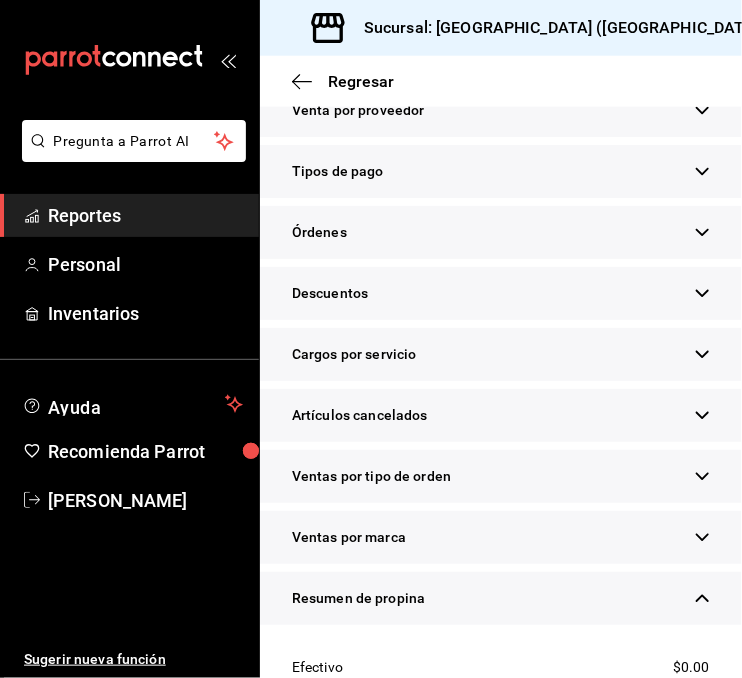 click on "Tipos de pago" at bounding box center (501, 171) 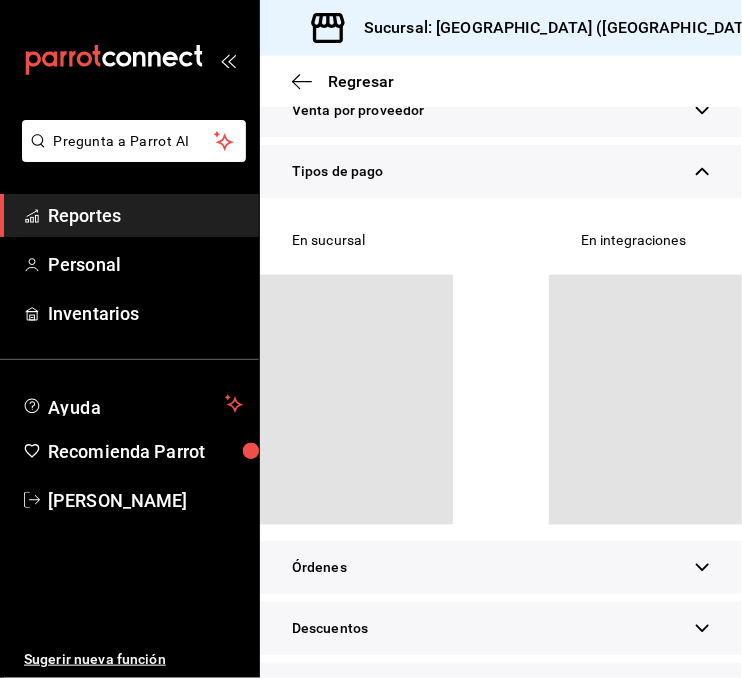 click on "Tipos de pago" at bounding box center [501, 171] 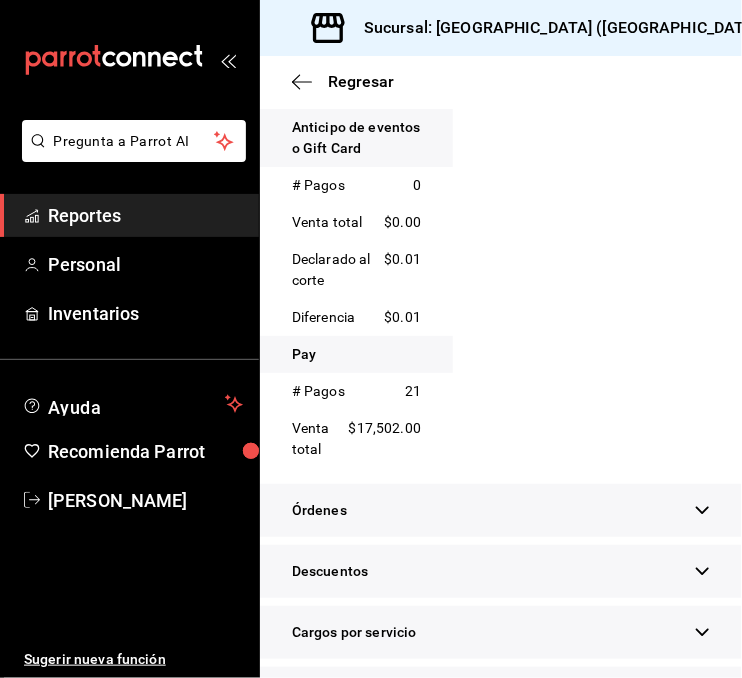 scroll, scrollTop: 1851, scrollLeft: 0, axis: vertical 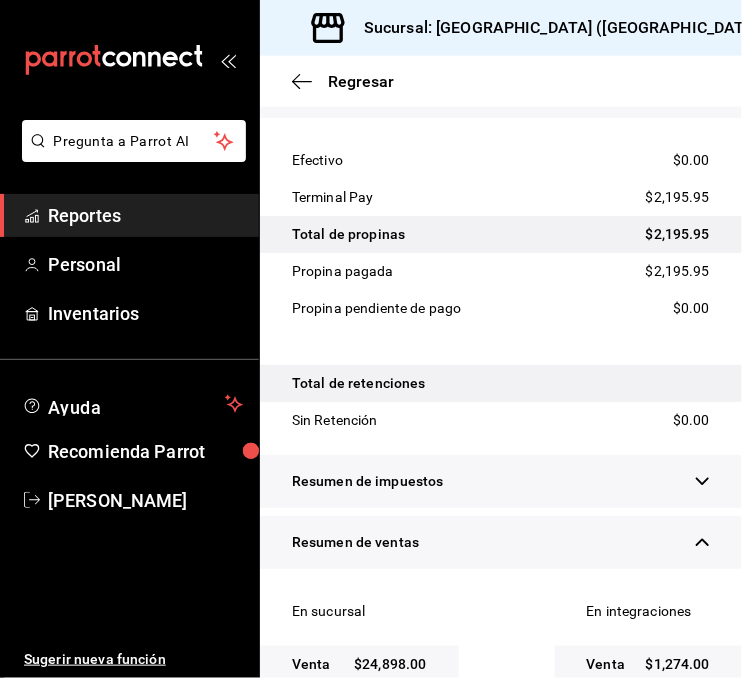 click on "Reportes" at bounding box center [145, 215] 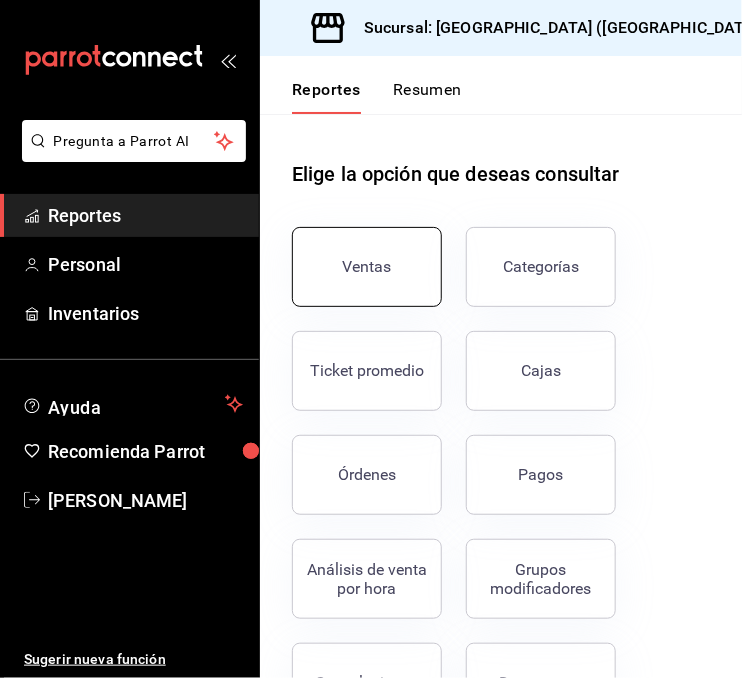click on "Ventas" at bounding box center (367, 267) 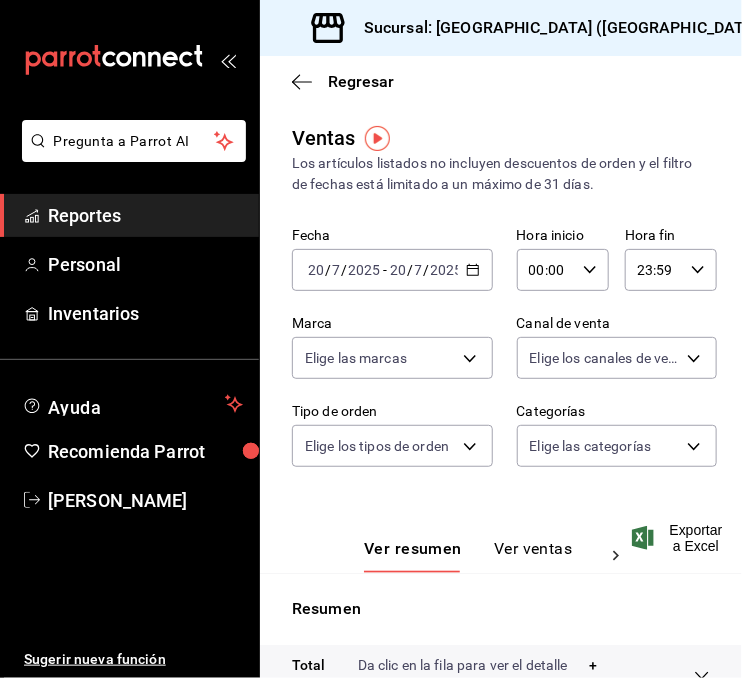 click 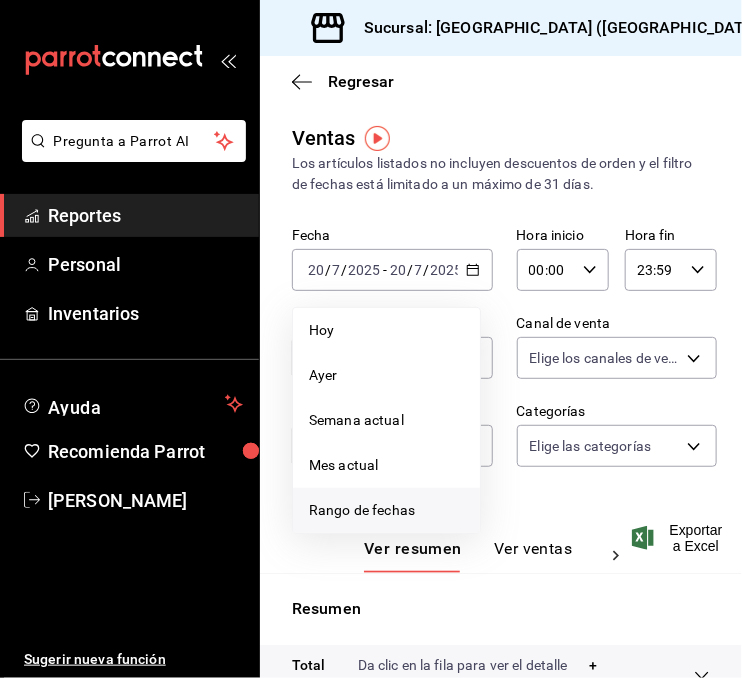 click on "Rango de fechas" at bounding box center (386, 510) 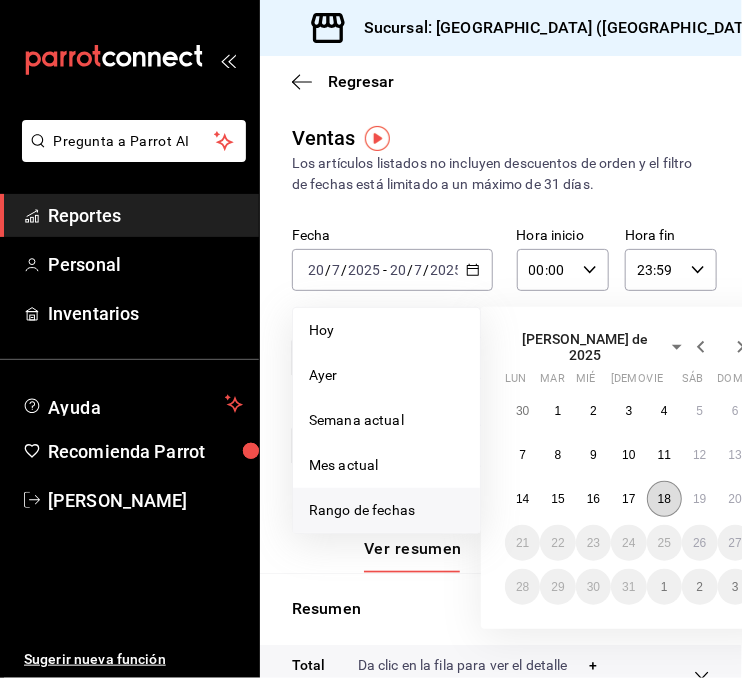 click on "18" at bounding box center (664, 499) 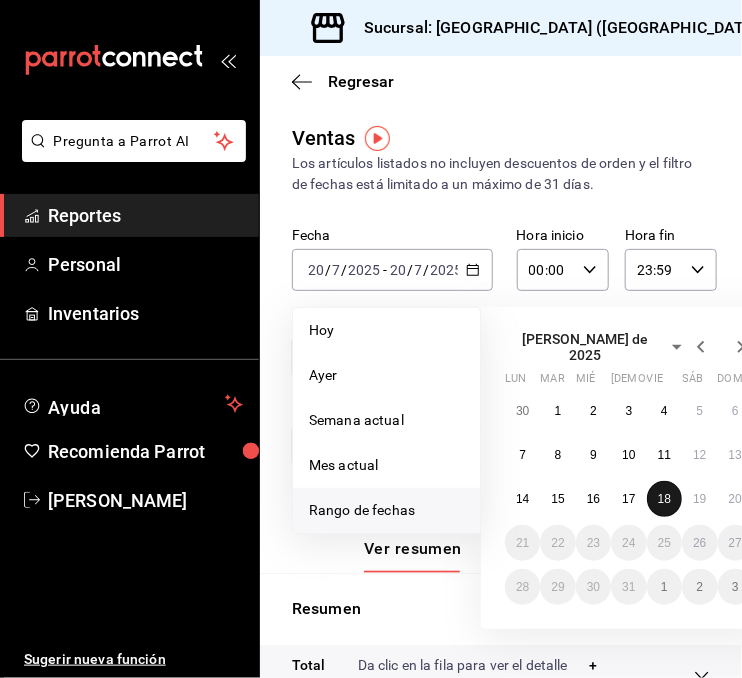 click on "18" at bounding box center [664, 499] 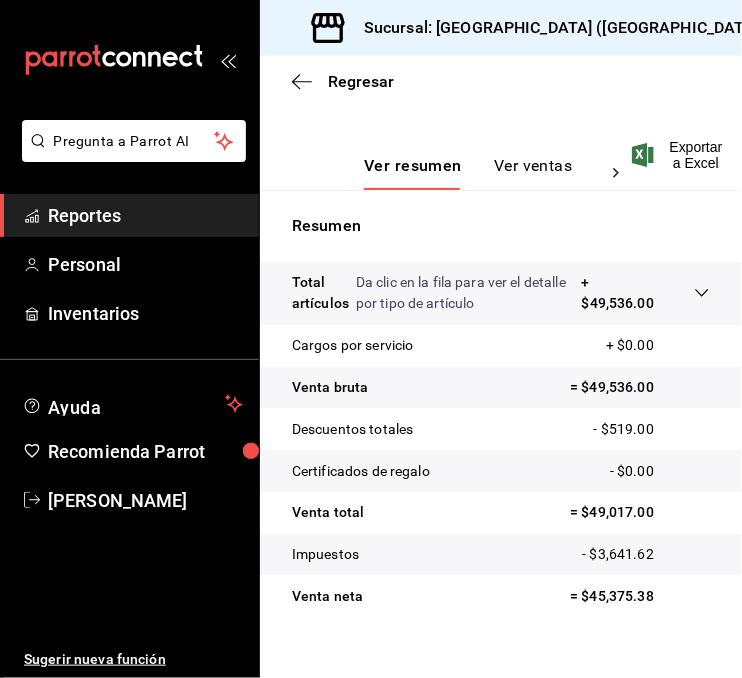scroll, scrollTop: 397, scrollLeft: 0, axis: vertical 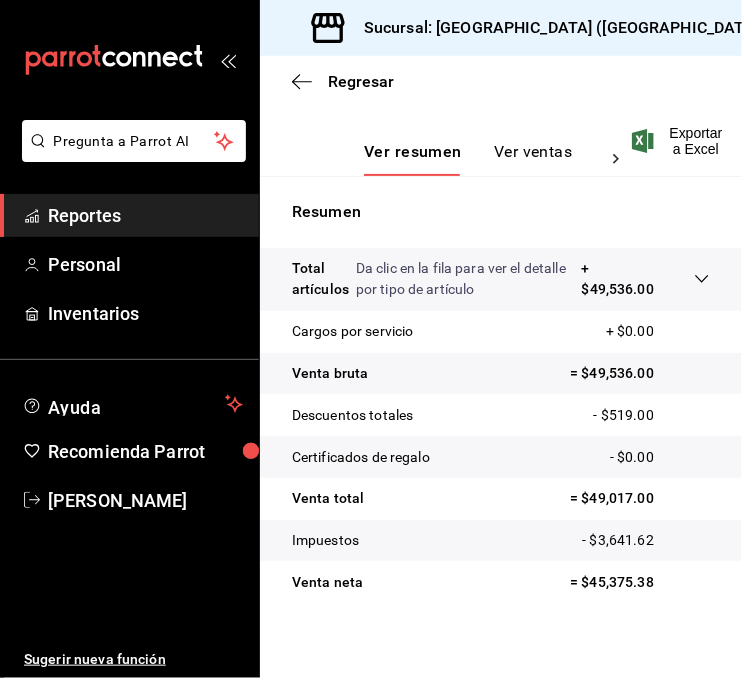 click on "Reportes" at bounding box center (145, 215) 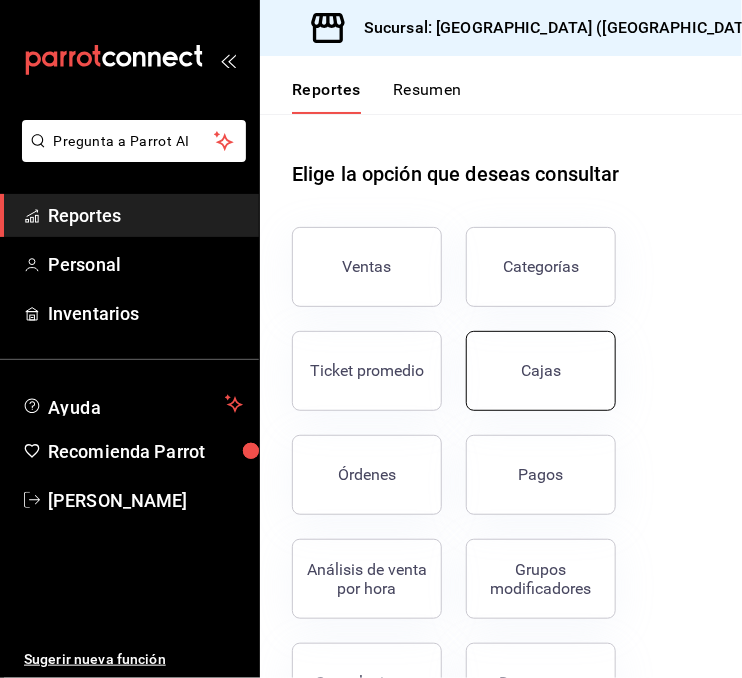 click on "Cajas" at bounding box center [541, 371] 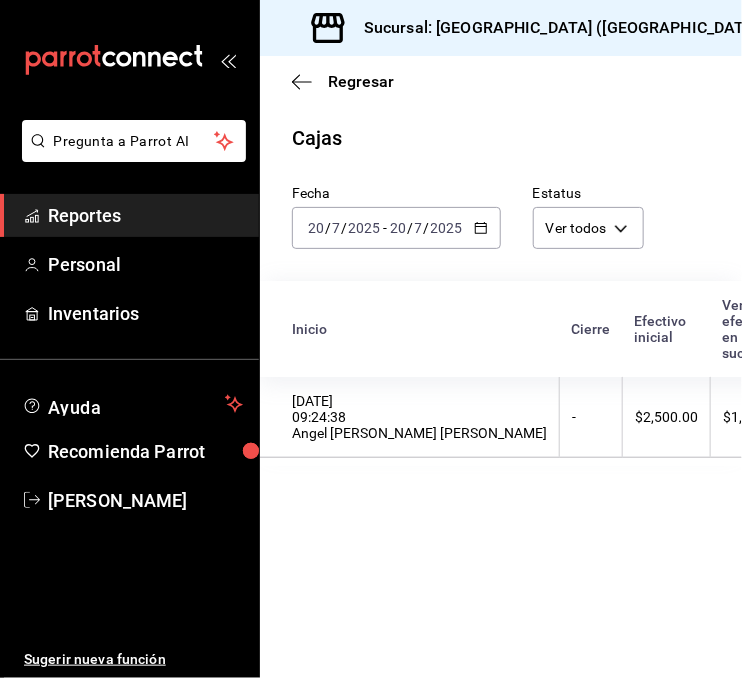 click 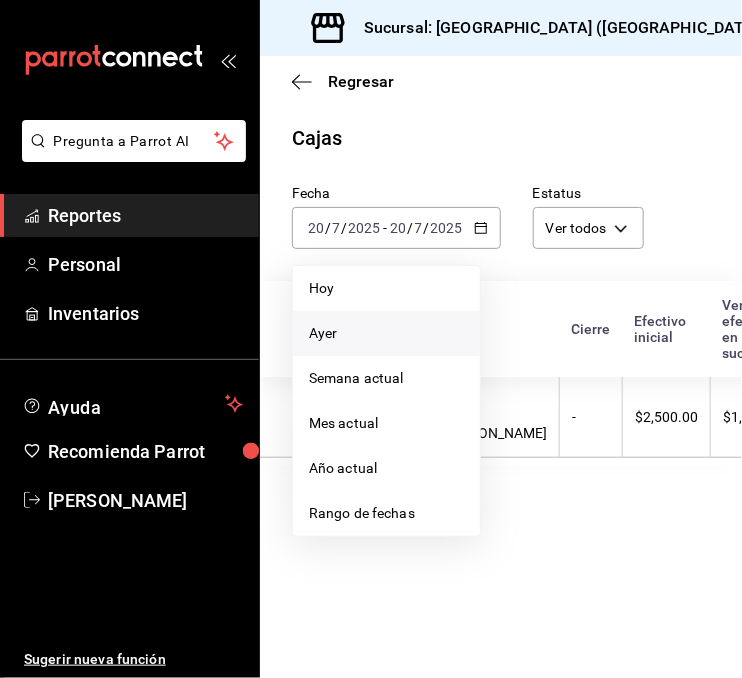 click on "Ayer" at bounding box center [386, 333] 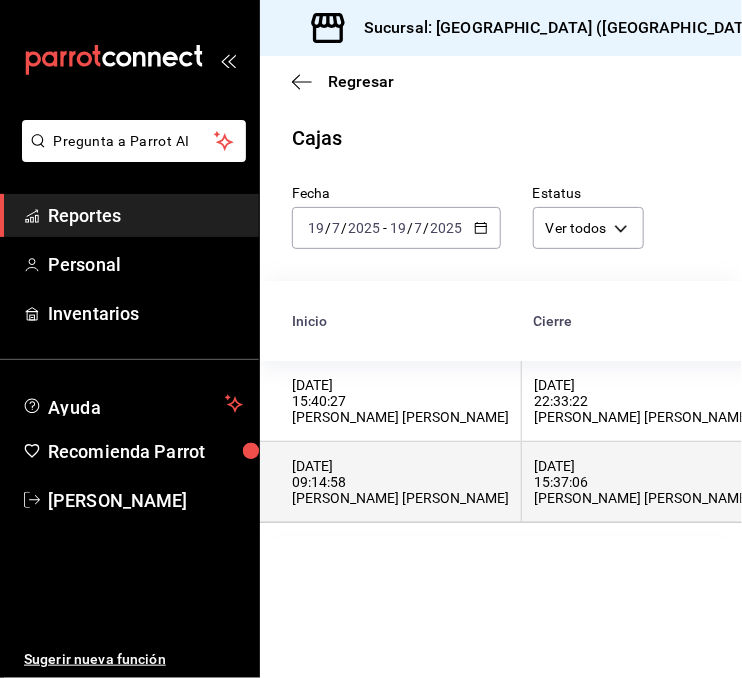 click on "[DATE]
15:37:06
[PERSON_NAME] [PERSON_NAME]" at bounding box center [642, 482] 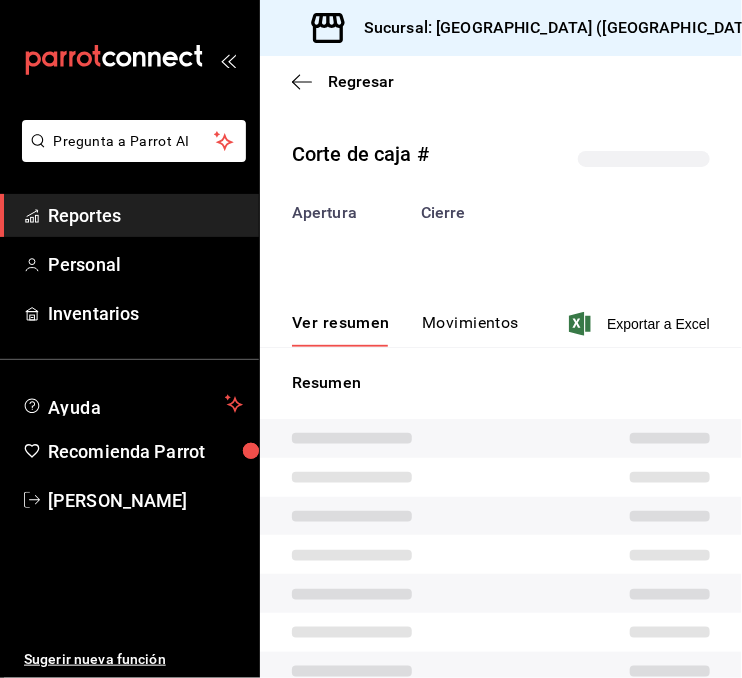 click at bounding box center [501, 477] 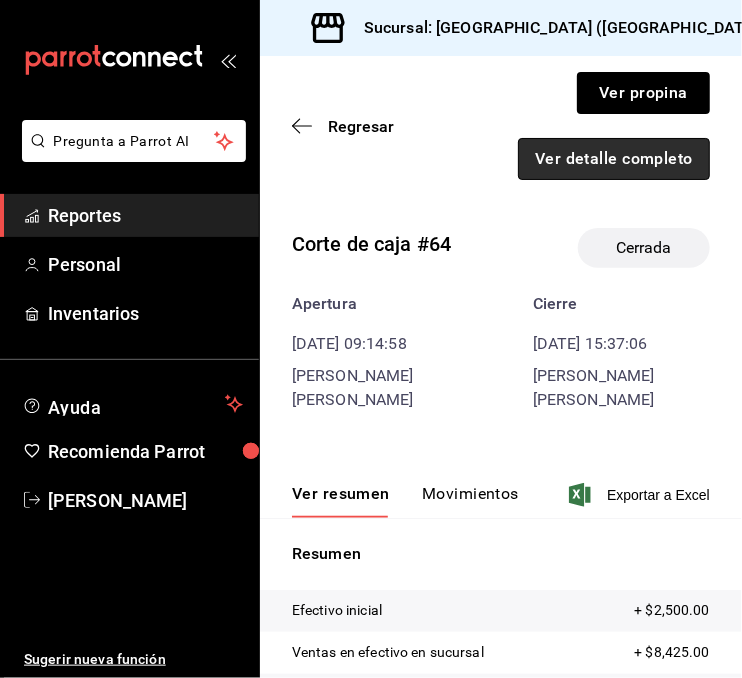click on "Ver detalle completo" at bounding box center (614, 159) 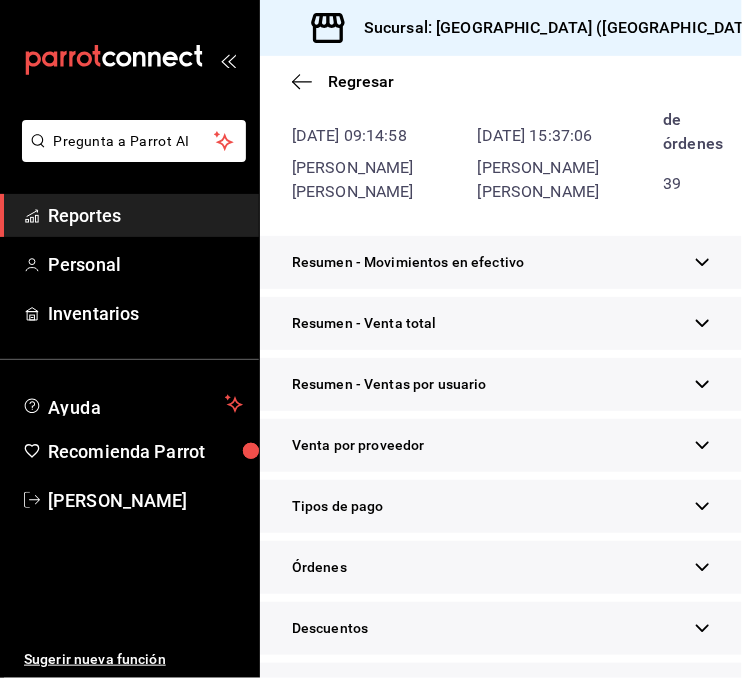 scroll, scrollTop: 301, scrollLeft: 0, axis: vertical 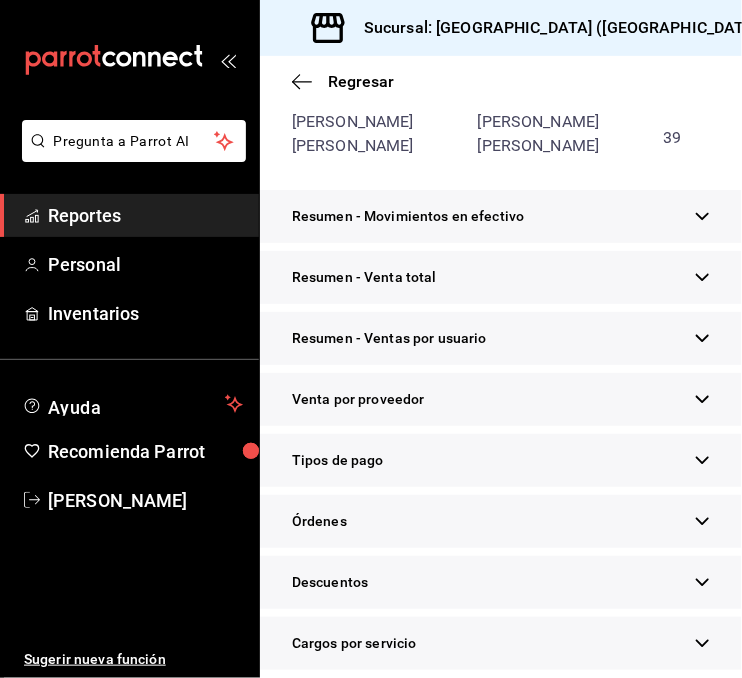 click on "Tipos de pago" at bounding box center [501, 460] 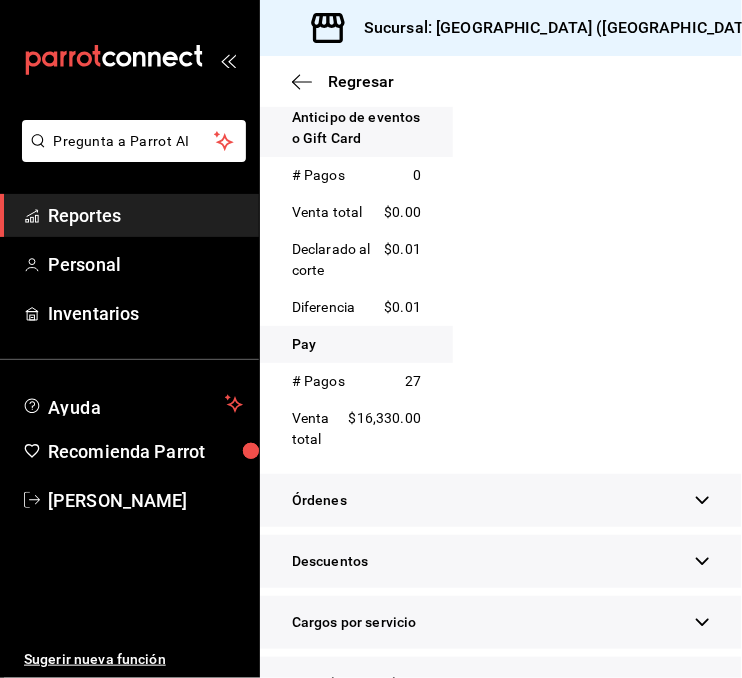 scroll, scrollTop: 1882, scrollLeft: 0, axis: vertical 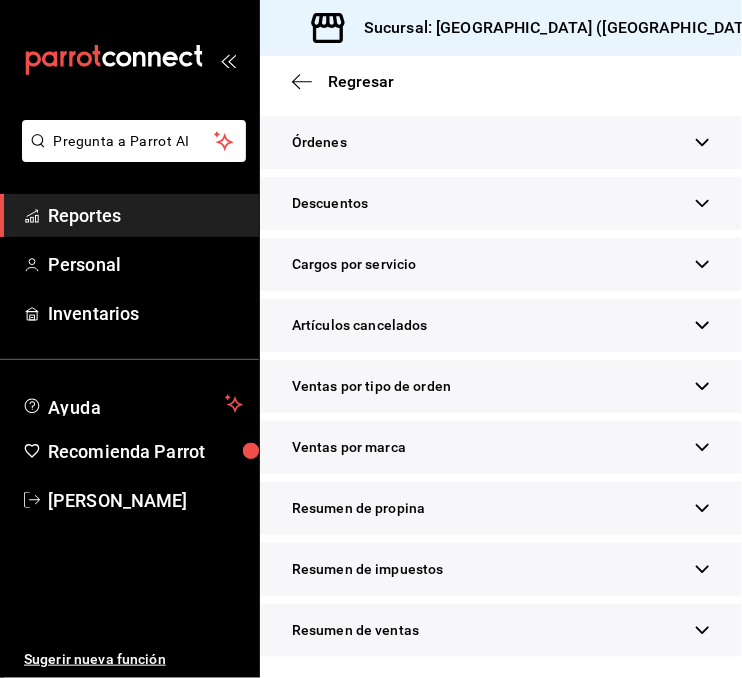click on "Resumen de propina" at bounding box center (501, 508) 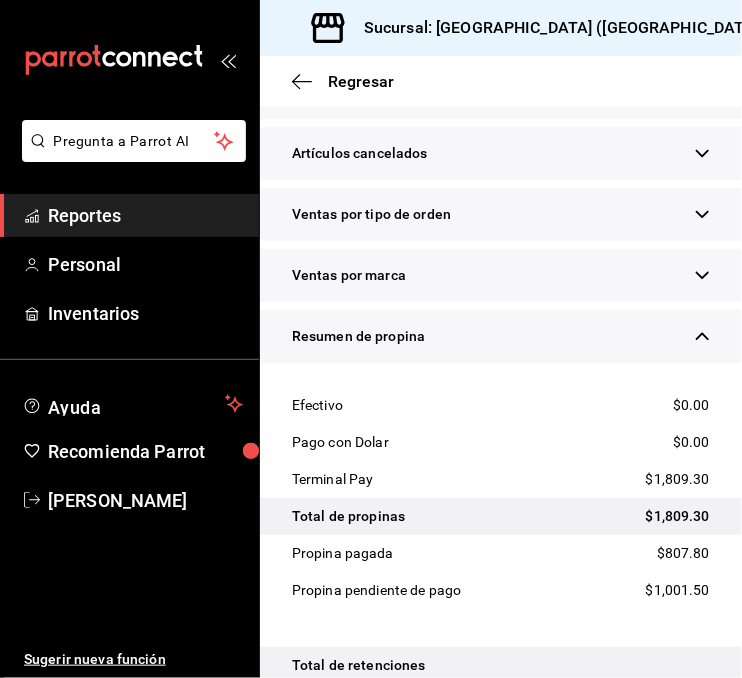 scroll, scrollTop: 2422, scrollLeft: 0, axis: vertical 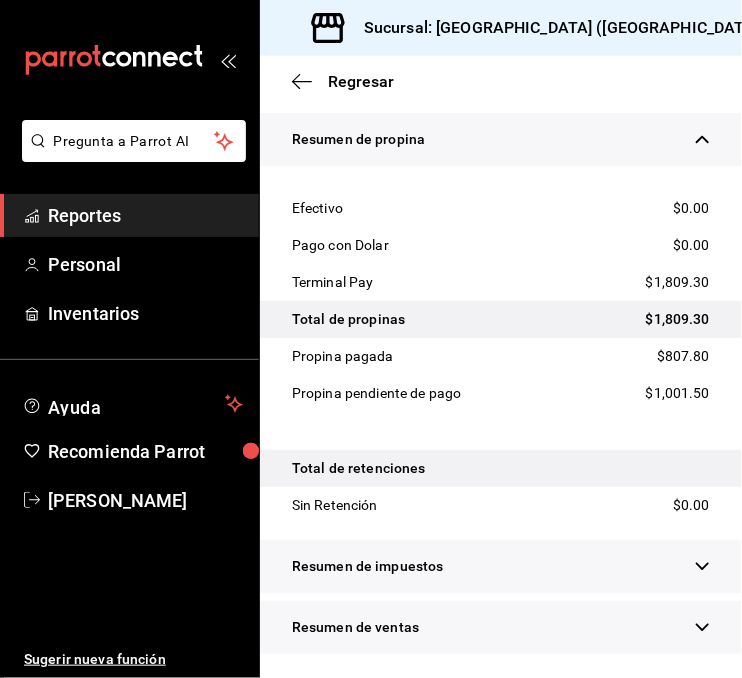 click 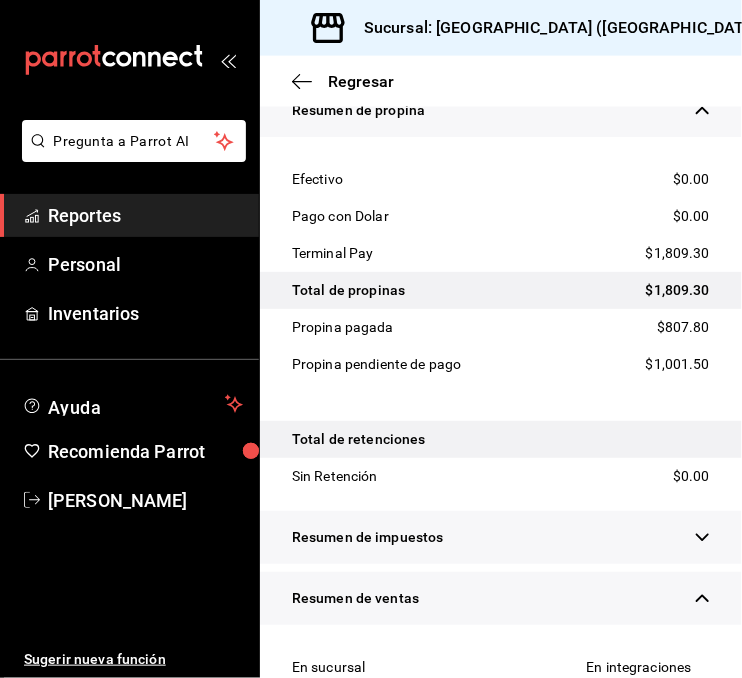 scroll, scrollTop: 3057, scrollLeft: 0, axis: vertical 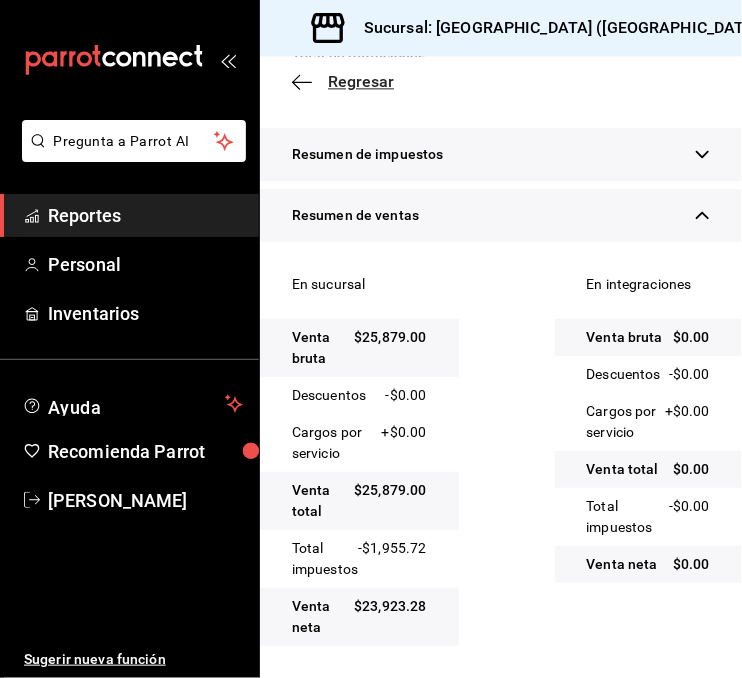 click on "Regresar" at bounding box center [361, 81] 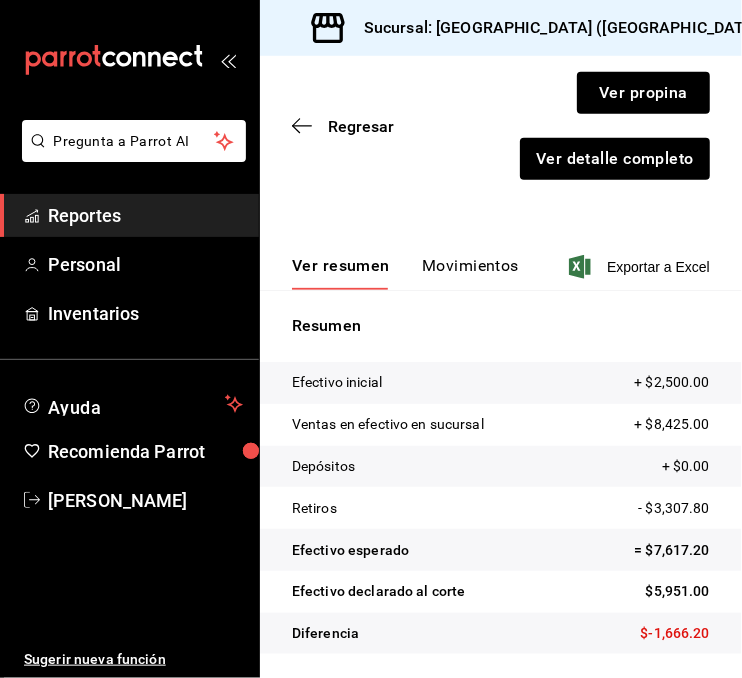 scroll, scrollTop: 204, scrollLeft: 0, axis: vertical 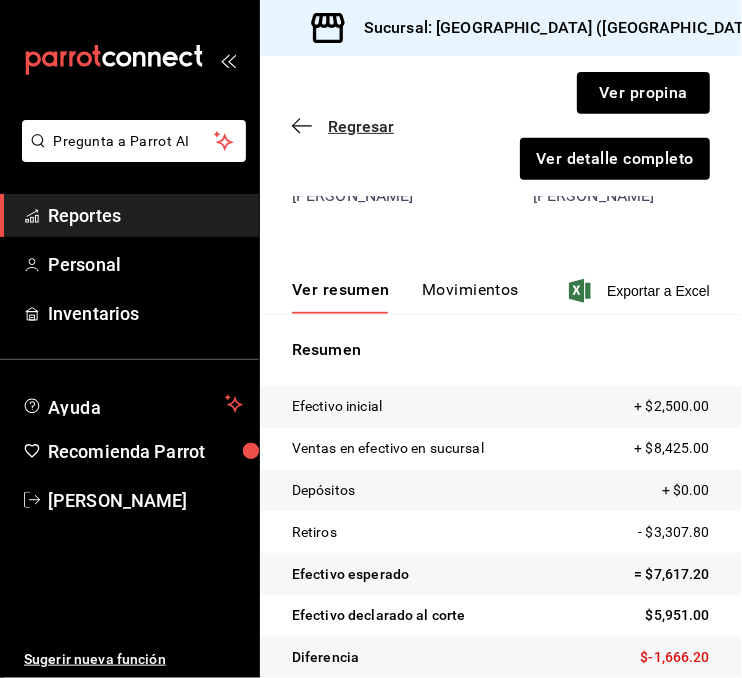 click on "Regresar" at bounding box center [361, 126] 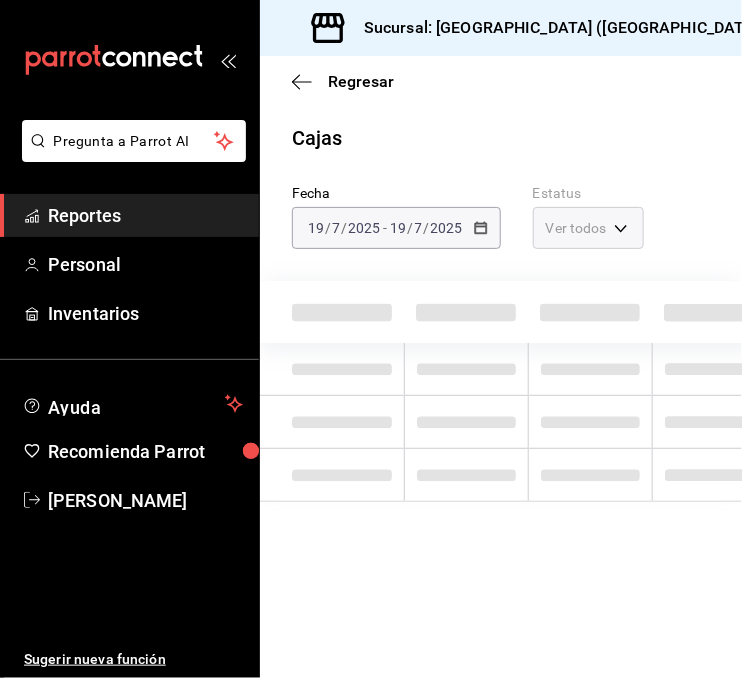 scroll, scrollTop: 0, scrollLeft: 0, axis: both 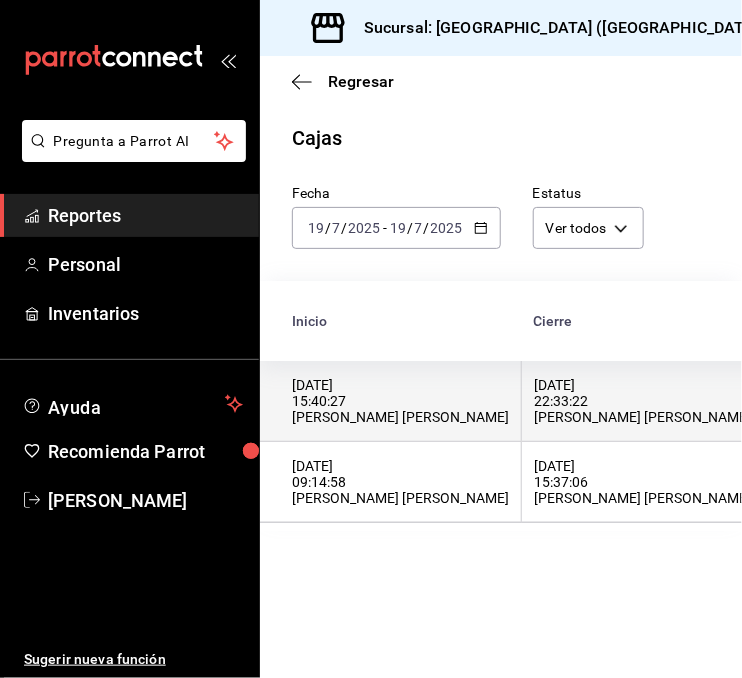 click on "[DATE]
15:40:27
[PERSON_NAME] [PERSON_NAME]" at bounding box center [400, 401] 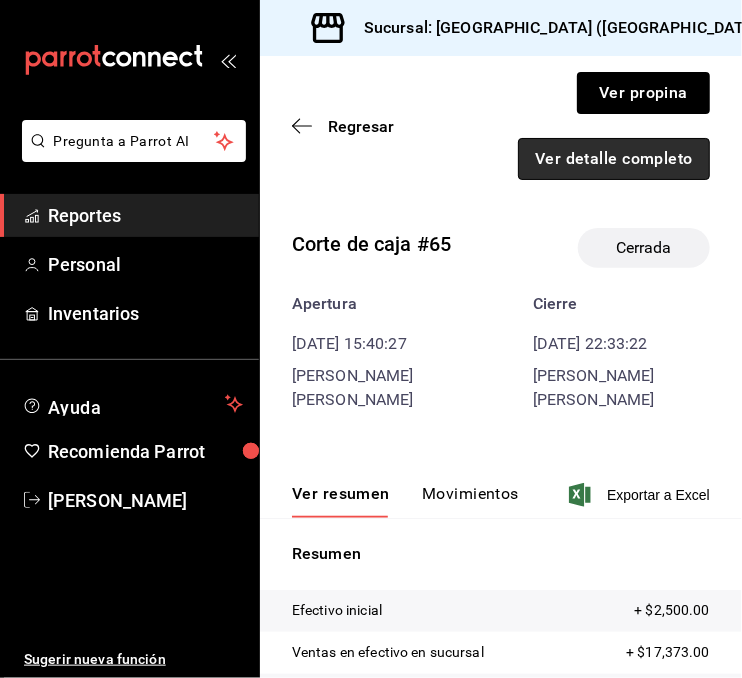 click on "Ver detalle completo" at bounding box center [614, 159] 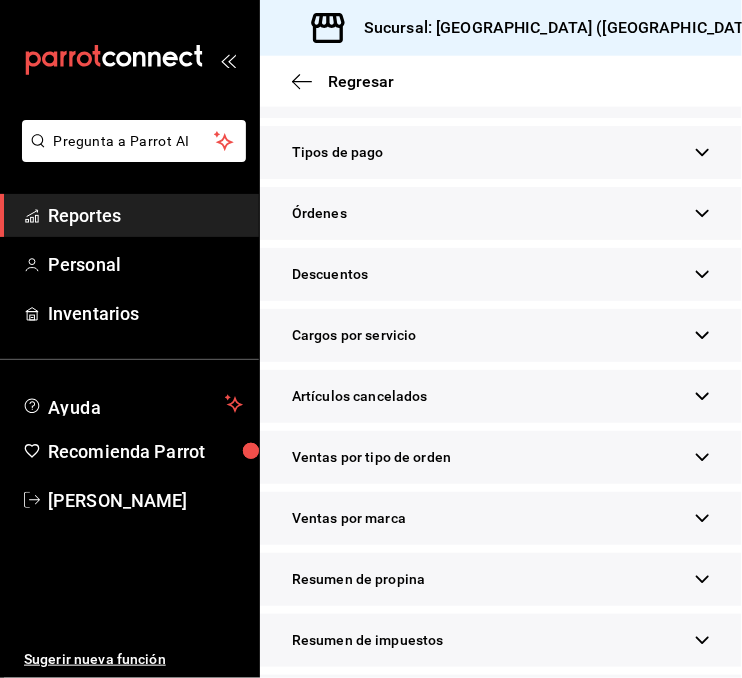 scroll, scrollTop: 694, scrollLeft: 0, axis: vertical 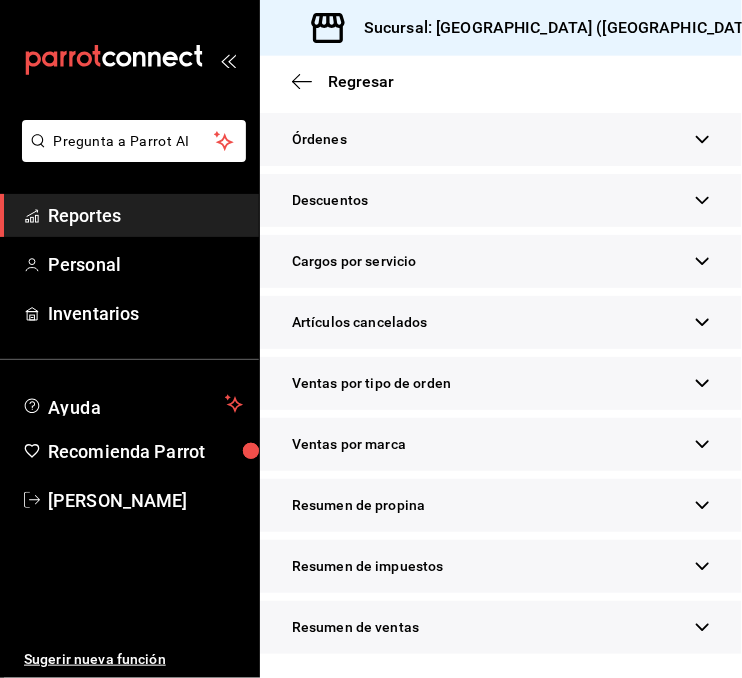 click 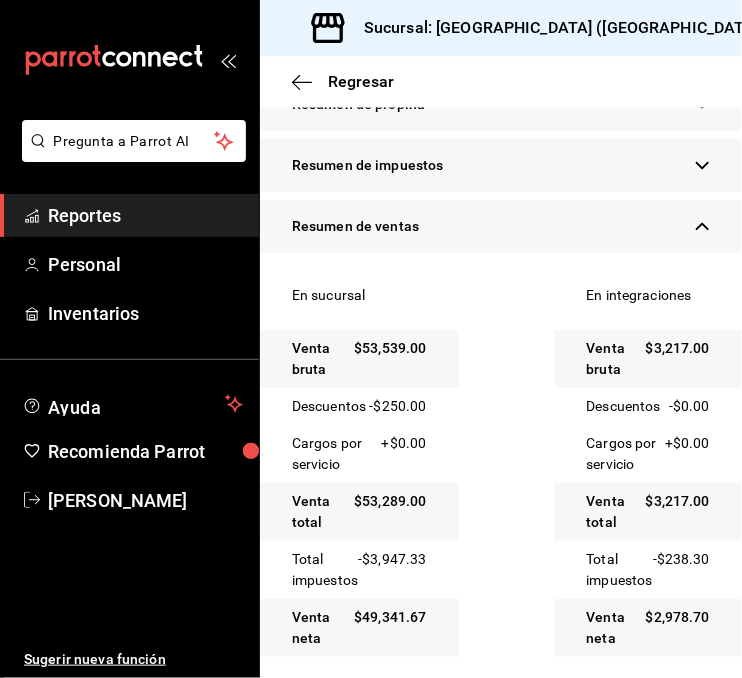 scroll, scrollTop: 1121, scrollLeft: 0, axis: vertical 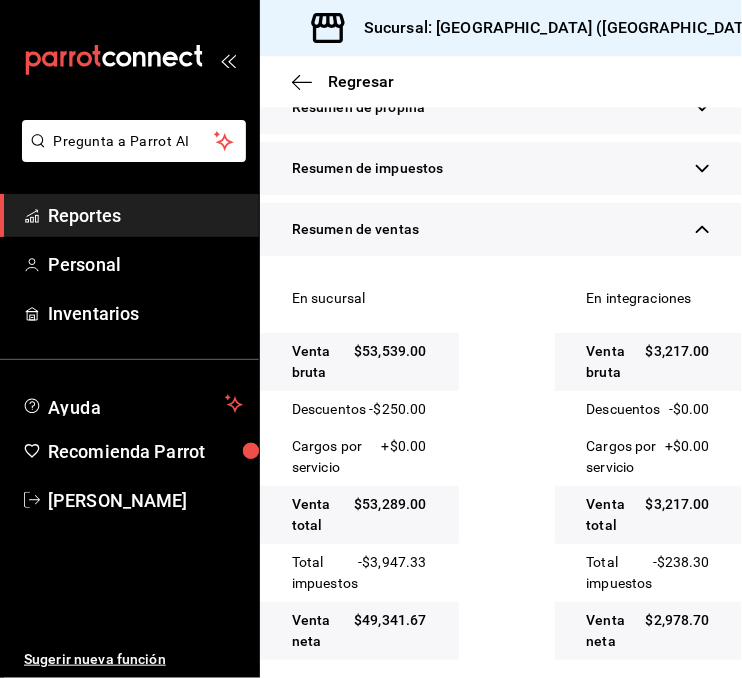 click on "Resumen de propina" at bounding box center [501, 107] 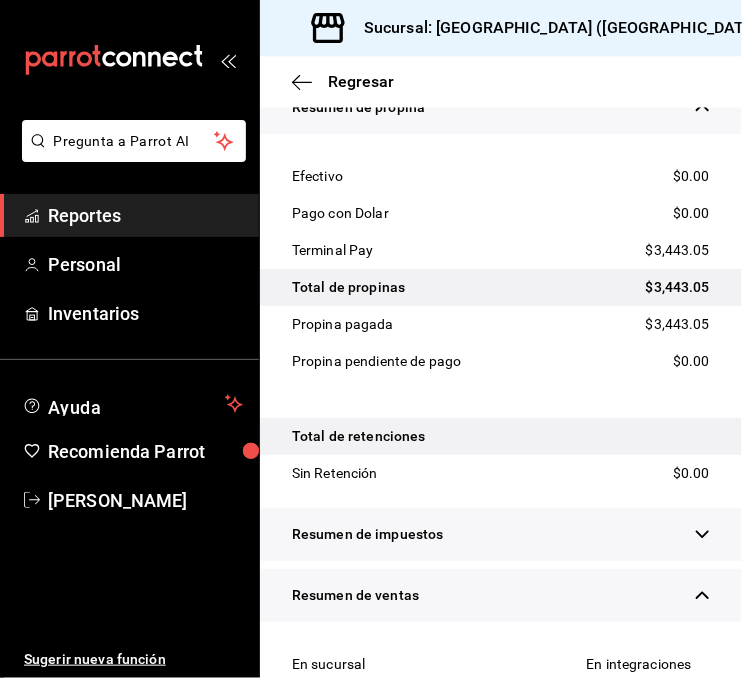 scroll, scrollTop: 550, scrollLeft: 0, axis: vertical 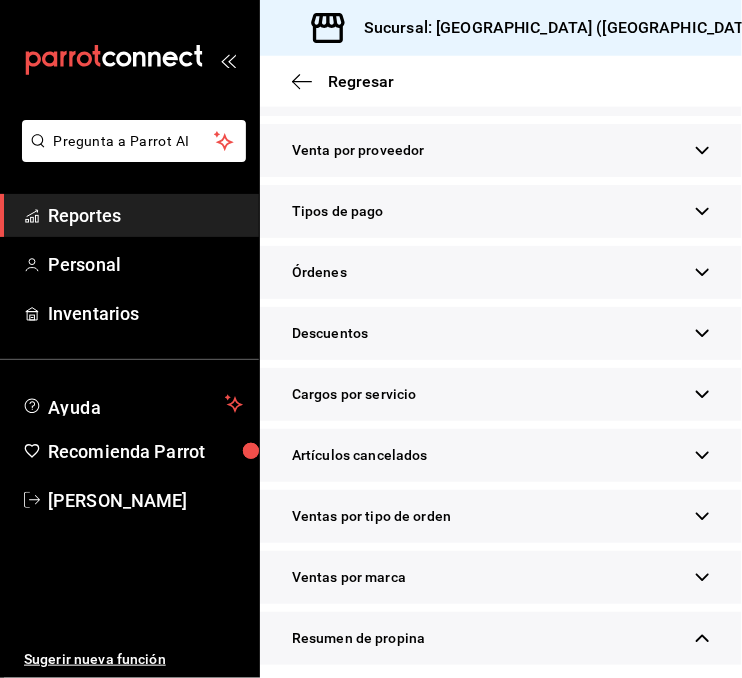 click on "Tipos de pago" at bounding box center [501, 211] 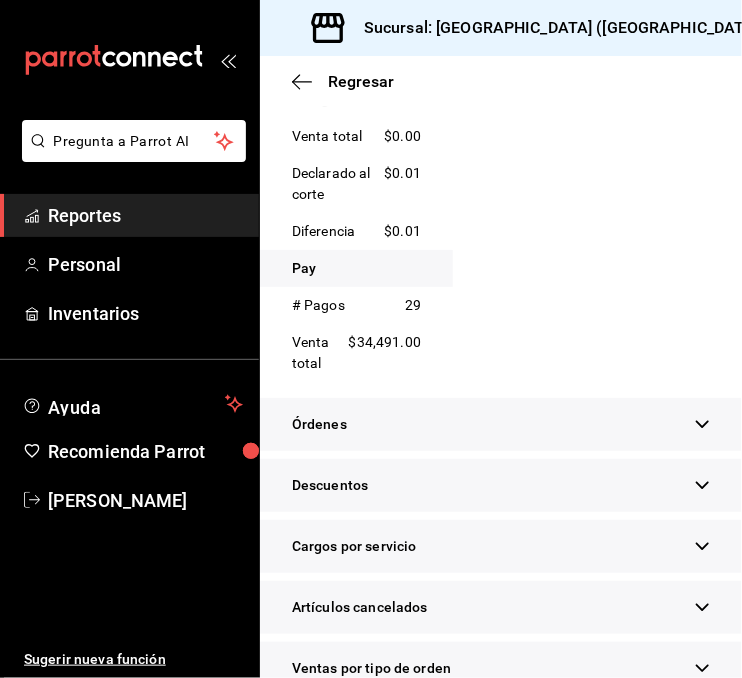 scroll, scrollTop: 1934, scrollLeft: 0, axis: vertical 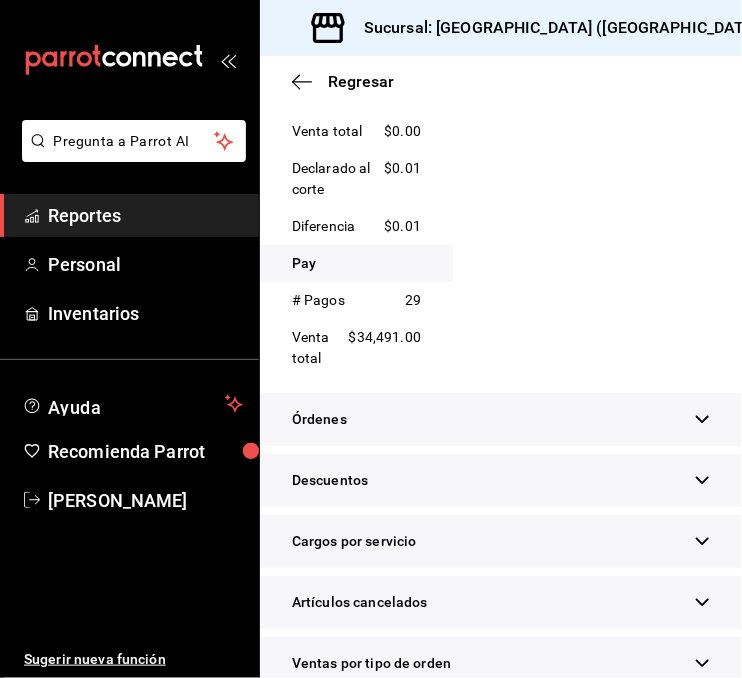click on "Reportes" at bounding box center (145, 215) 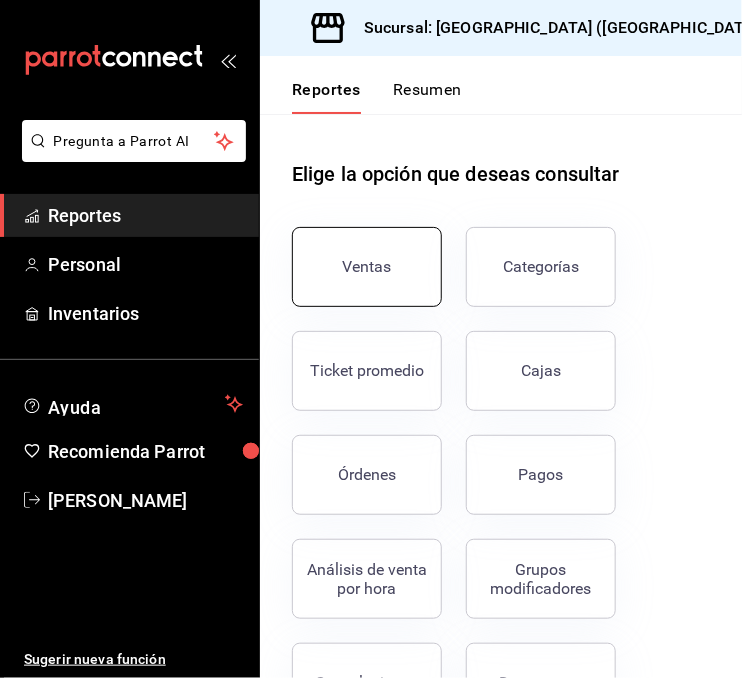 click on "Ventas" at bounding box center [367, 266] 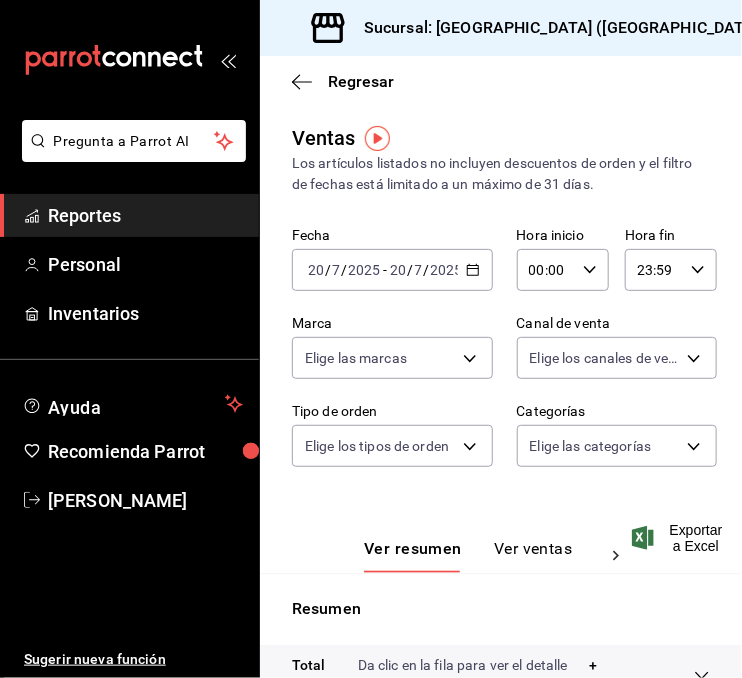 click 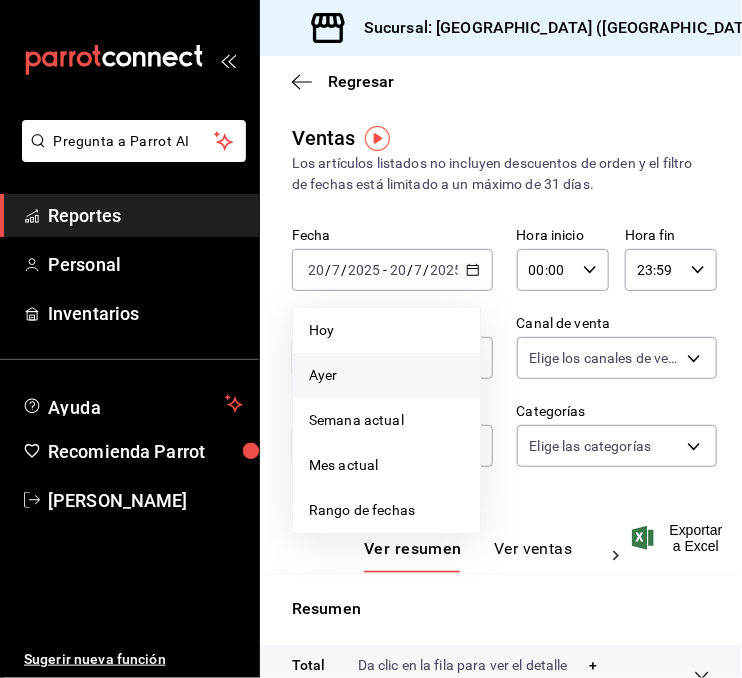click on "Ayer" at bounding box center [386, 375] 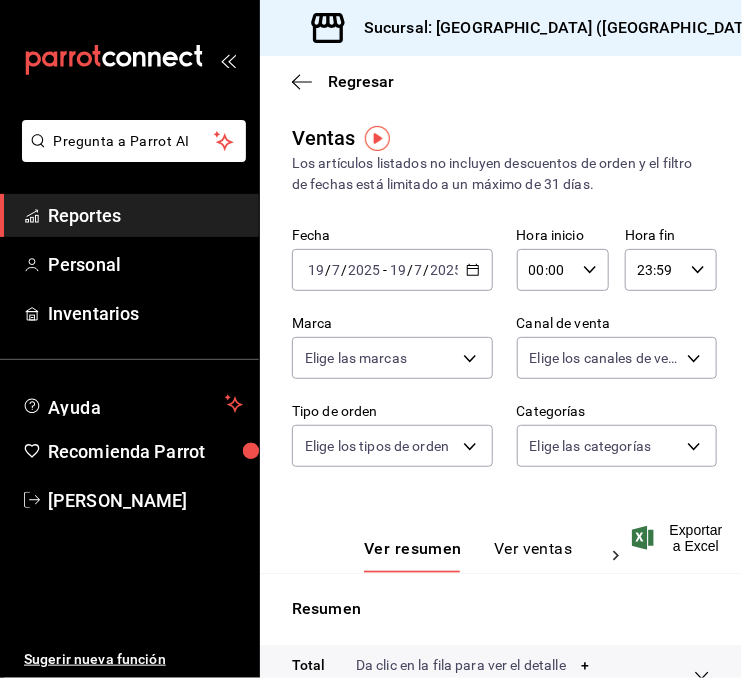scroll, scrollTop: 410, scrollLeft: 0, axis: vertical 